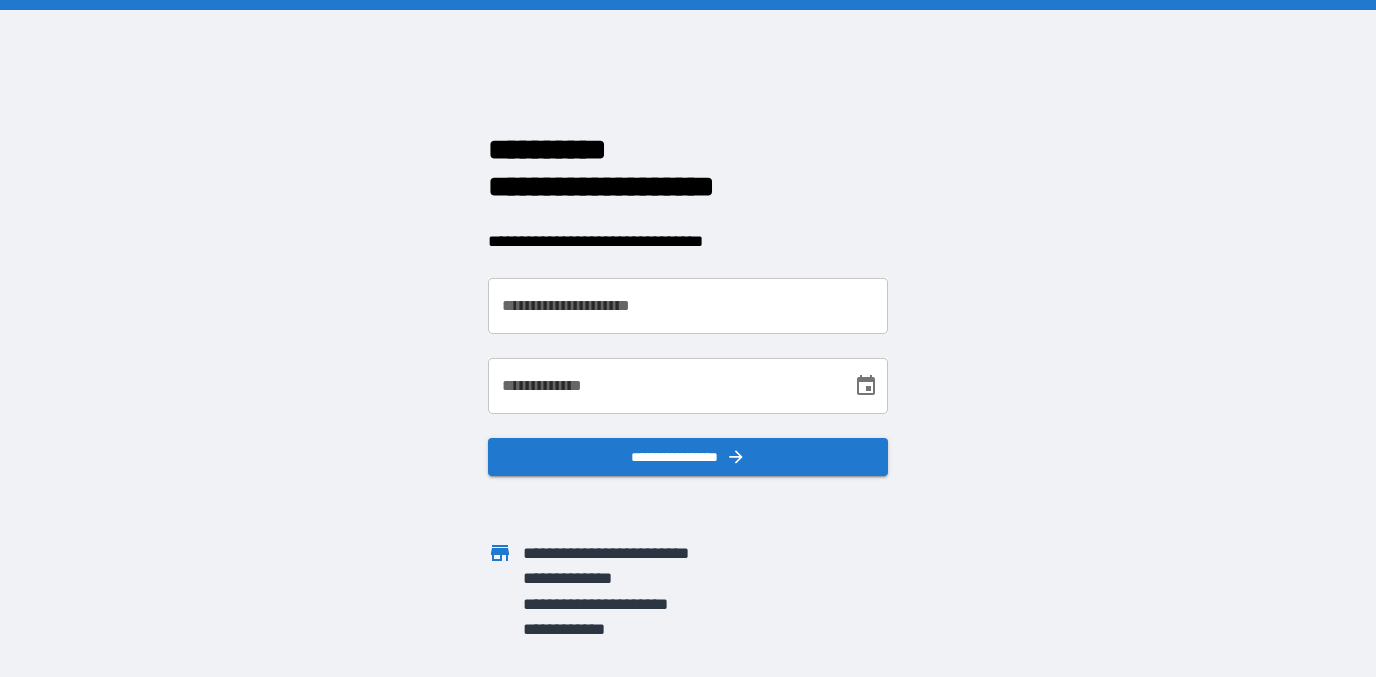 scroll, scrollTop: 0, scrollLeft: 0, axis: both 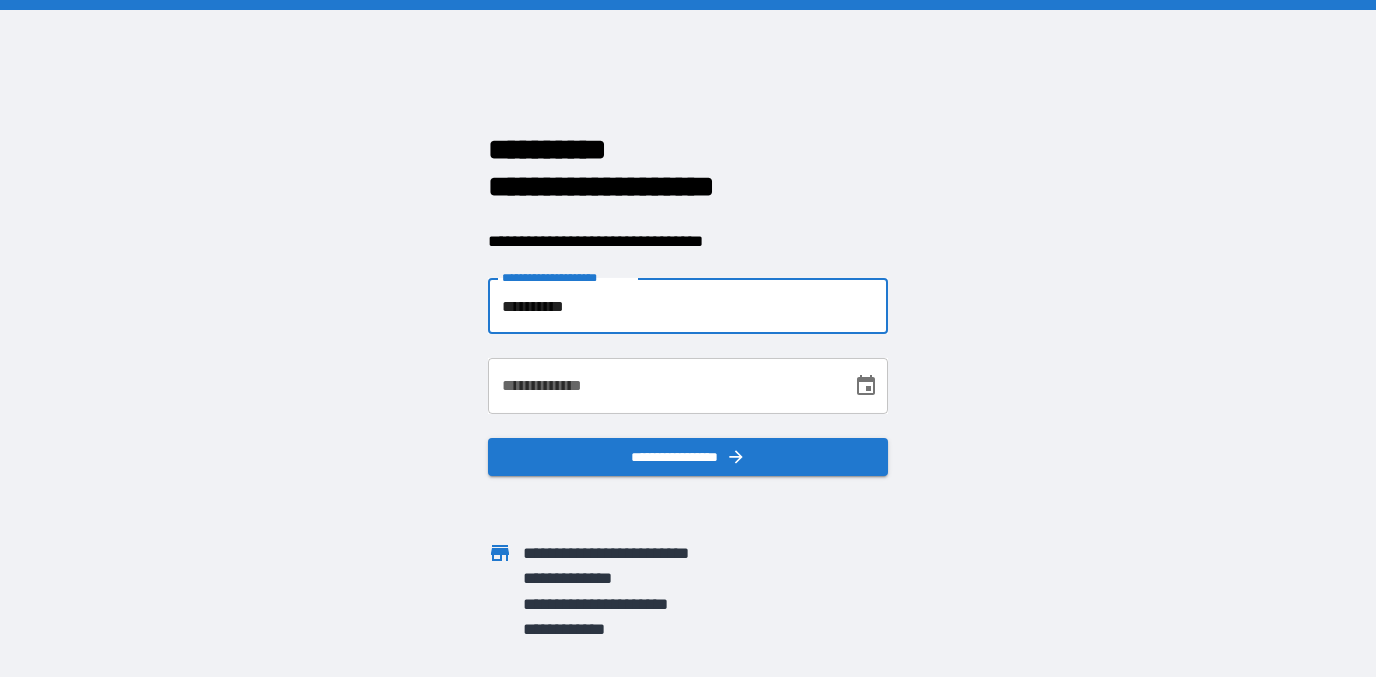 type on "**********" 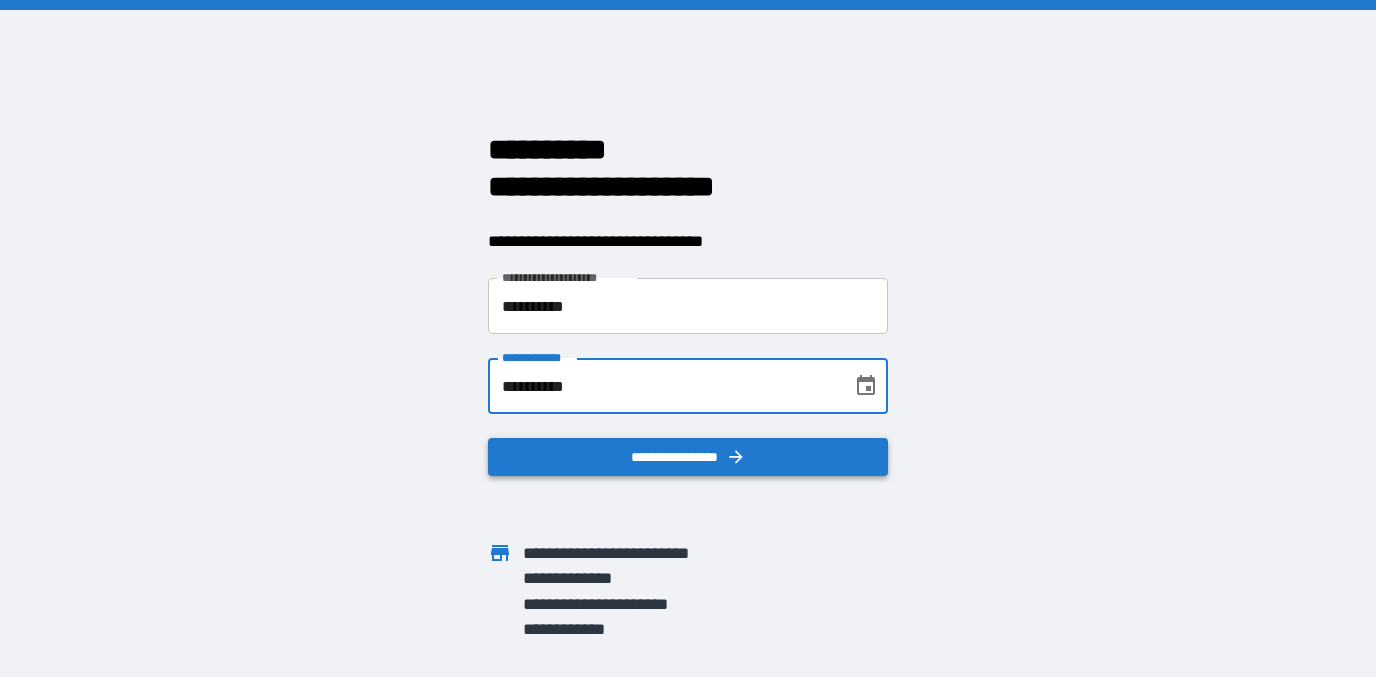 type on "**********" 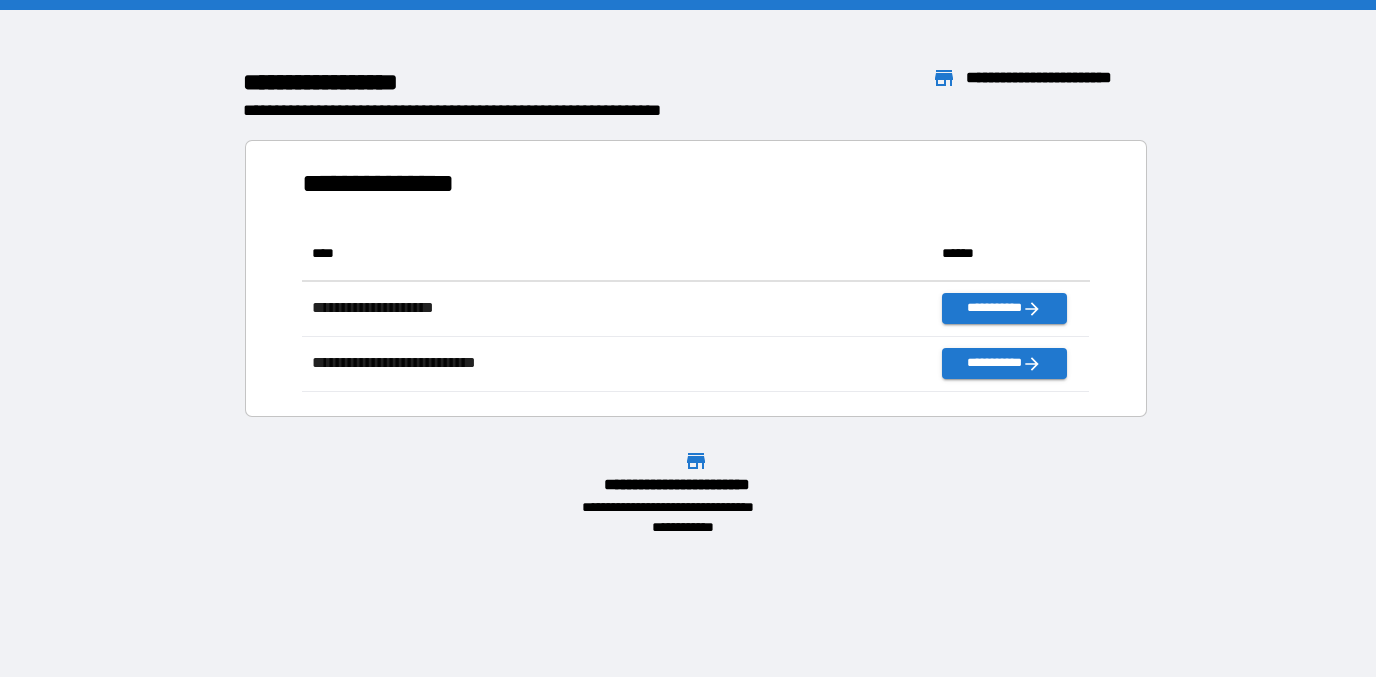 scroll, scrollTop: 1, scrollLeft: 0, axis: vertical 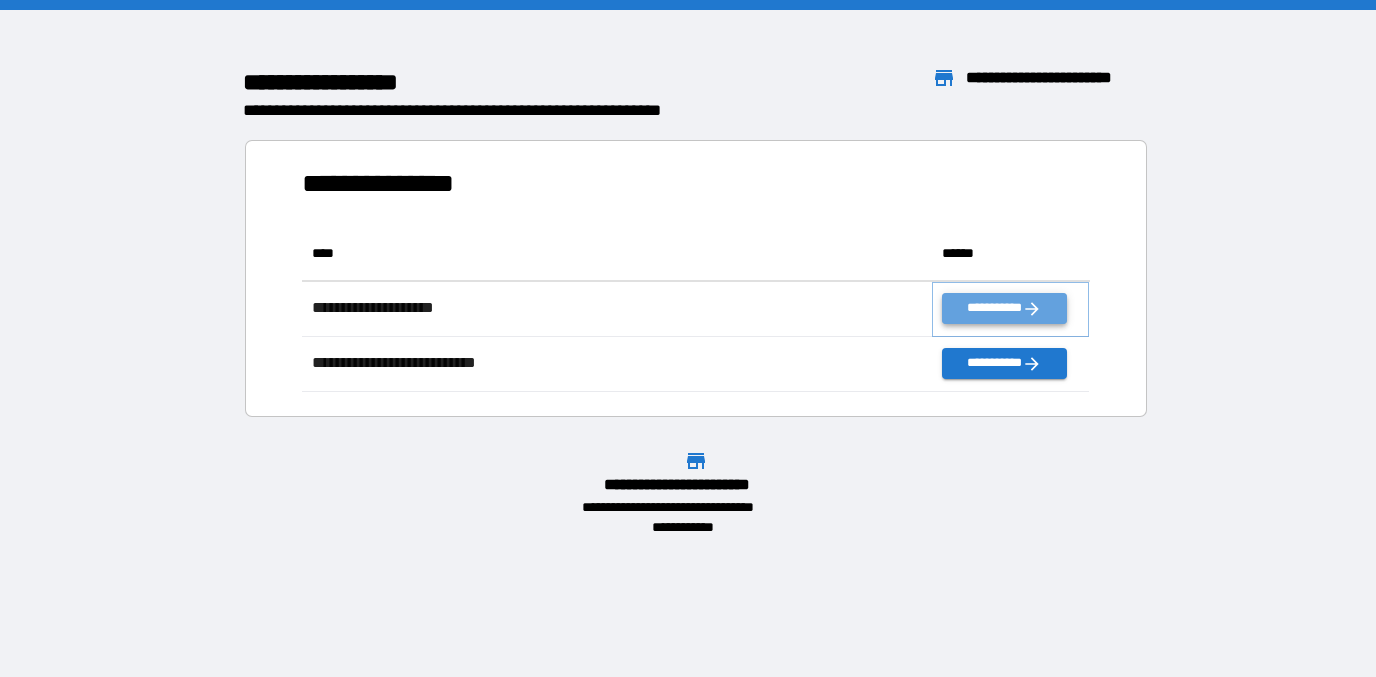 click on "**********" at bounding box center [1004, 308] 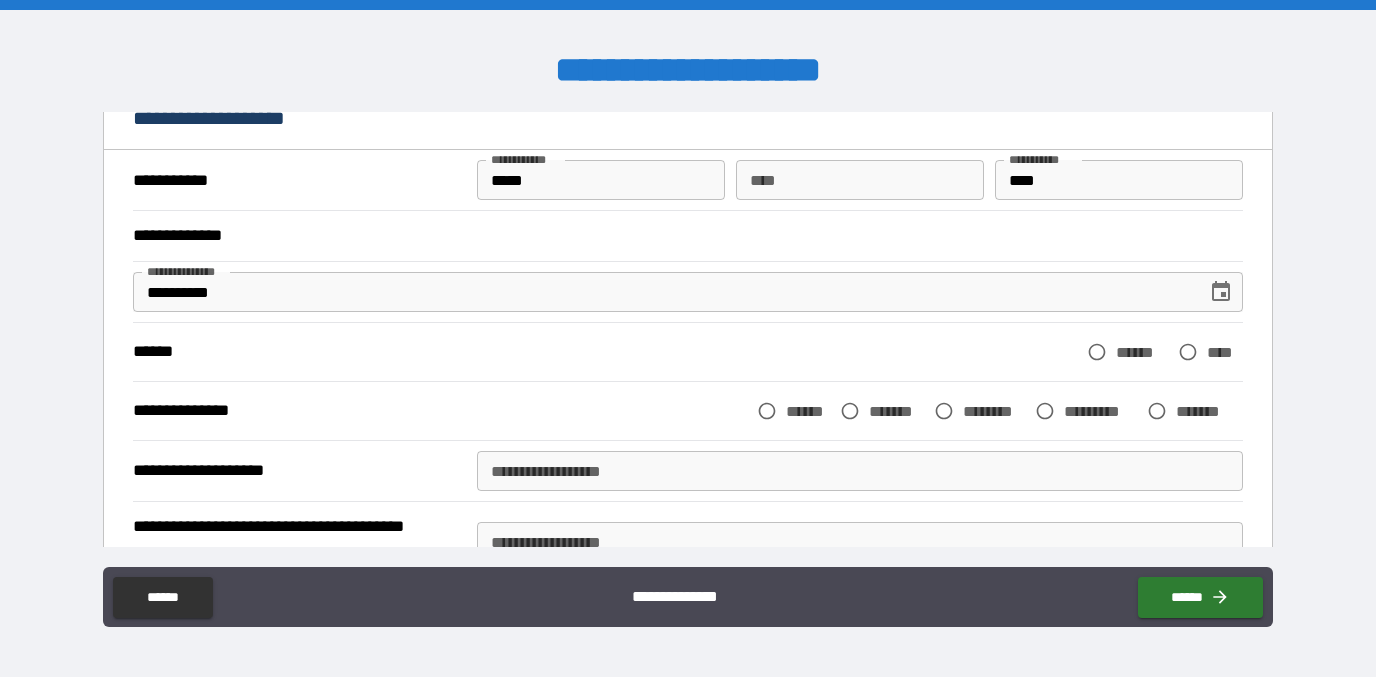 scroll, scrollTop: 110, scrollLeft: 0, axis: vertical 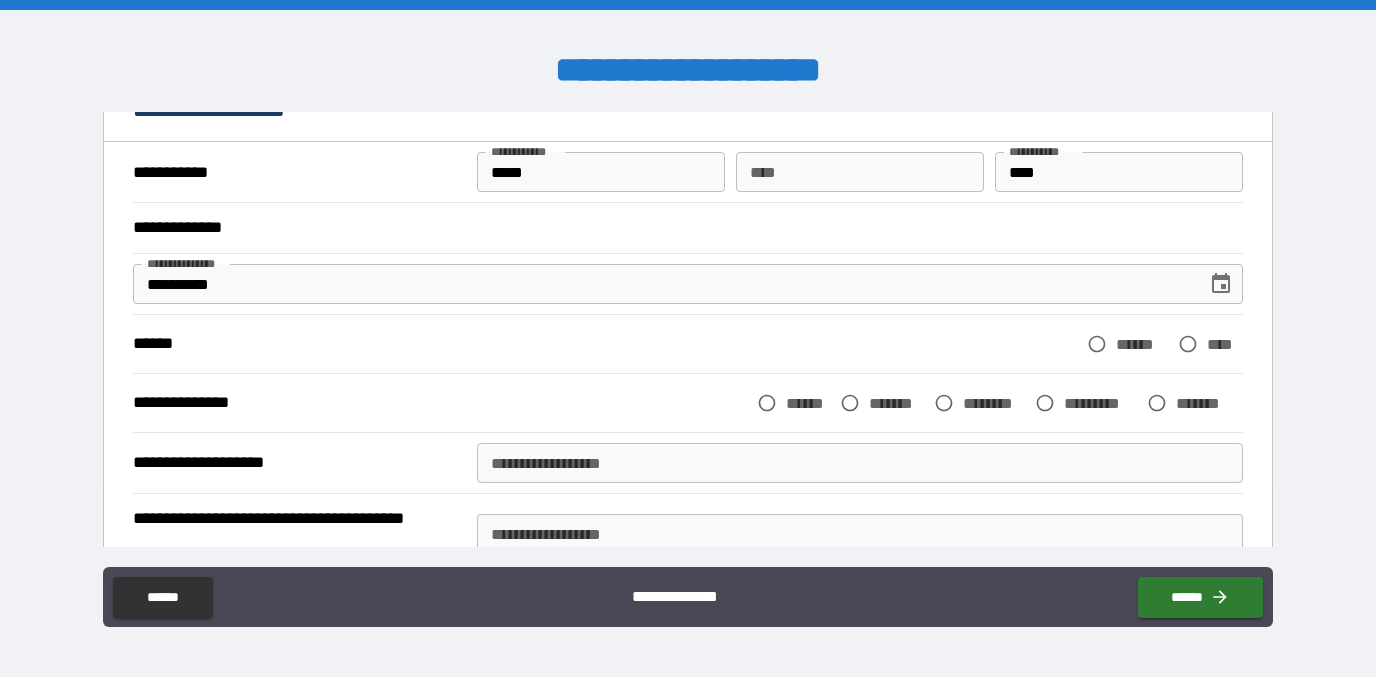 click on "**   *" at bounding box center (860, 172) 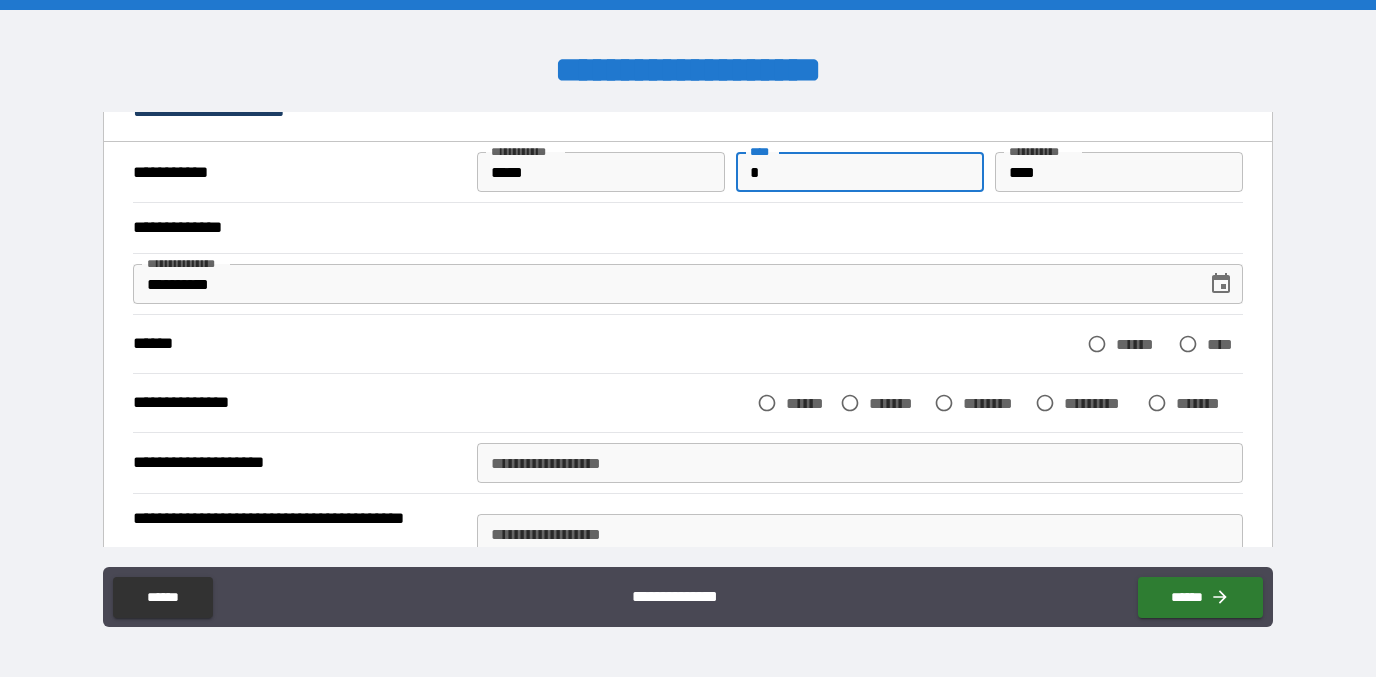 type on "*" 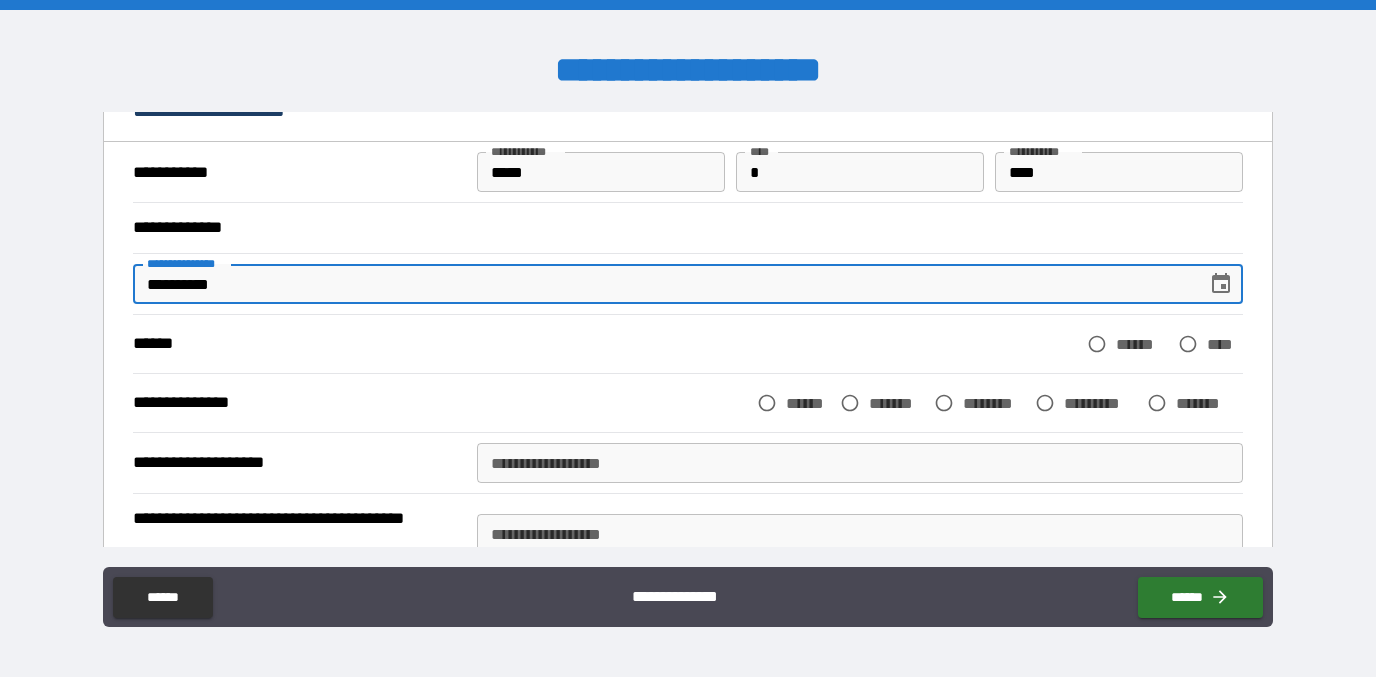 click on "**********" at bounding box center (662, 284) 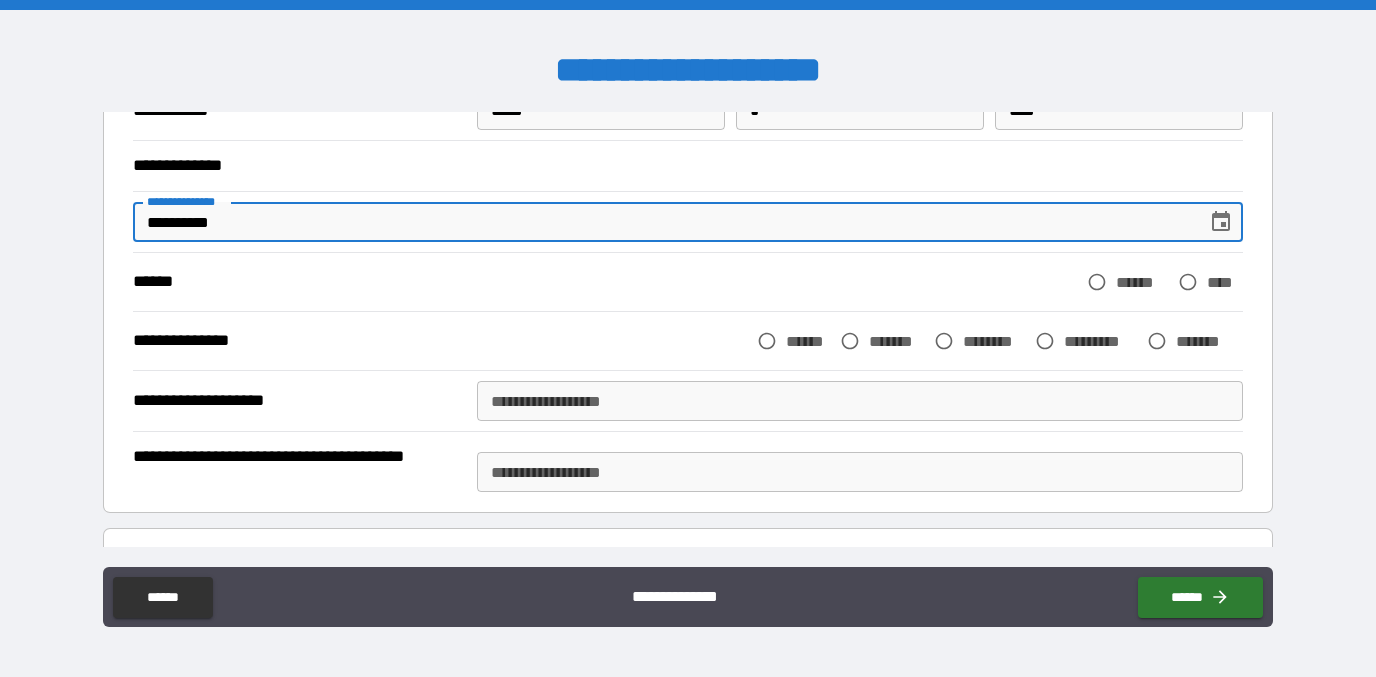 scroll, scrollTop: 183, scrollLeft: 0, axis: vertical 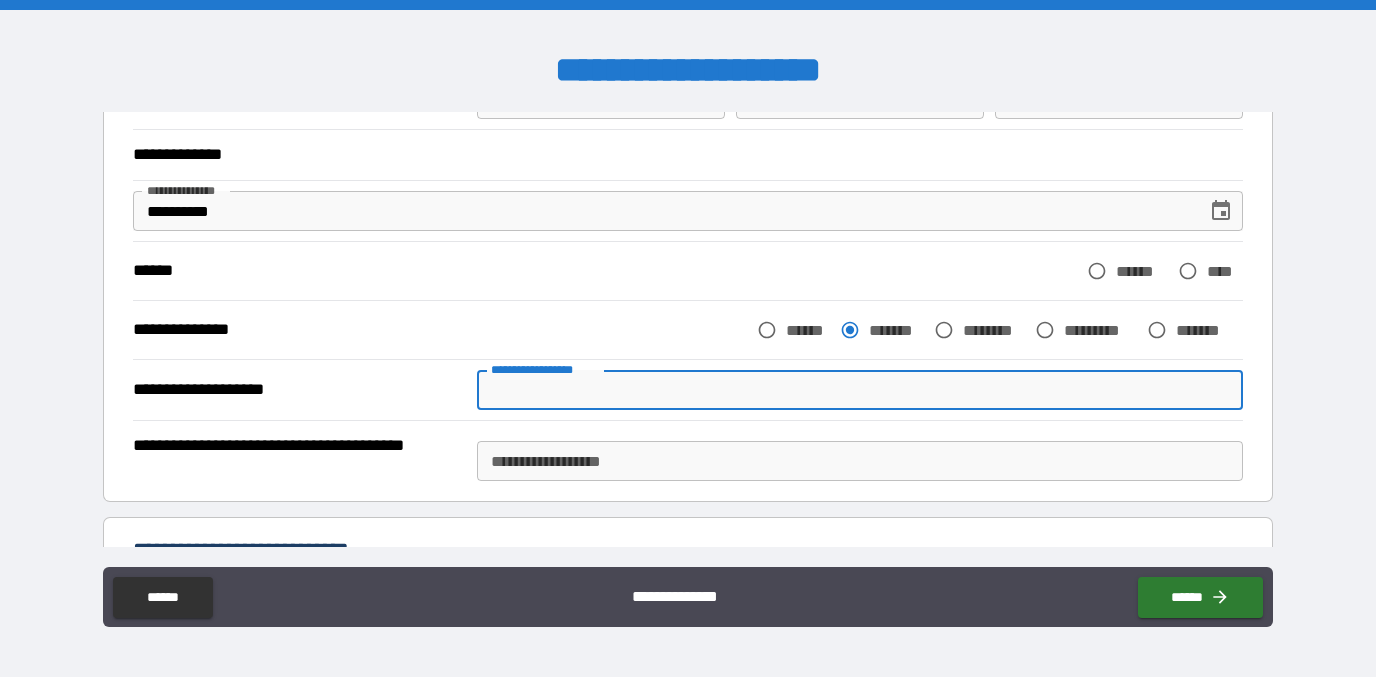 click on "**********" at bounding box center [859, 390] 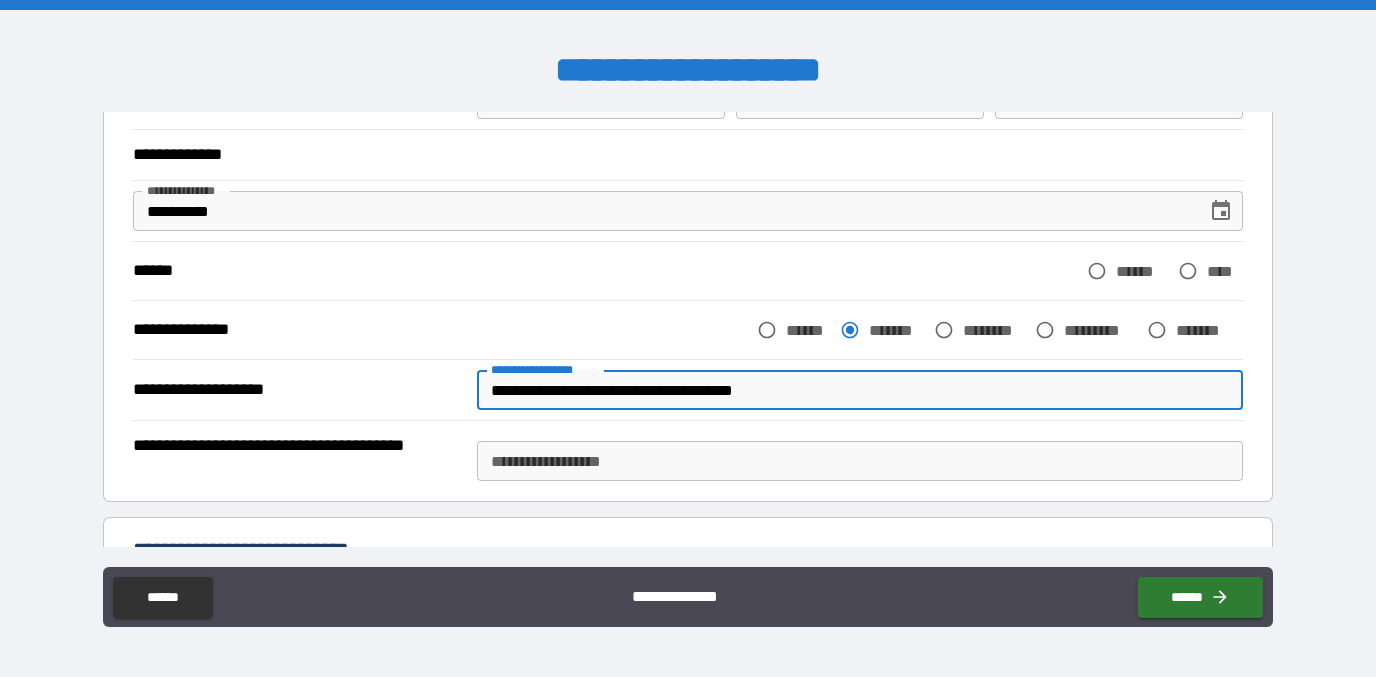 type on "**********" 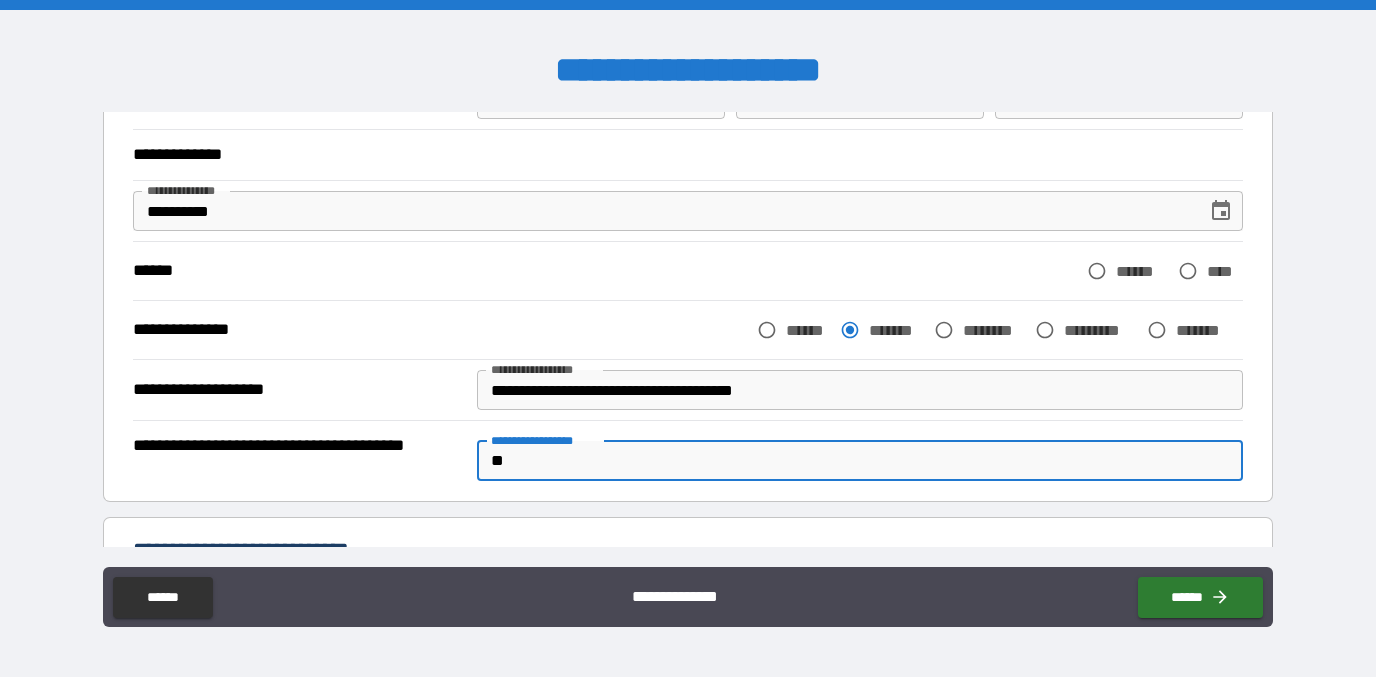 type on "*" 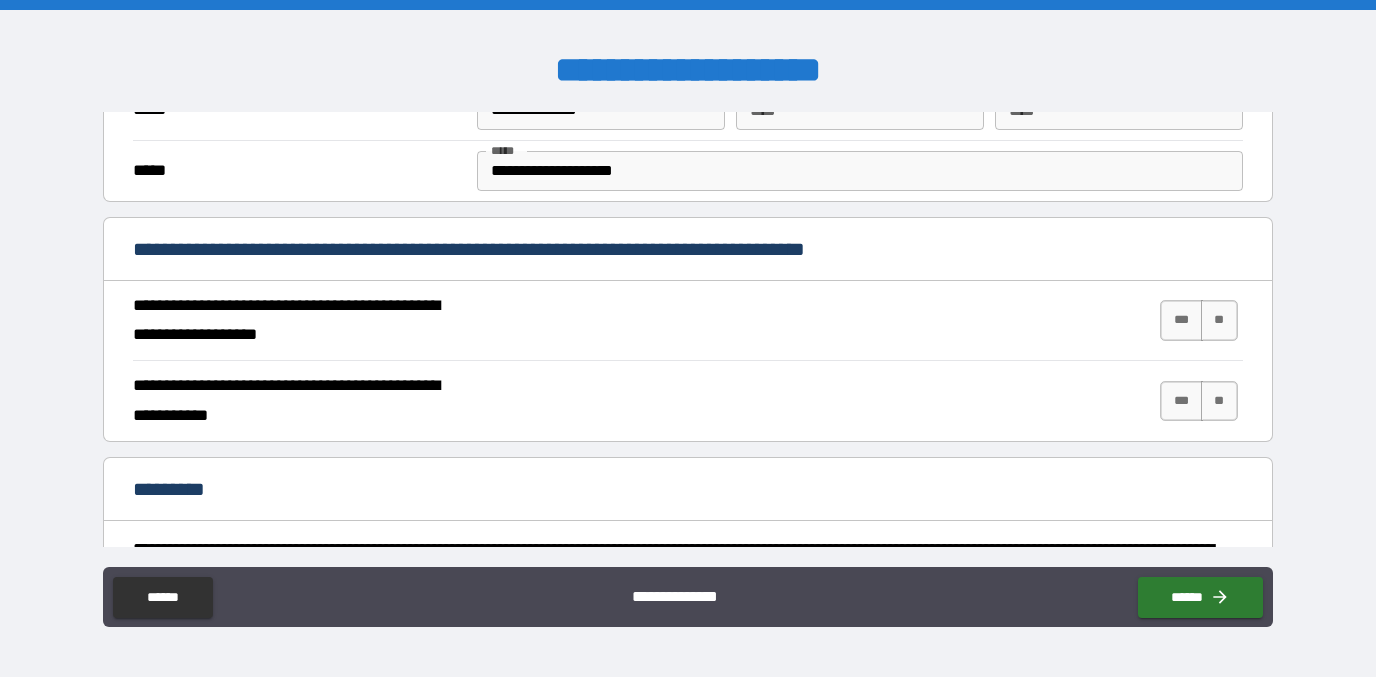 scroll, scrollTop: 851, scrollLeft: 0, axis: vertical 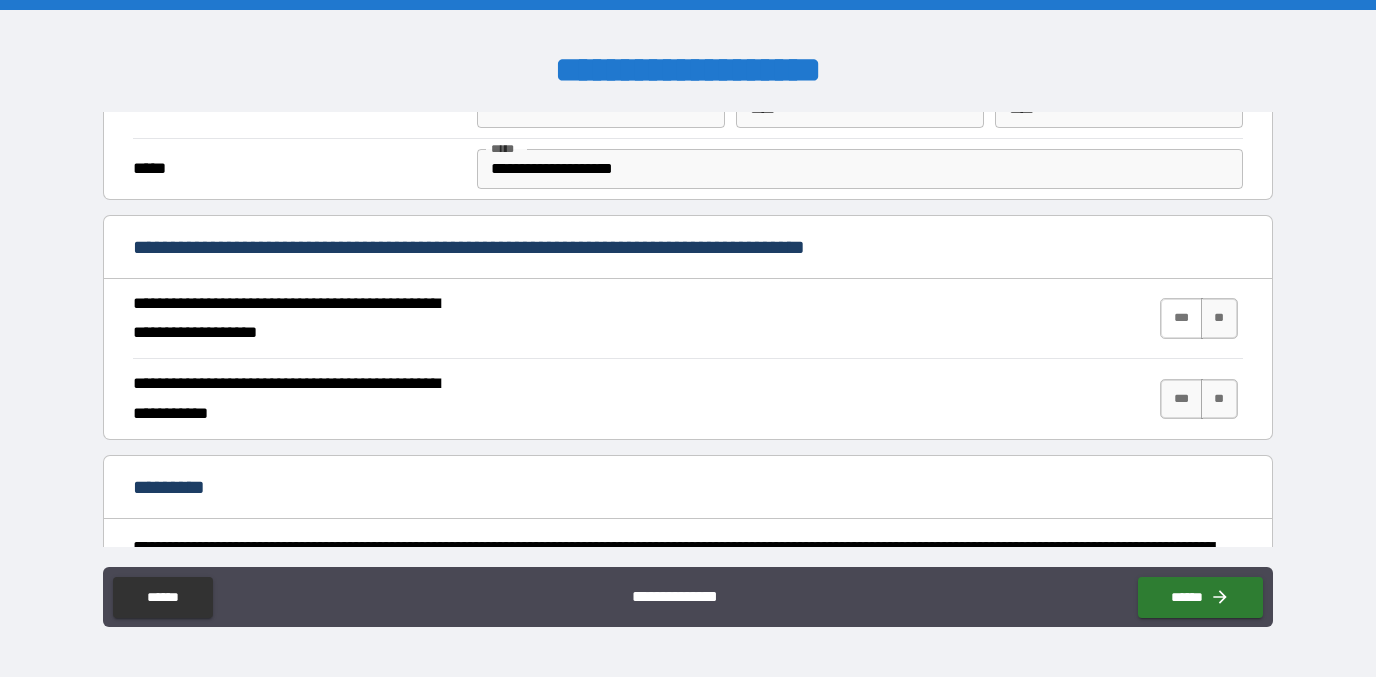 type on "**********" 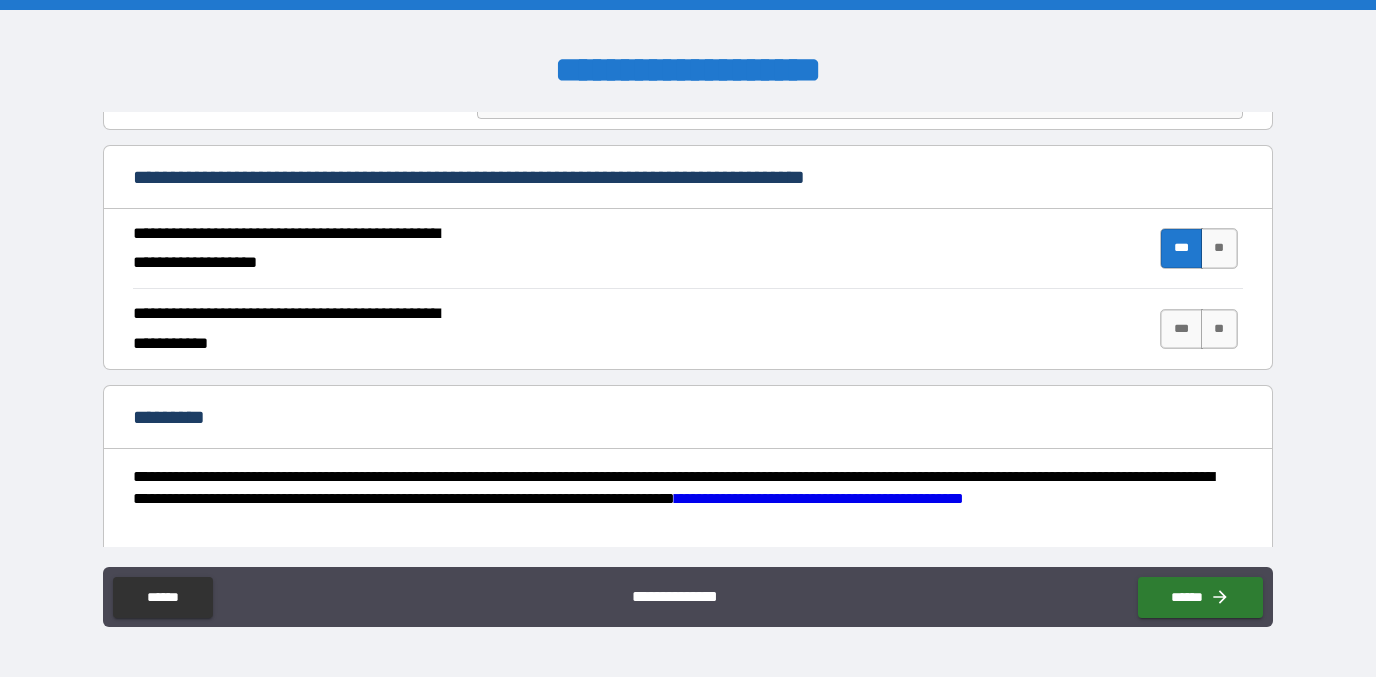 scroll, scrollTop: 923, scrollLeft: 0, axis: vertical 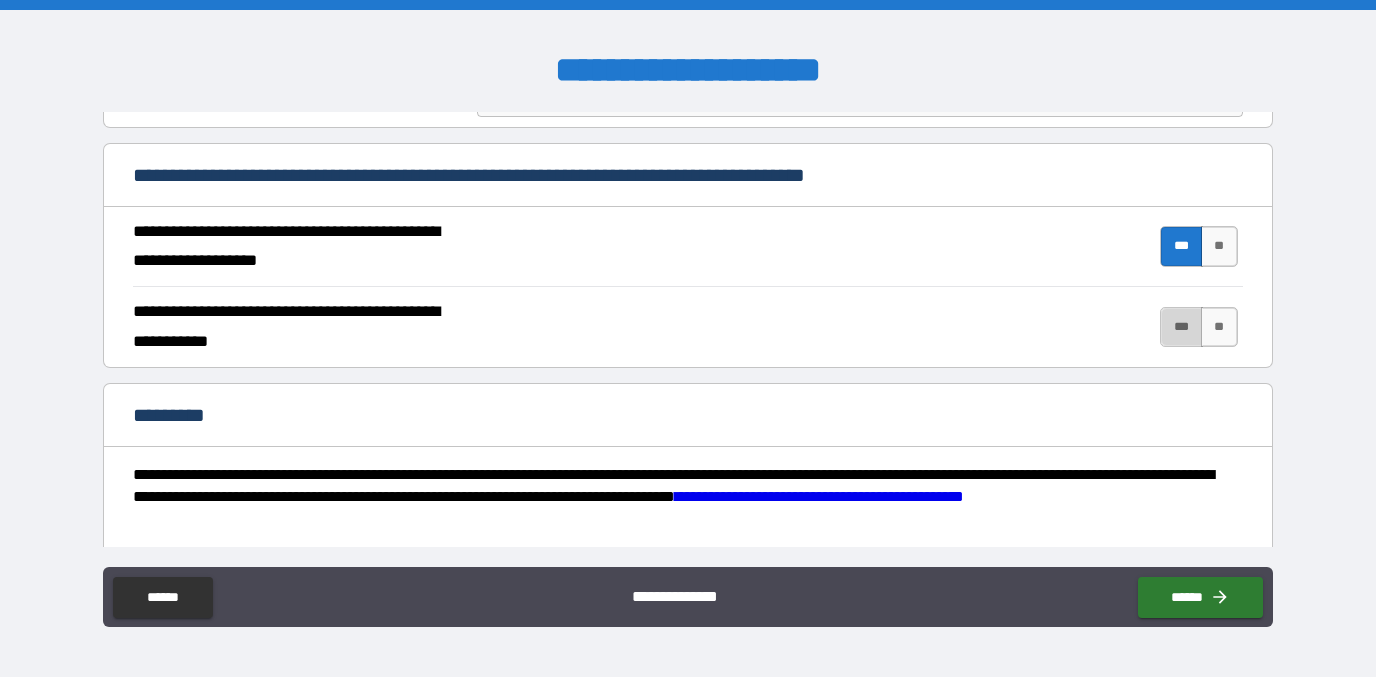 click on "***" at bounding box center (1181, 327) 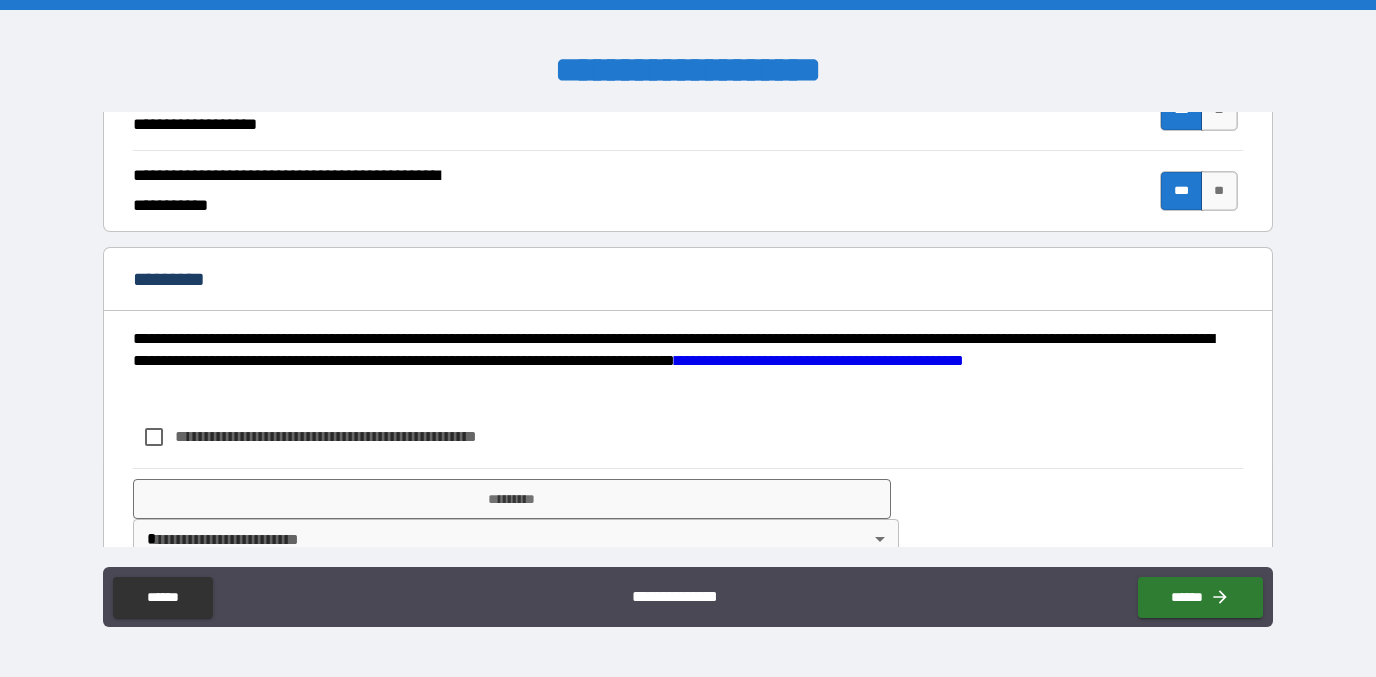 scroll, scrollTop: 1102, scrollLeft: 0, axis: vertical 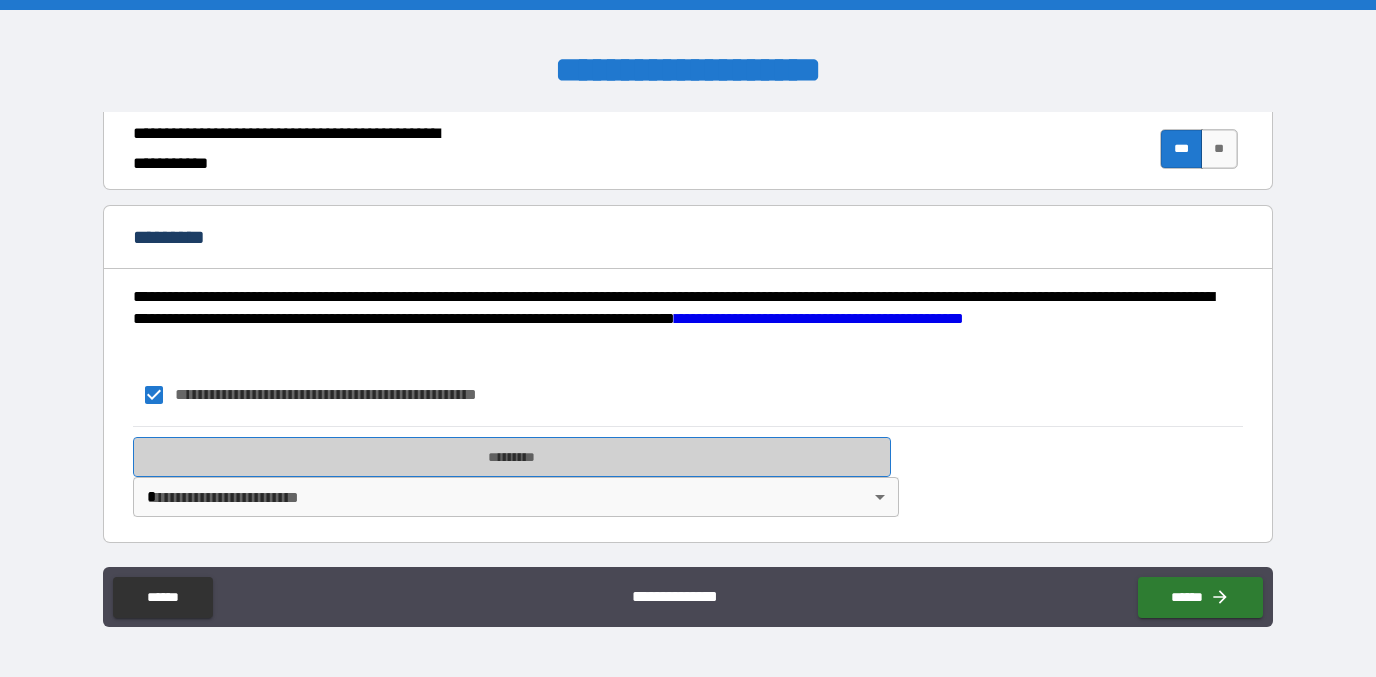 click on "*********" at bounding box center [511, 457] 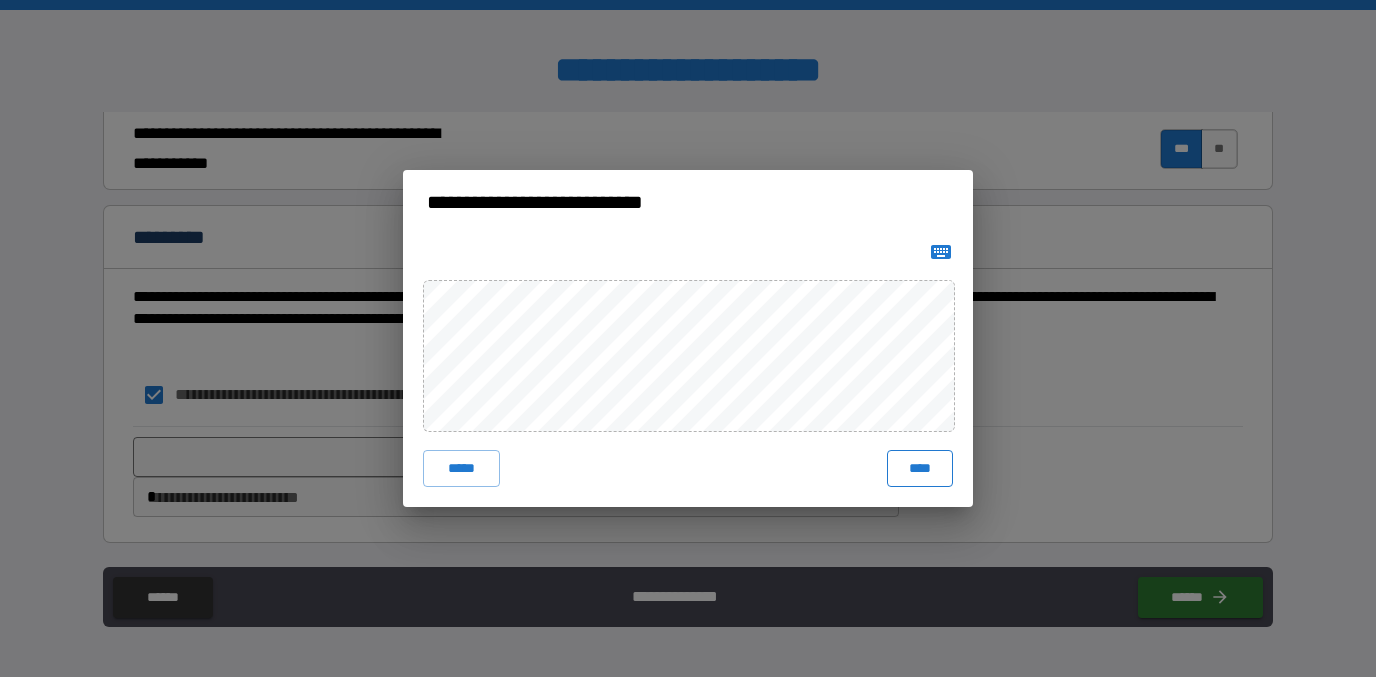 click on "****" at bounding box center (920, 468) 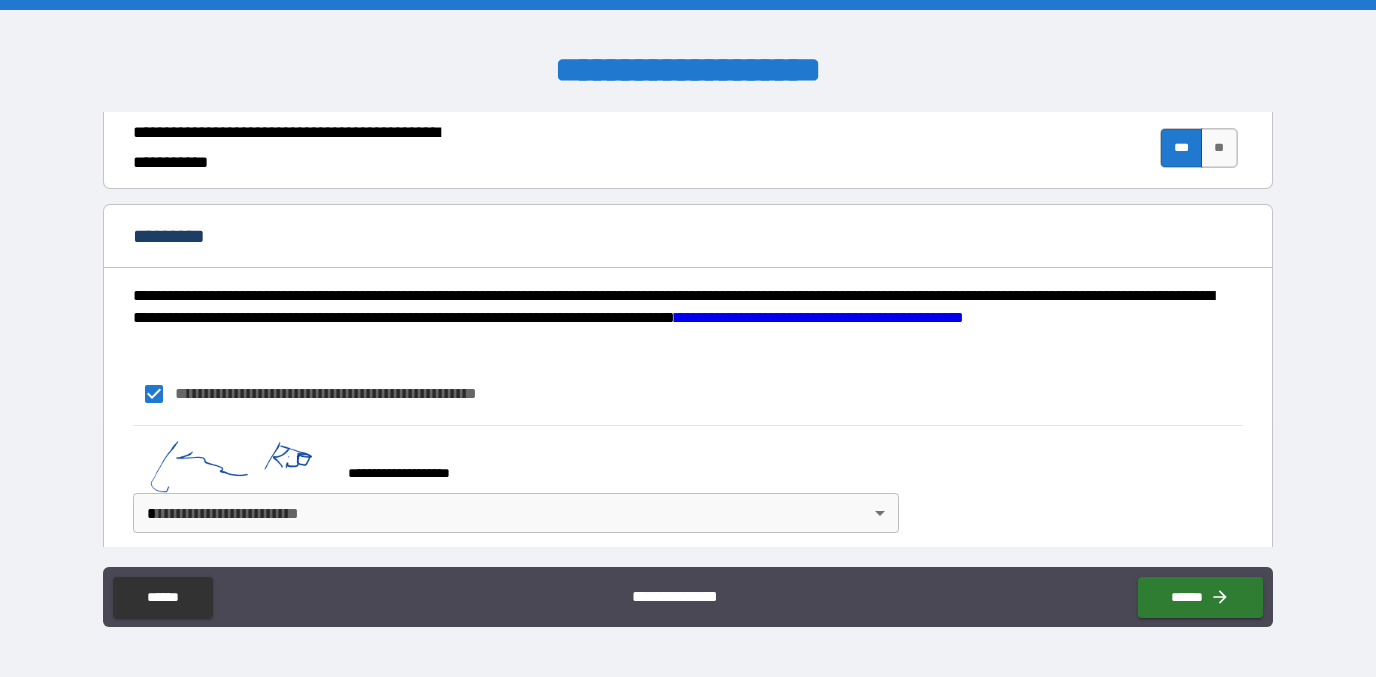 scroll, scrollTop: 1119, scrollLeft: 0, axis: vertical 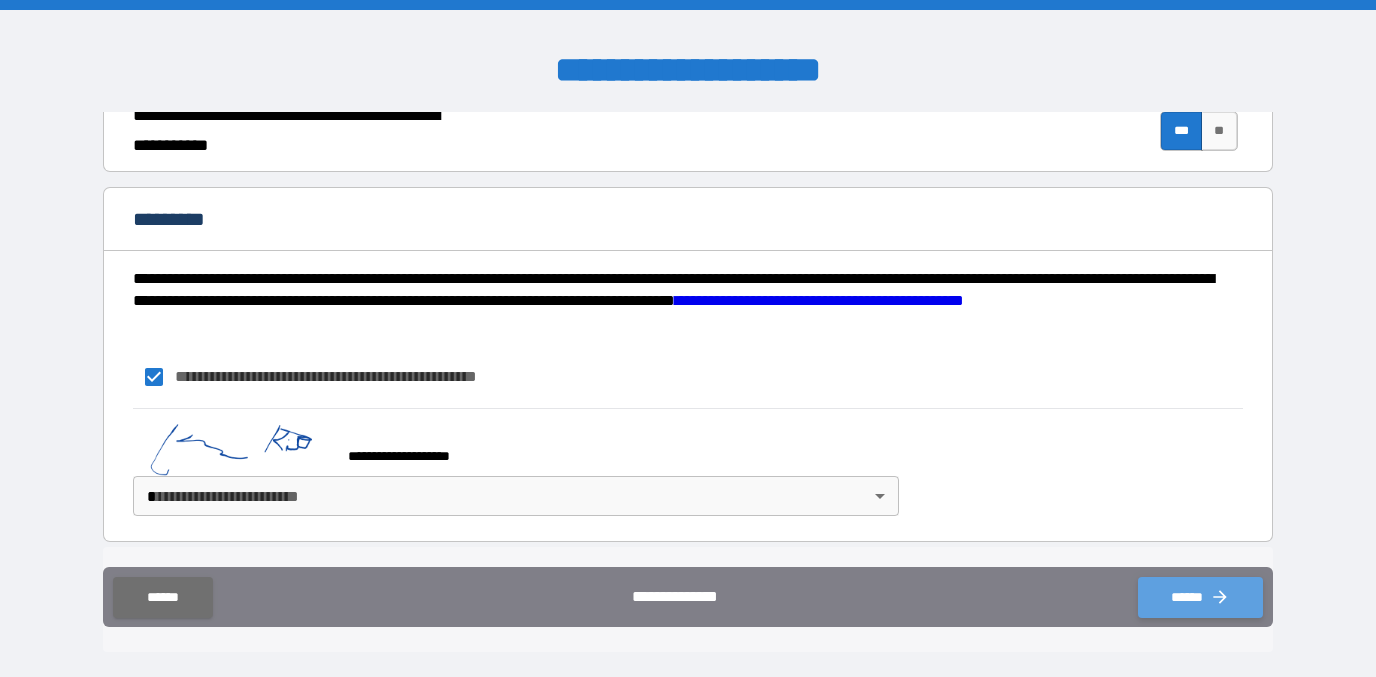 click 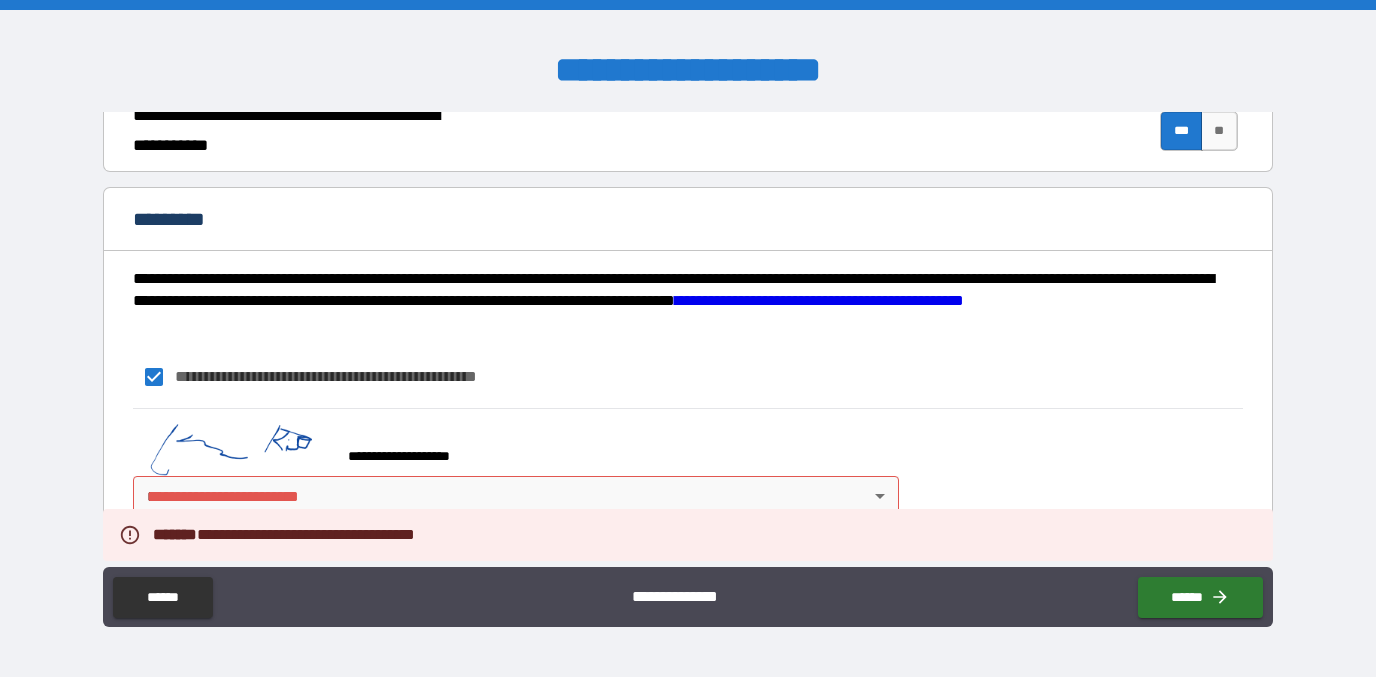 click on "[FIRST] [LAST] [STREET] [CITY], [STATE] [ZIP]" at bounding box center (688, 338) 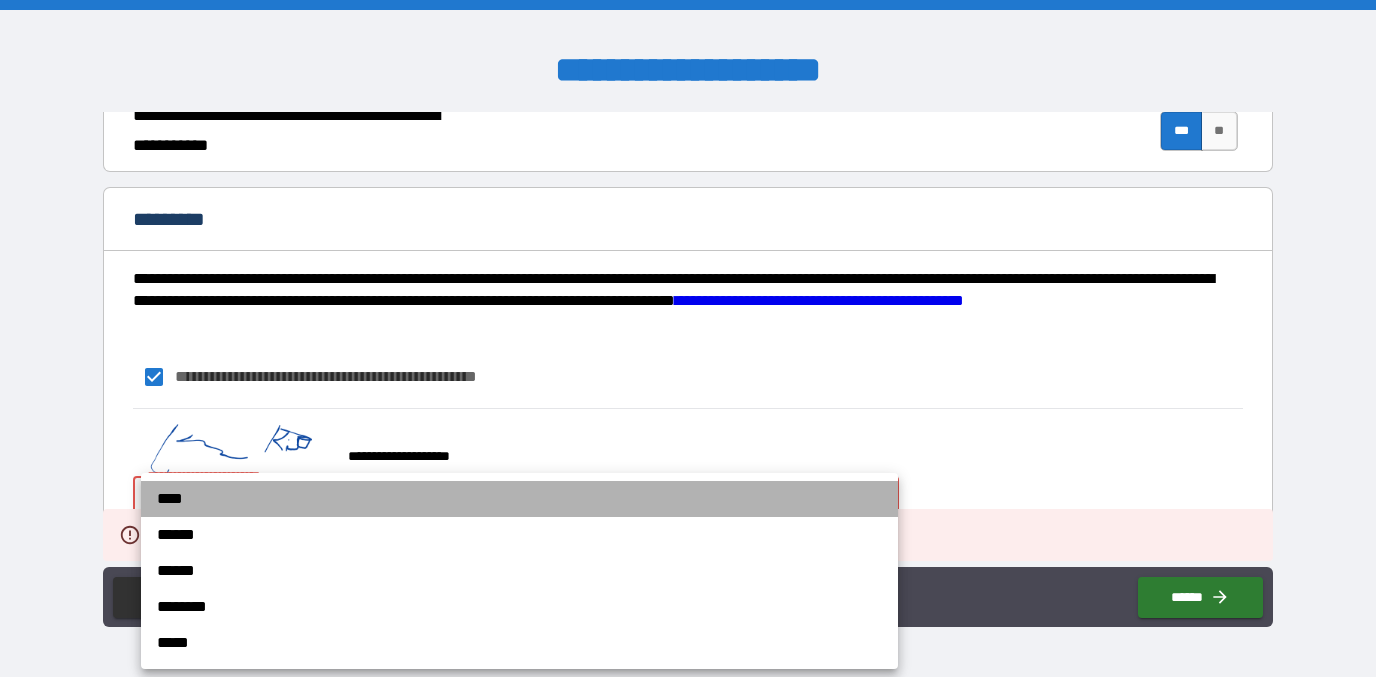click on "****" at bounding box center [519, 499] 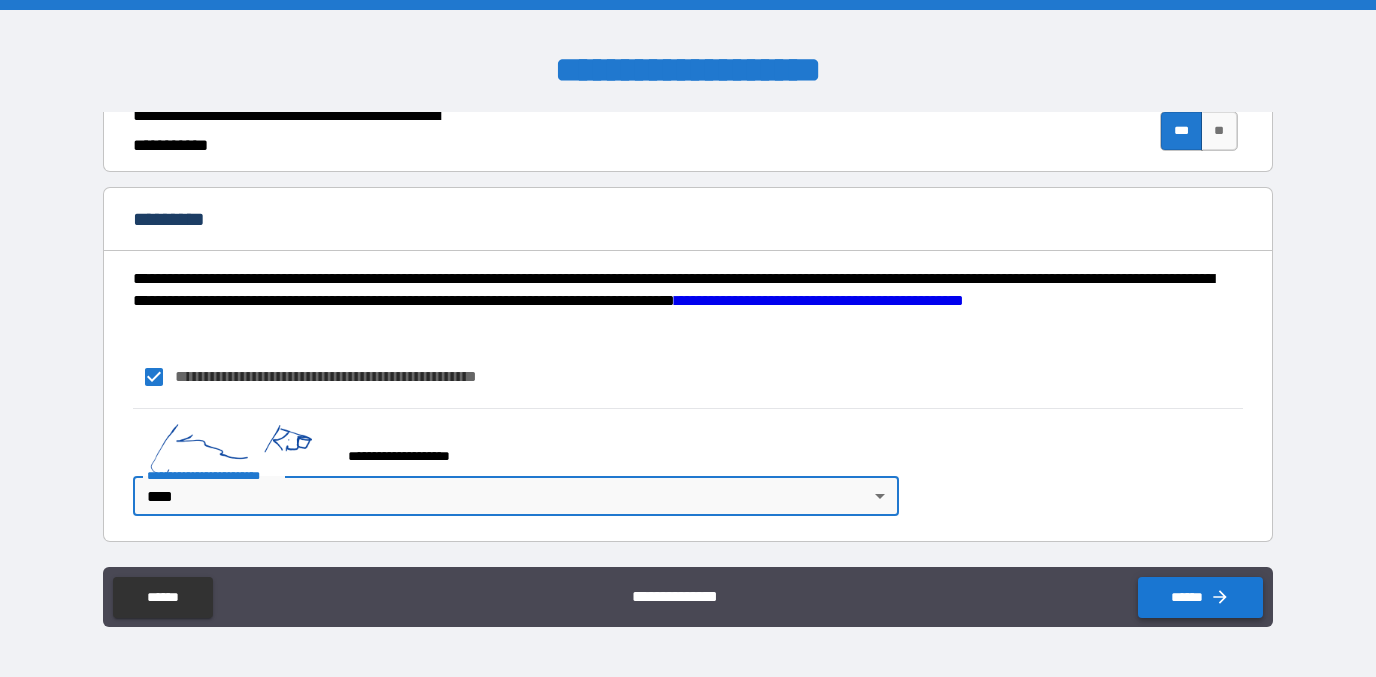 click on "******" at bounding box center (1200, 597) 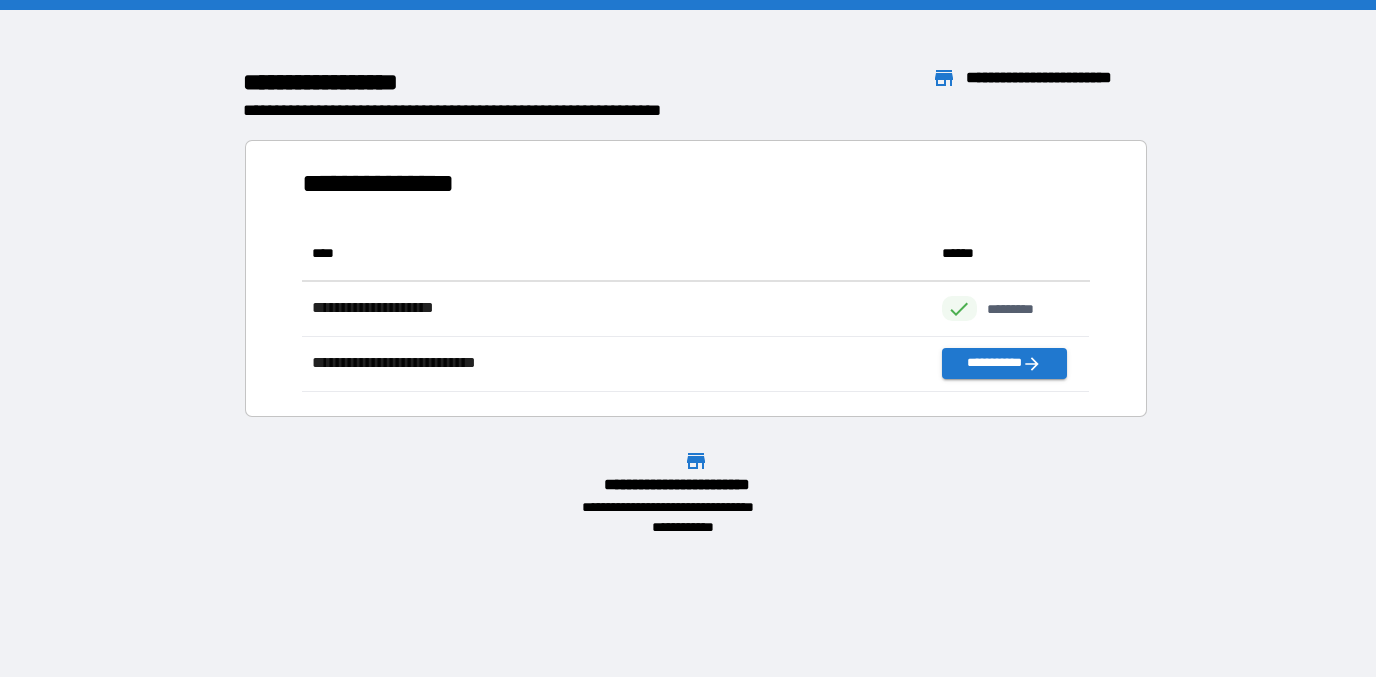 scroll, scrollTop: 1, scrollLeft: 0, axis: vertical 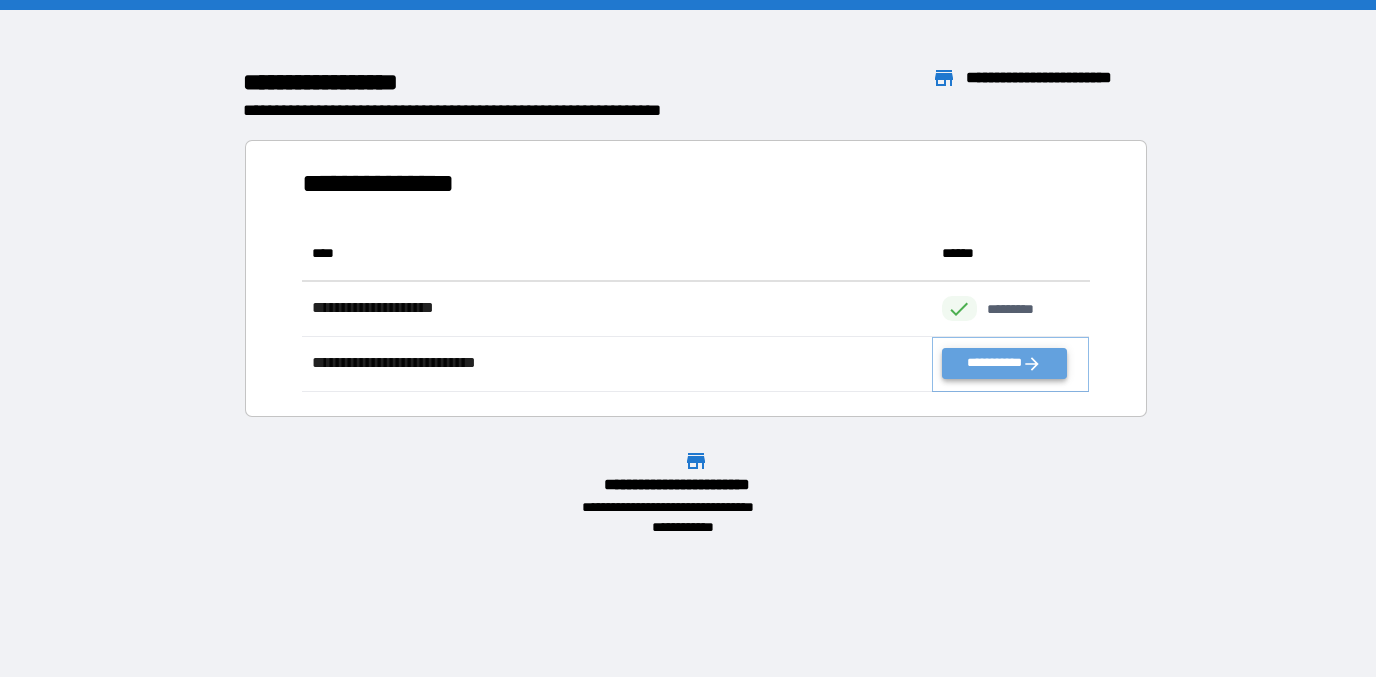 click on "**********" at bounding box center (1004, 363) 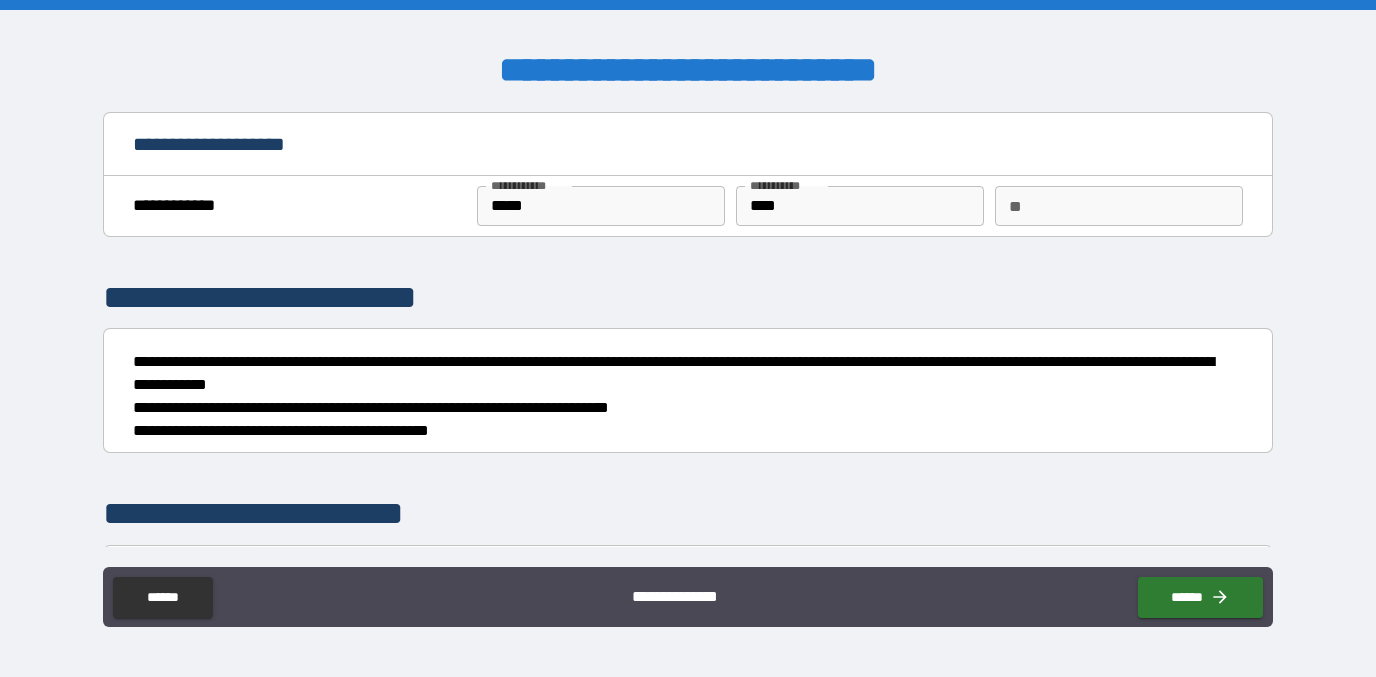 click on "**" at bounding box center [1119, 206] 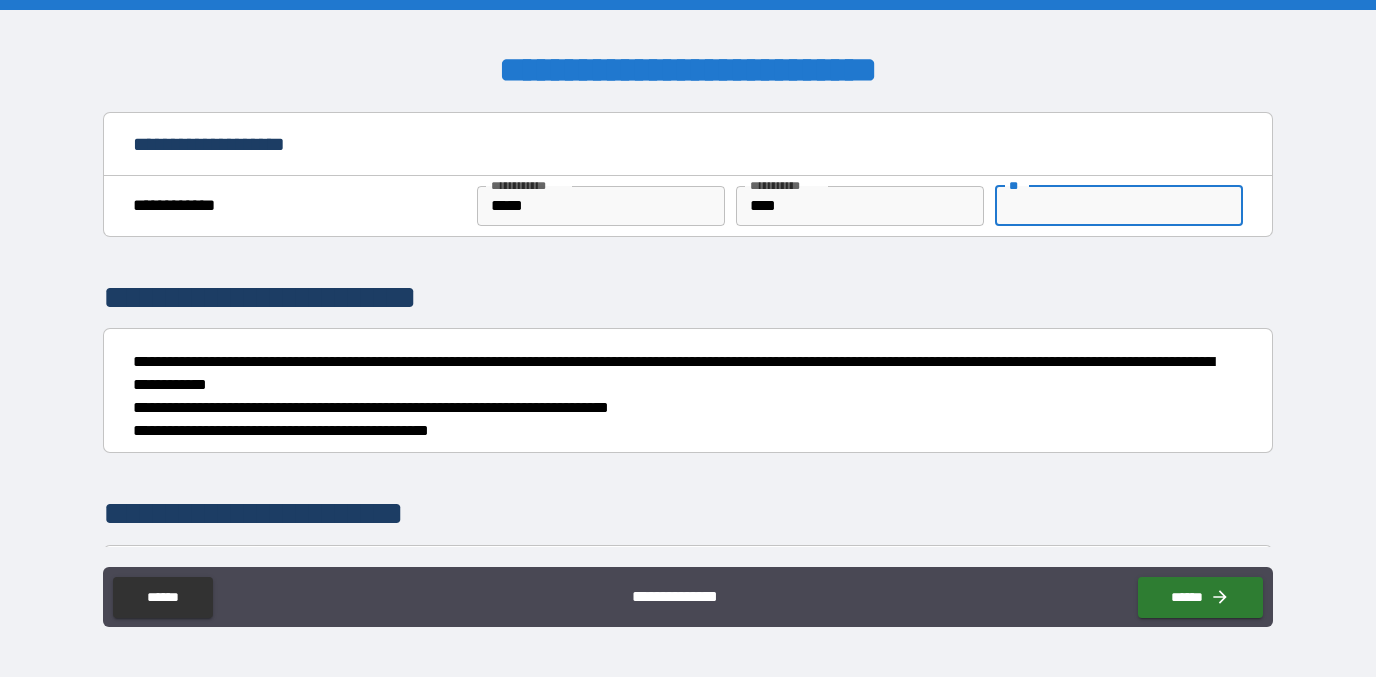 type on "*" 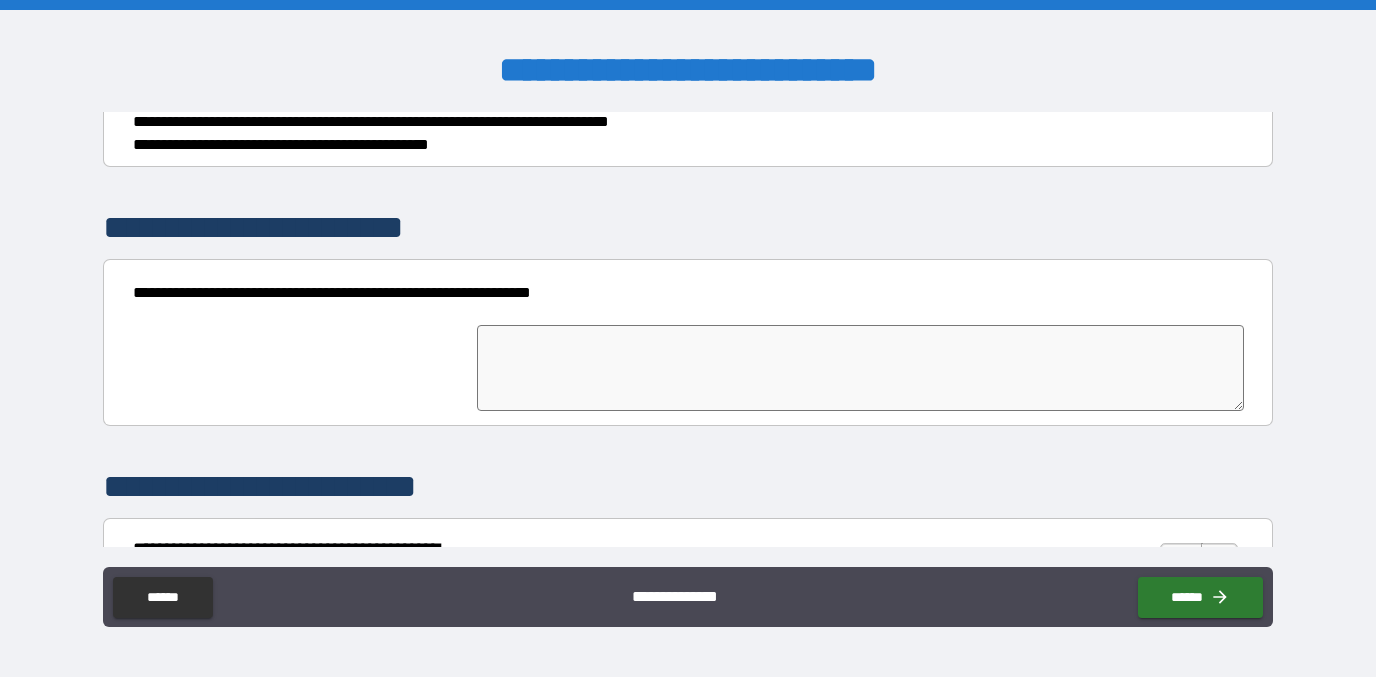scroll, scrollTop: 288, scrollLeft: 0, axis: vertical 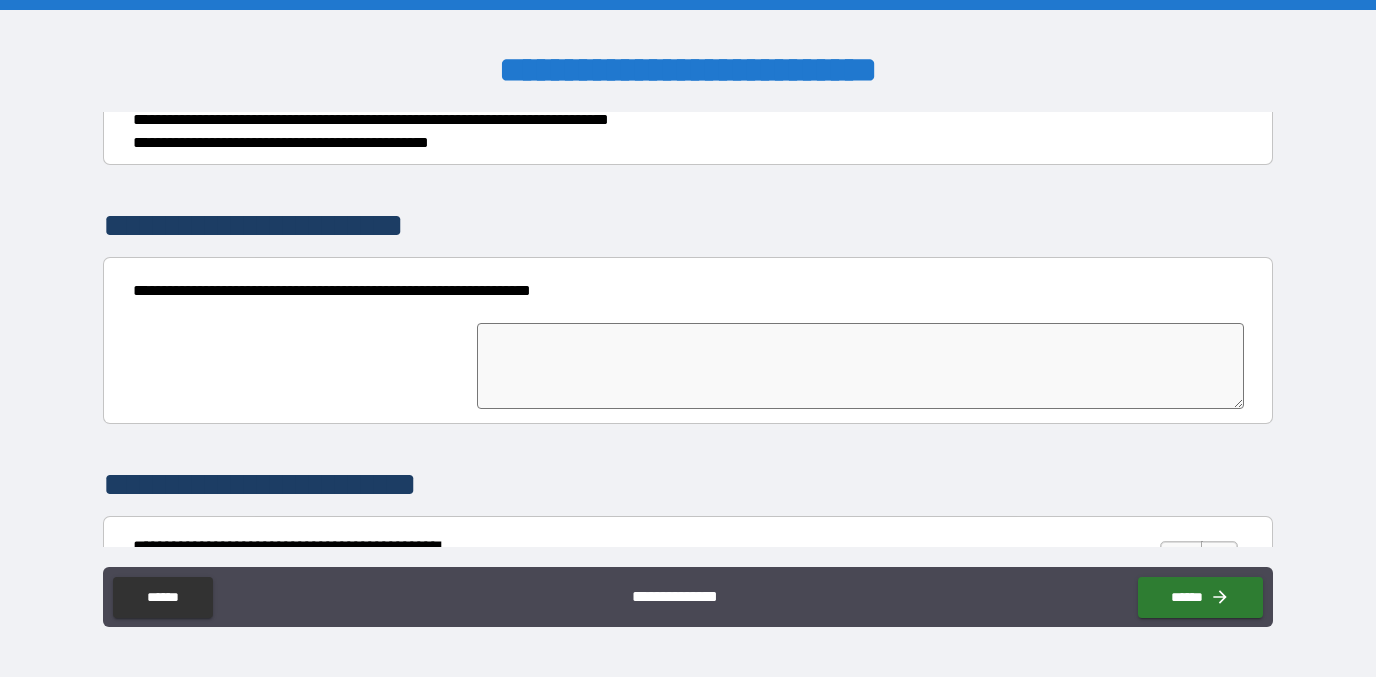 click at bounding box center (860, 366) 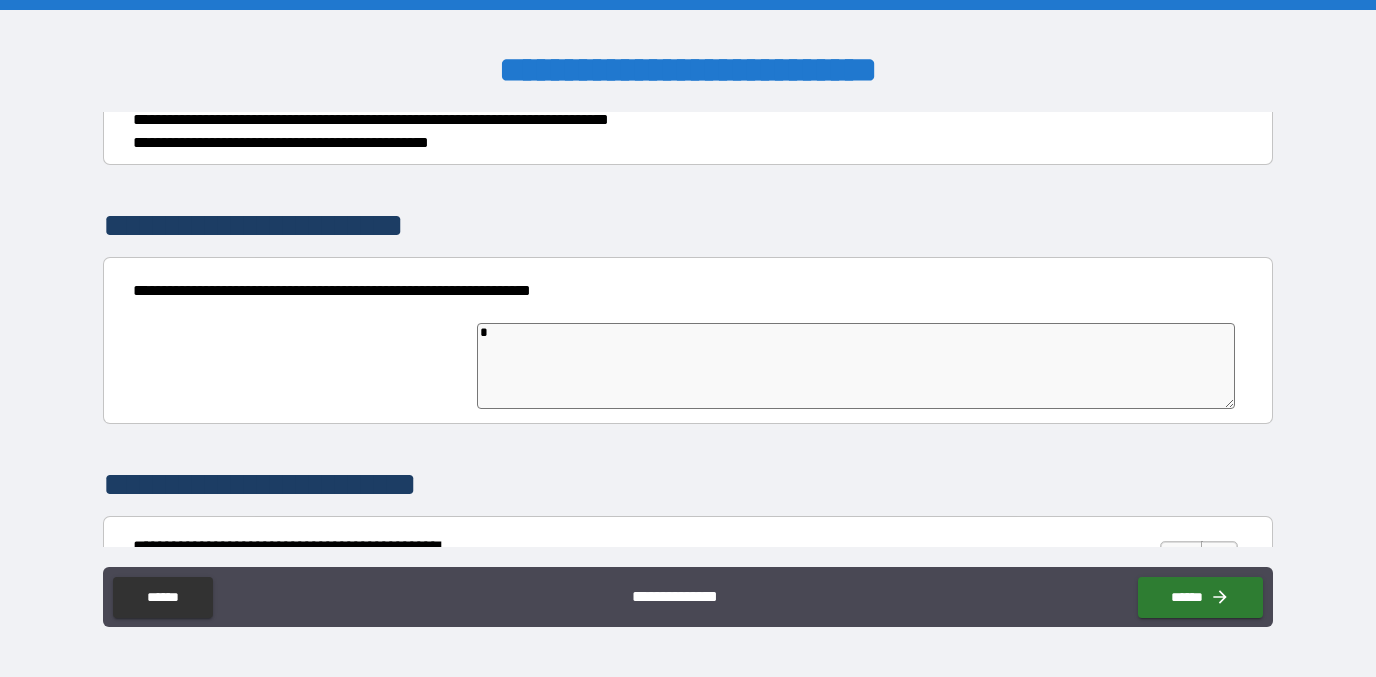 type on "*" 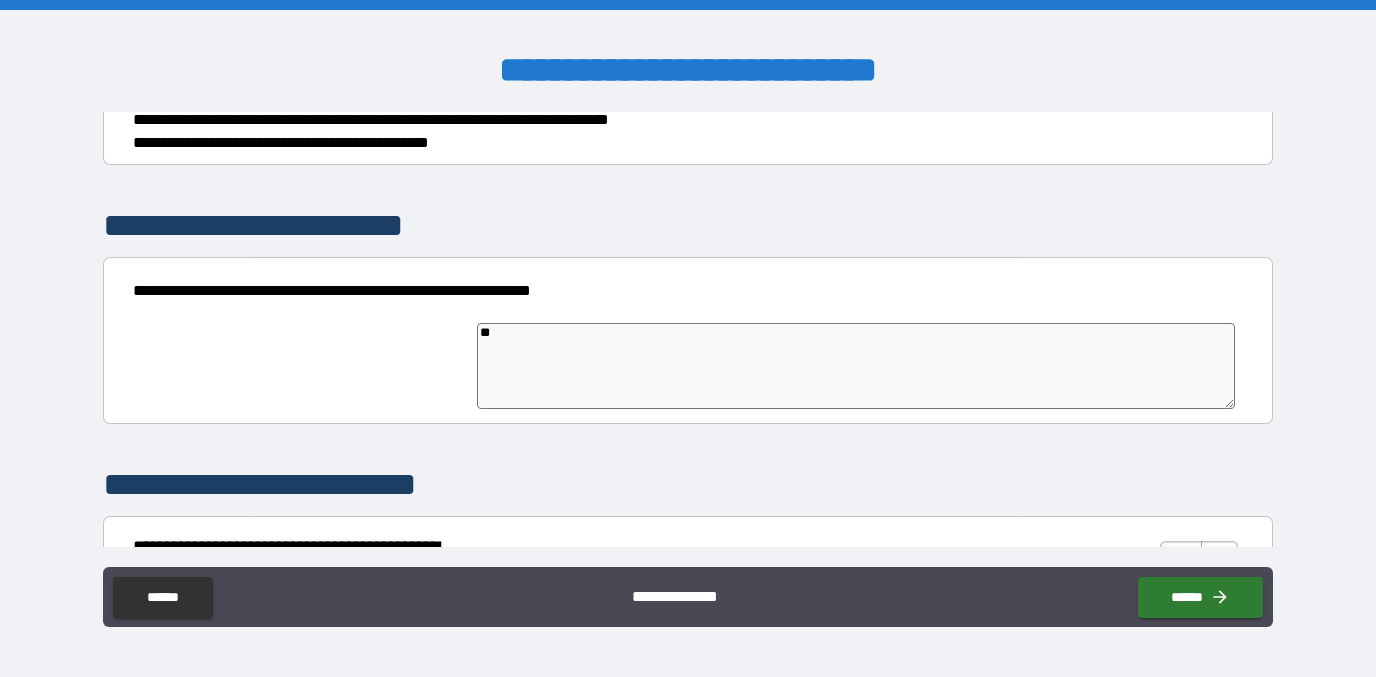 type on "*" 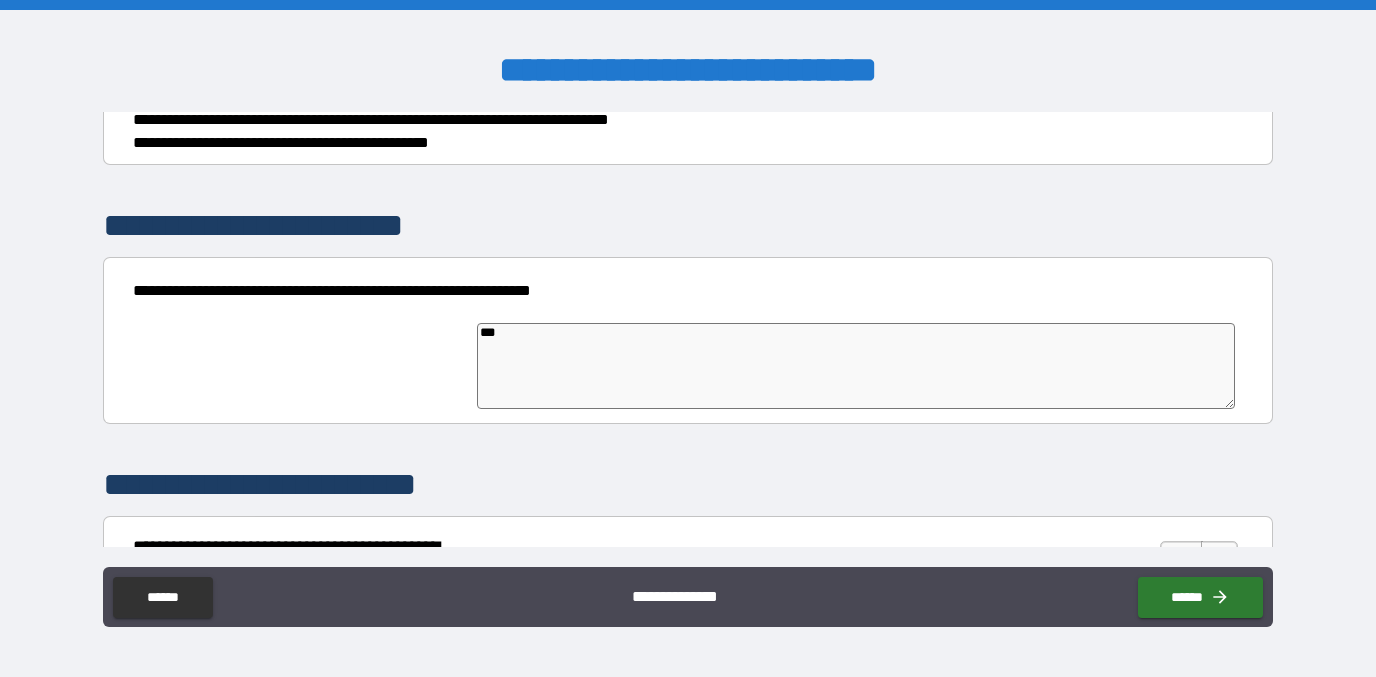 type on "****" 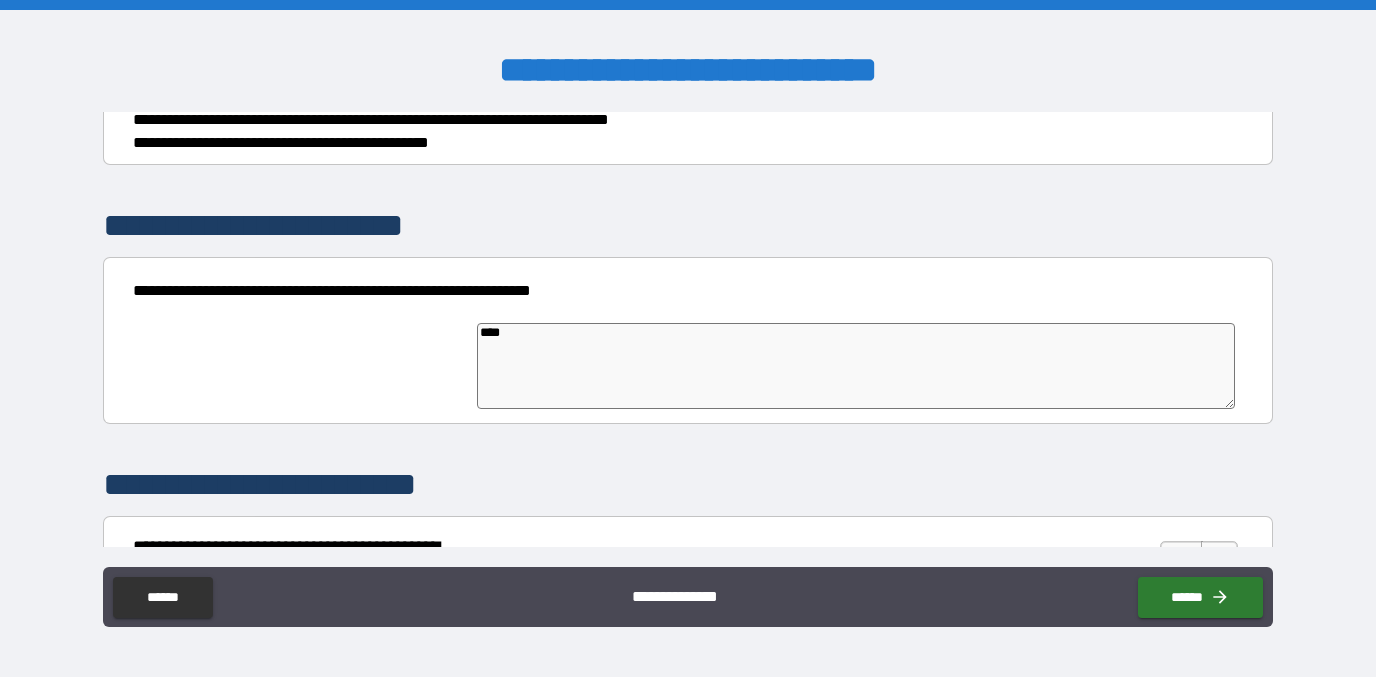 type on "*****" 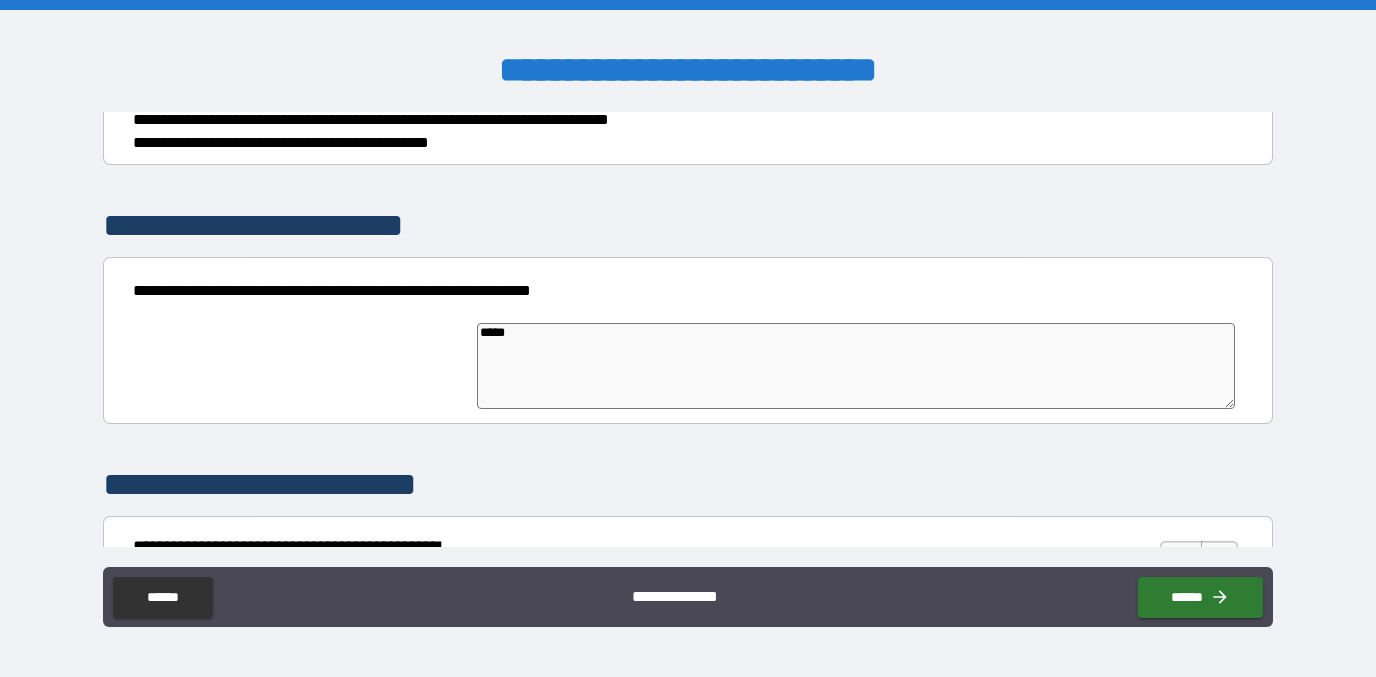 type on "*" 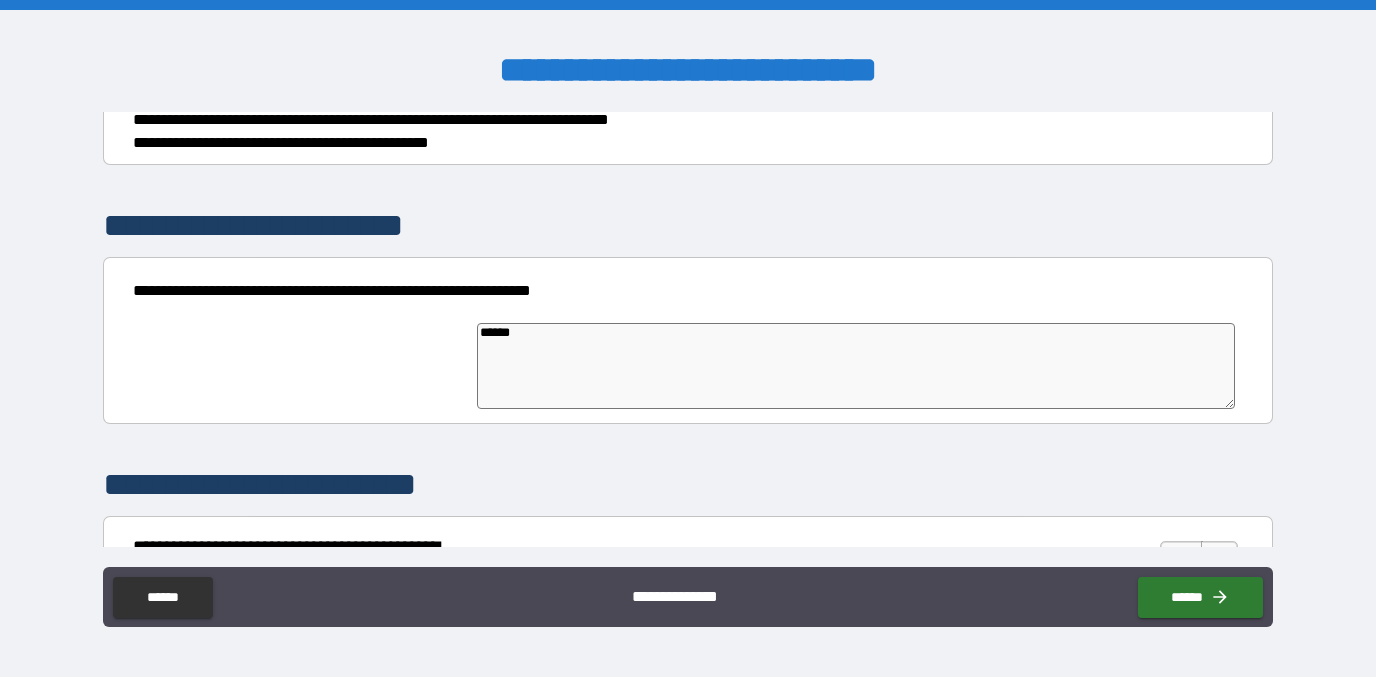 type on "*" 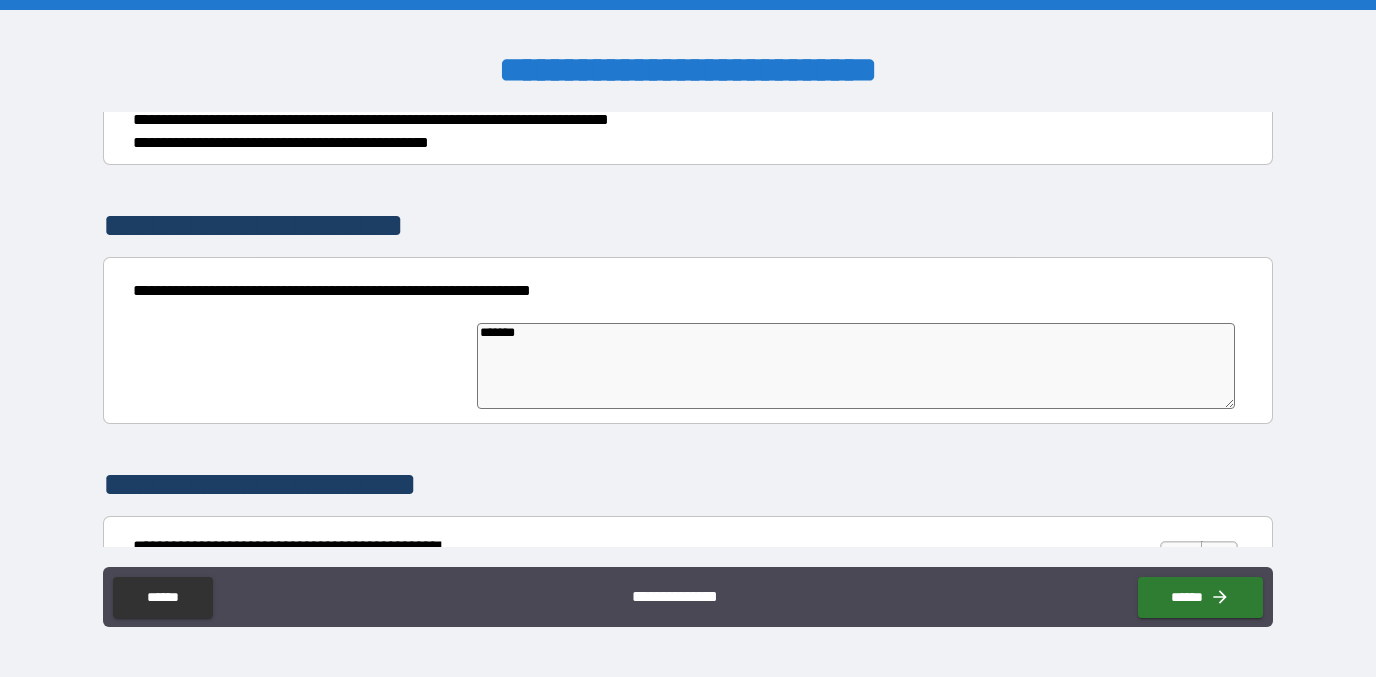 type on "********" 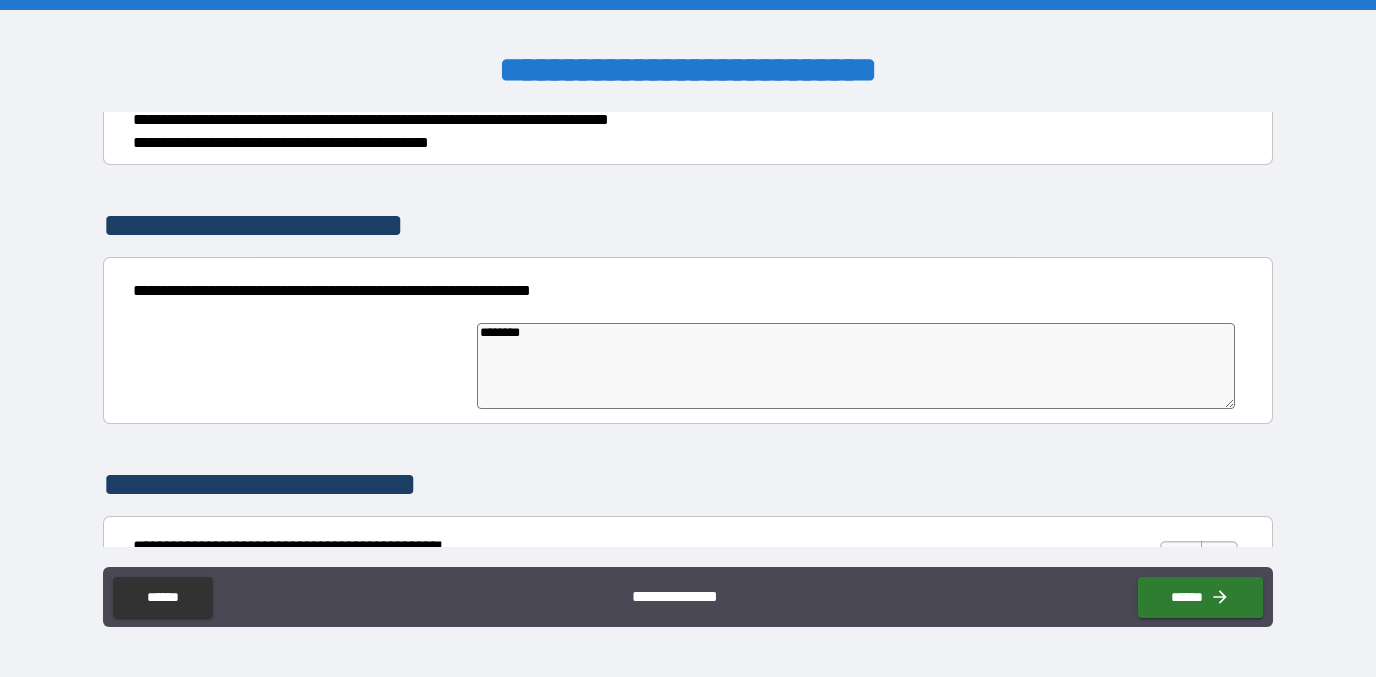 type on "*" 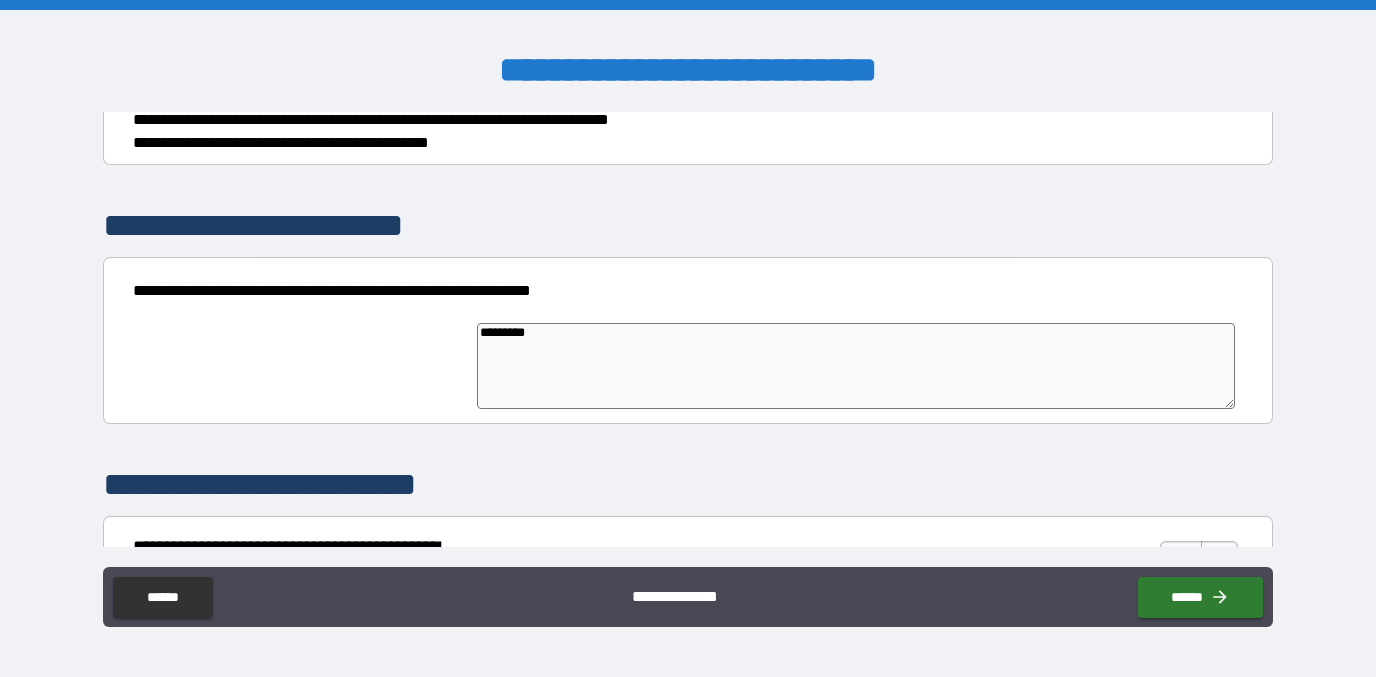 type on "*********" 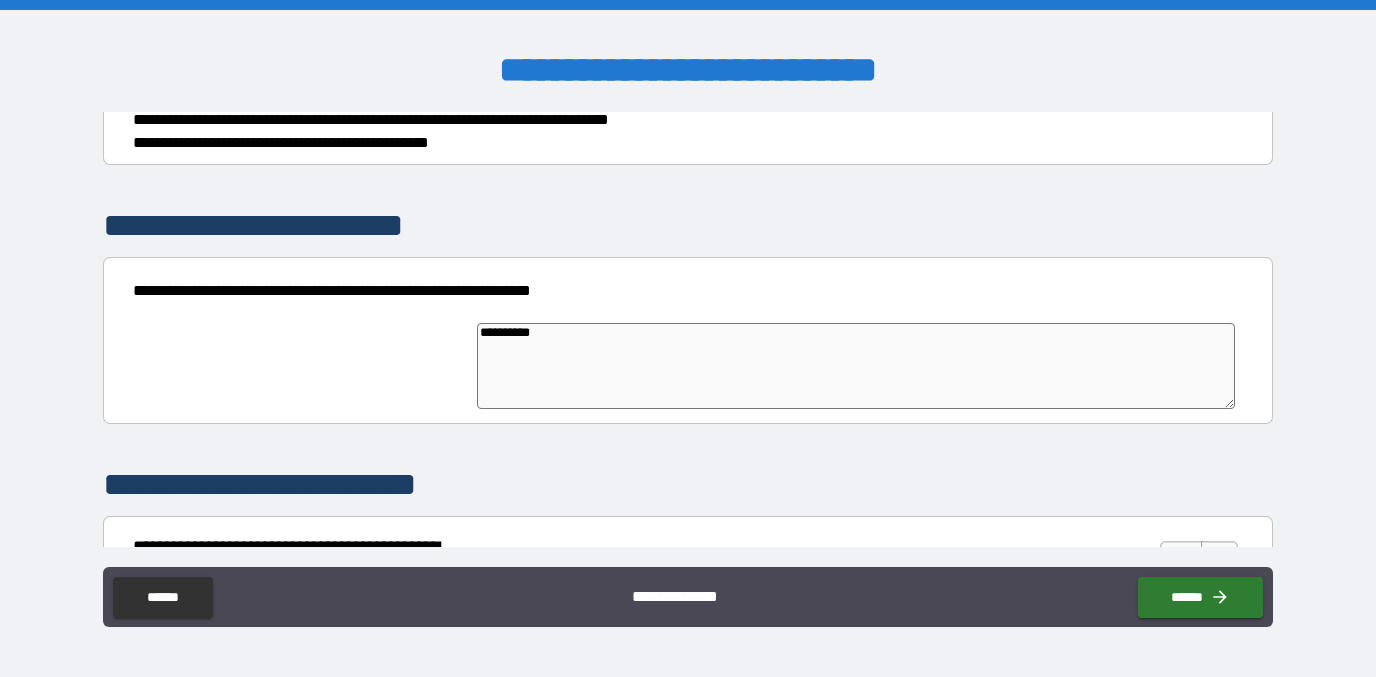 type on "*" 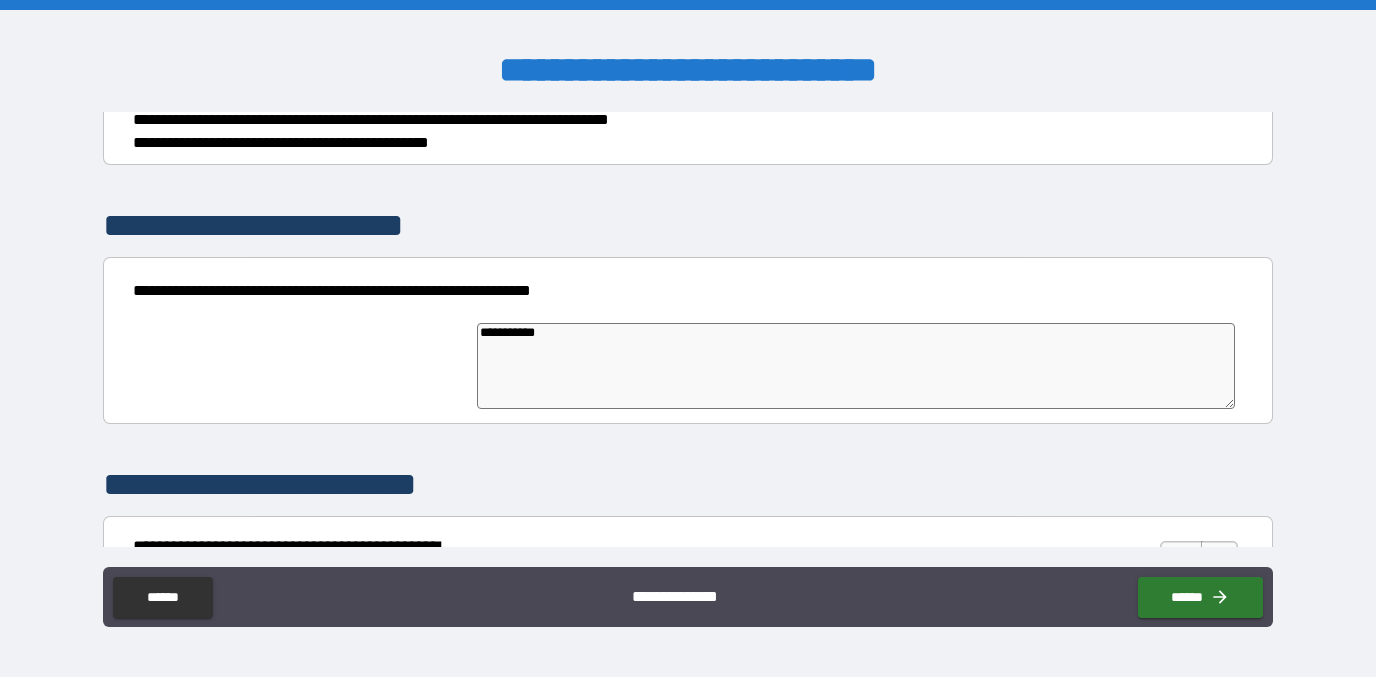 type on "*" 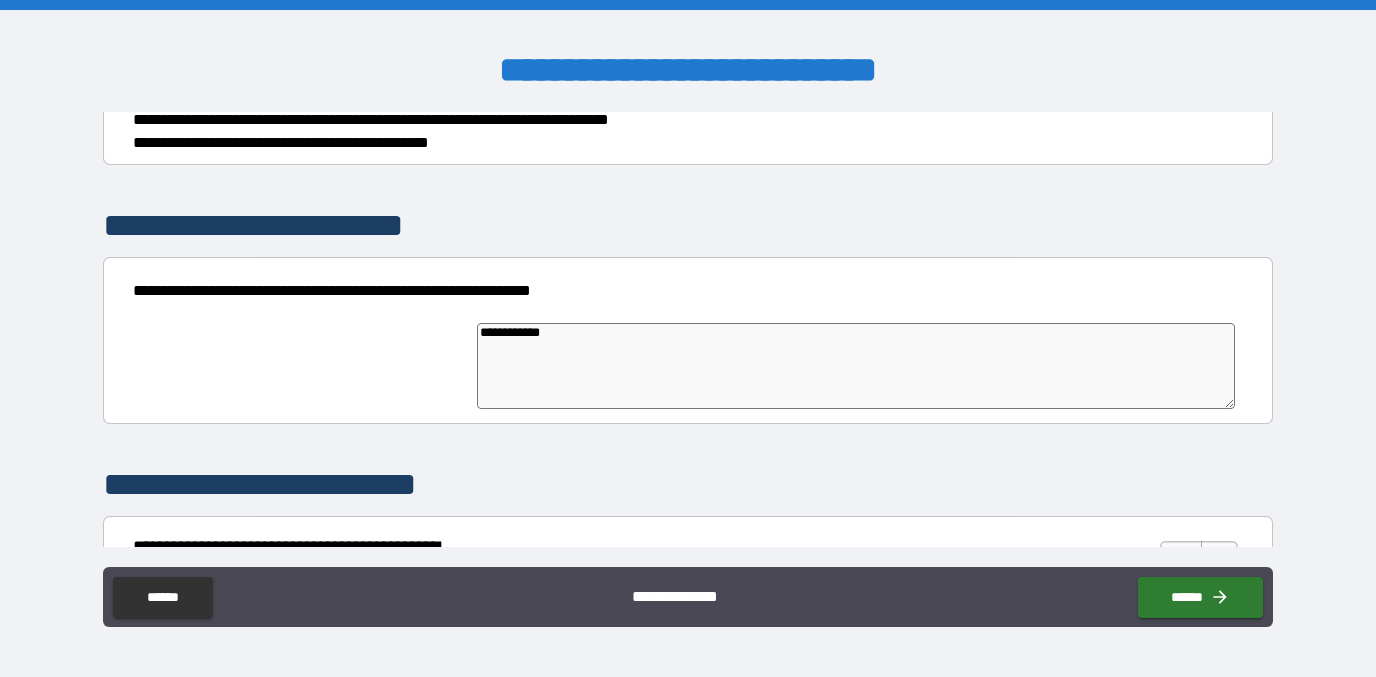 type on "**********" 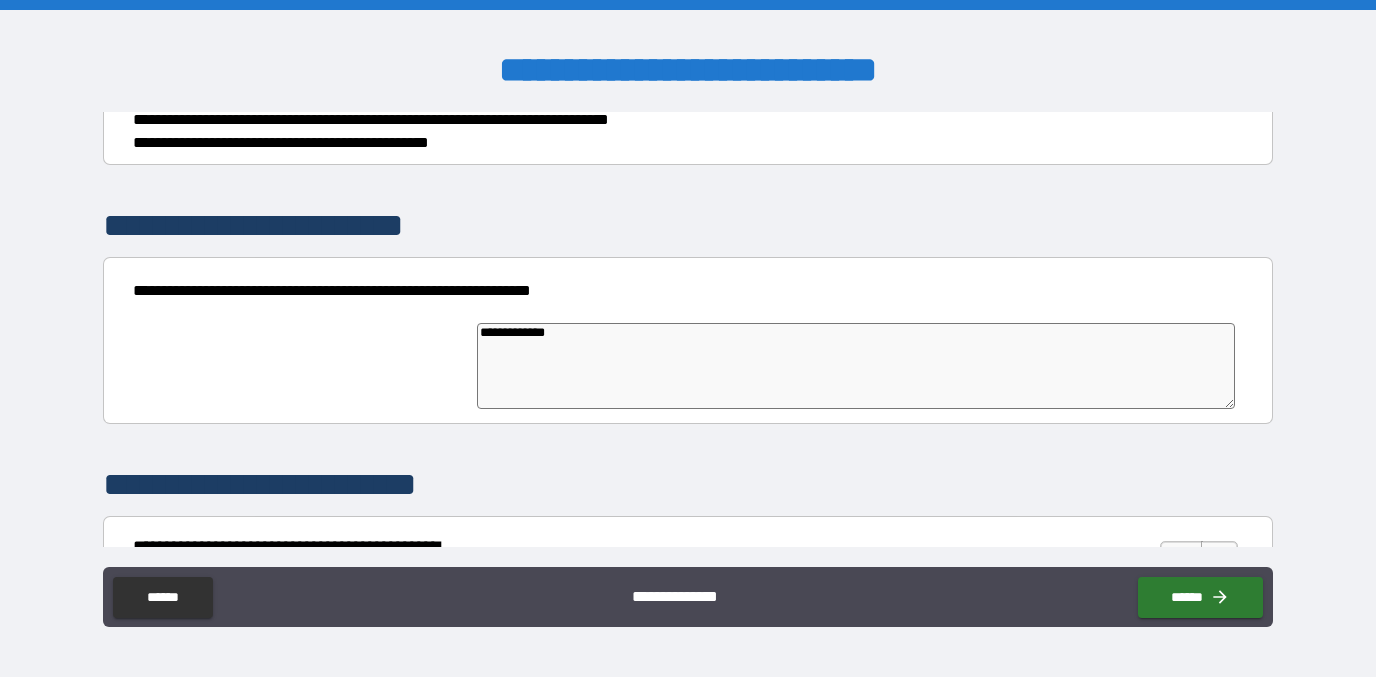 type on "*" 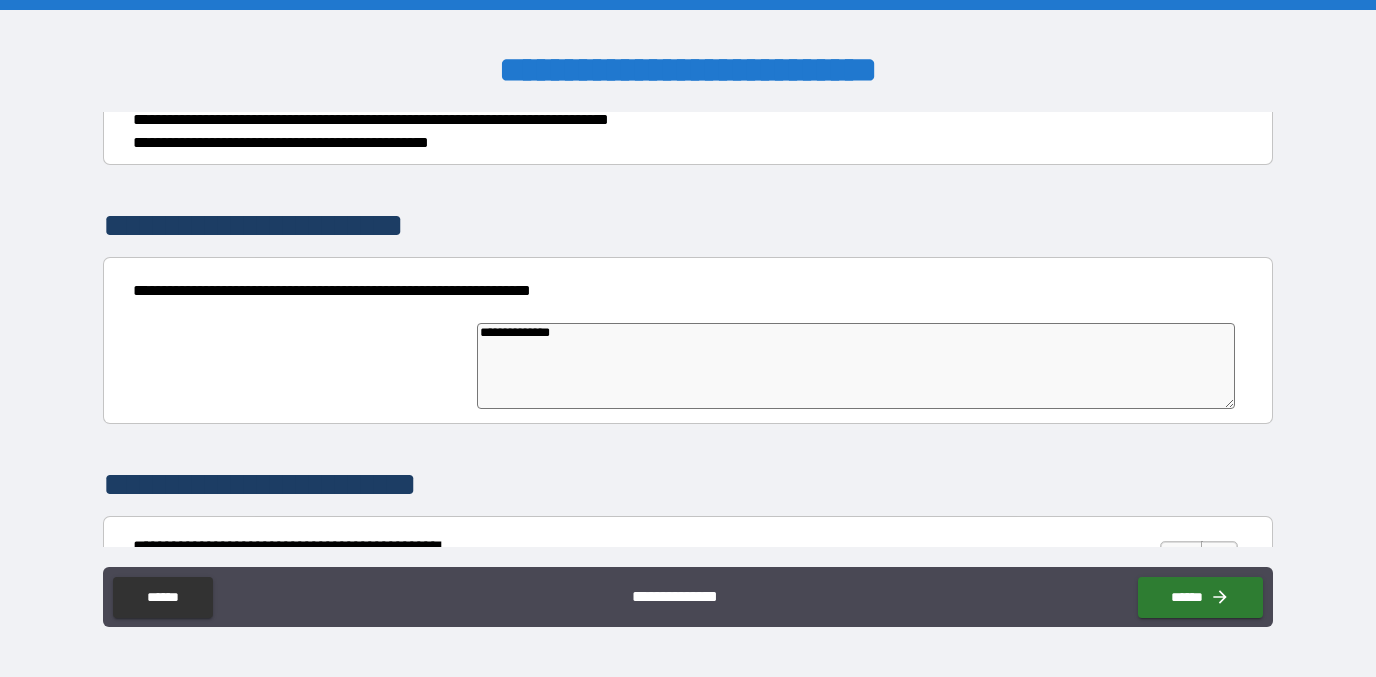 type on "**********" 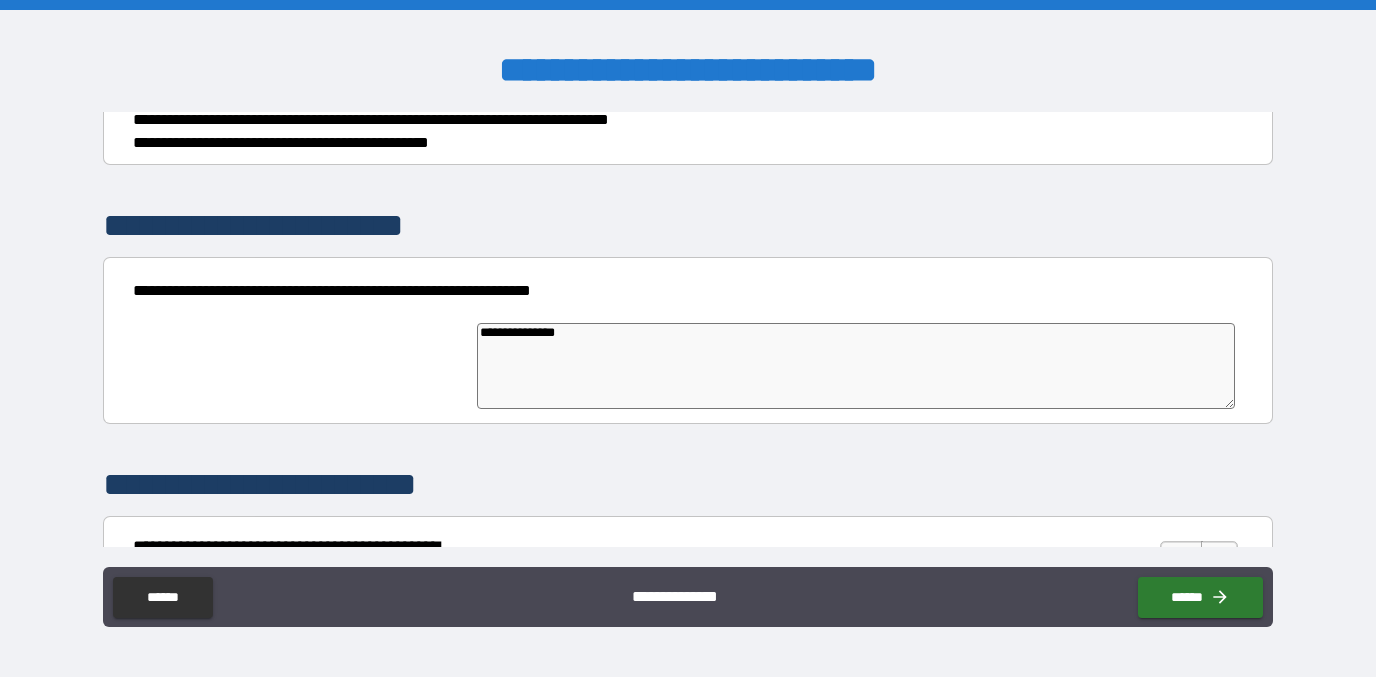 type on "*" 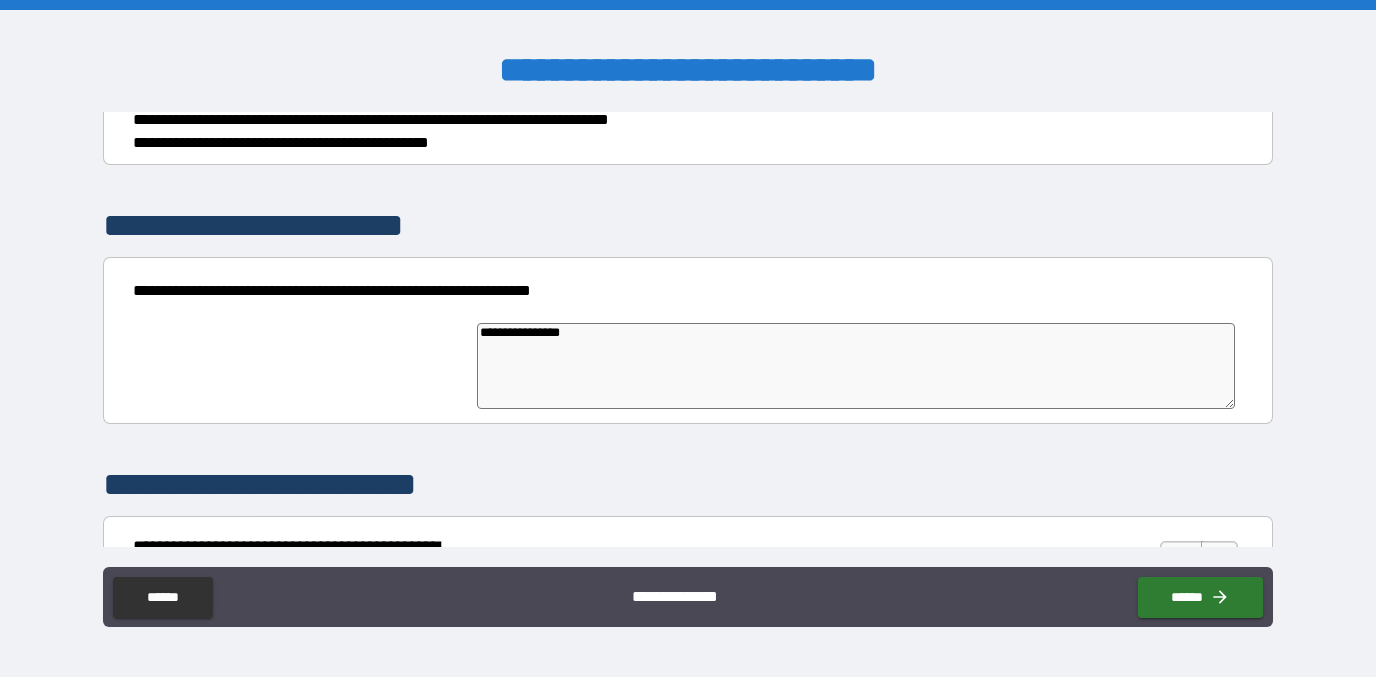 type on "**********" 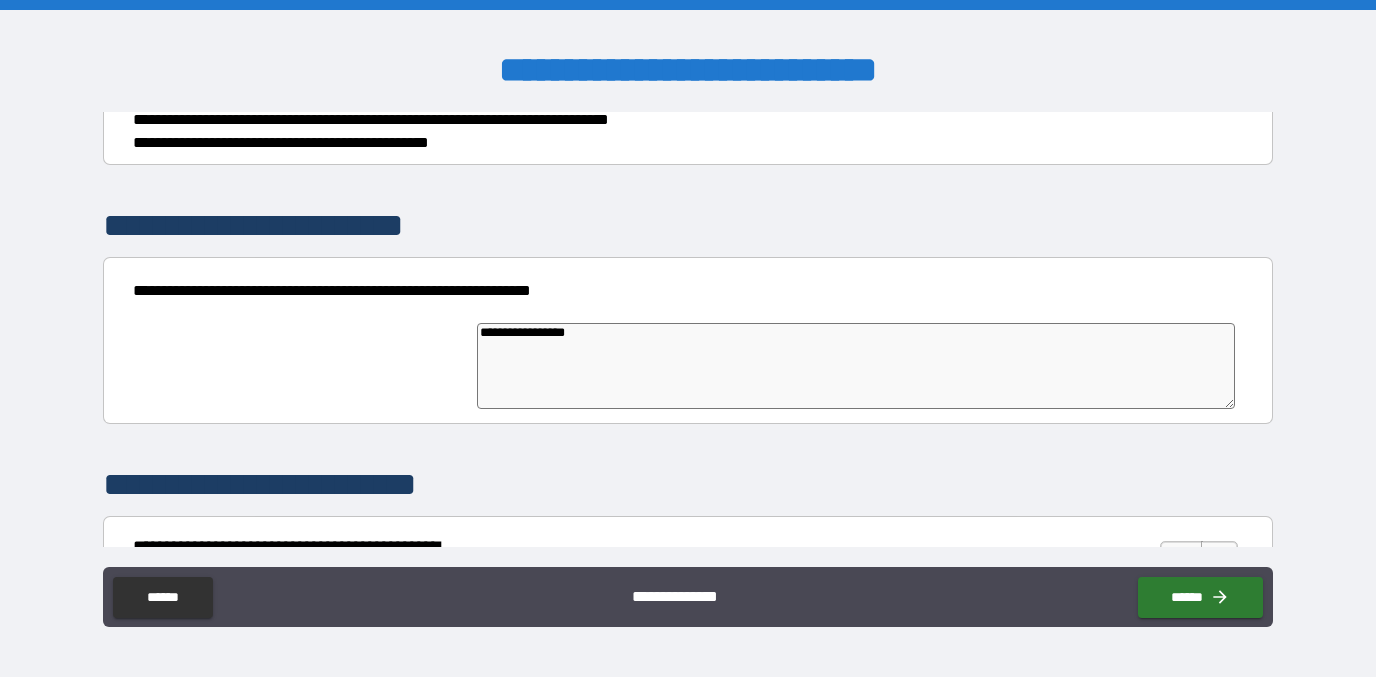 type on "*" 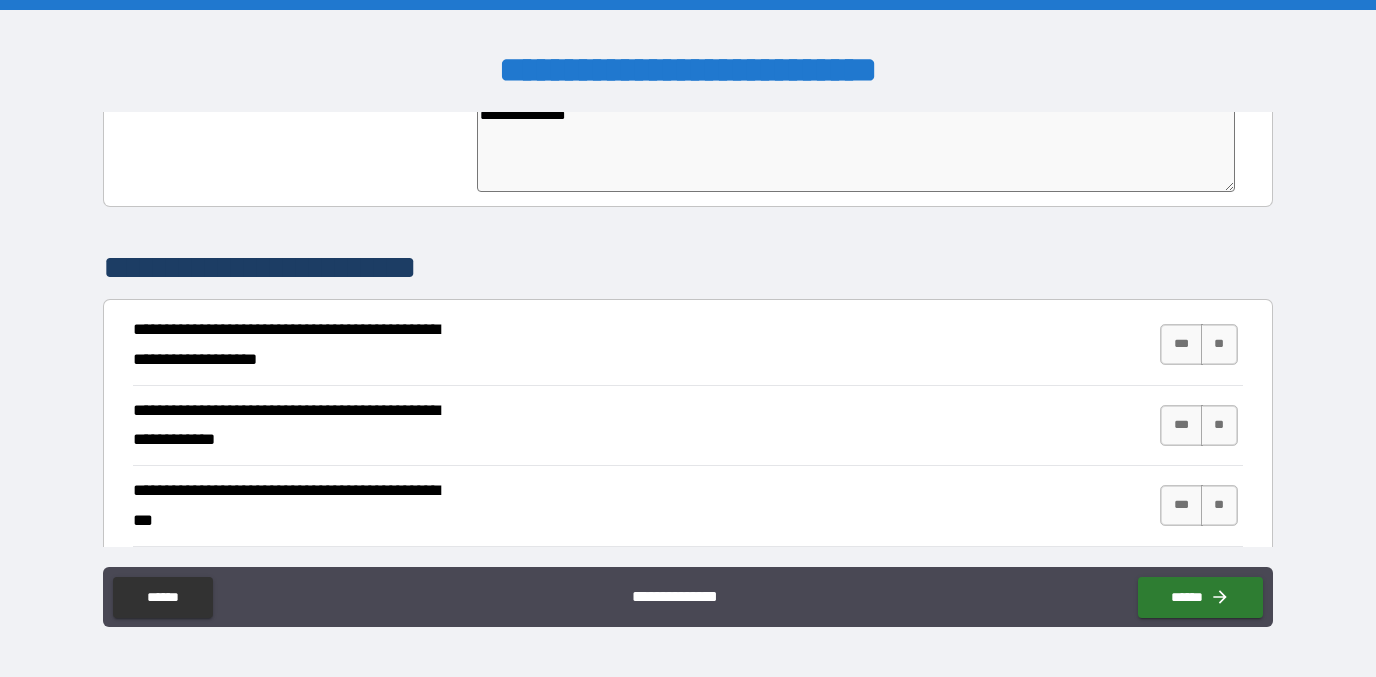 scroll, scrollTop: 612, scrollLeft: 0, axis: vertical 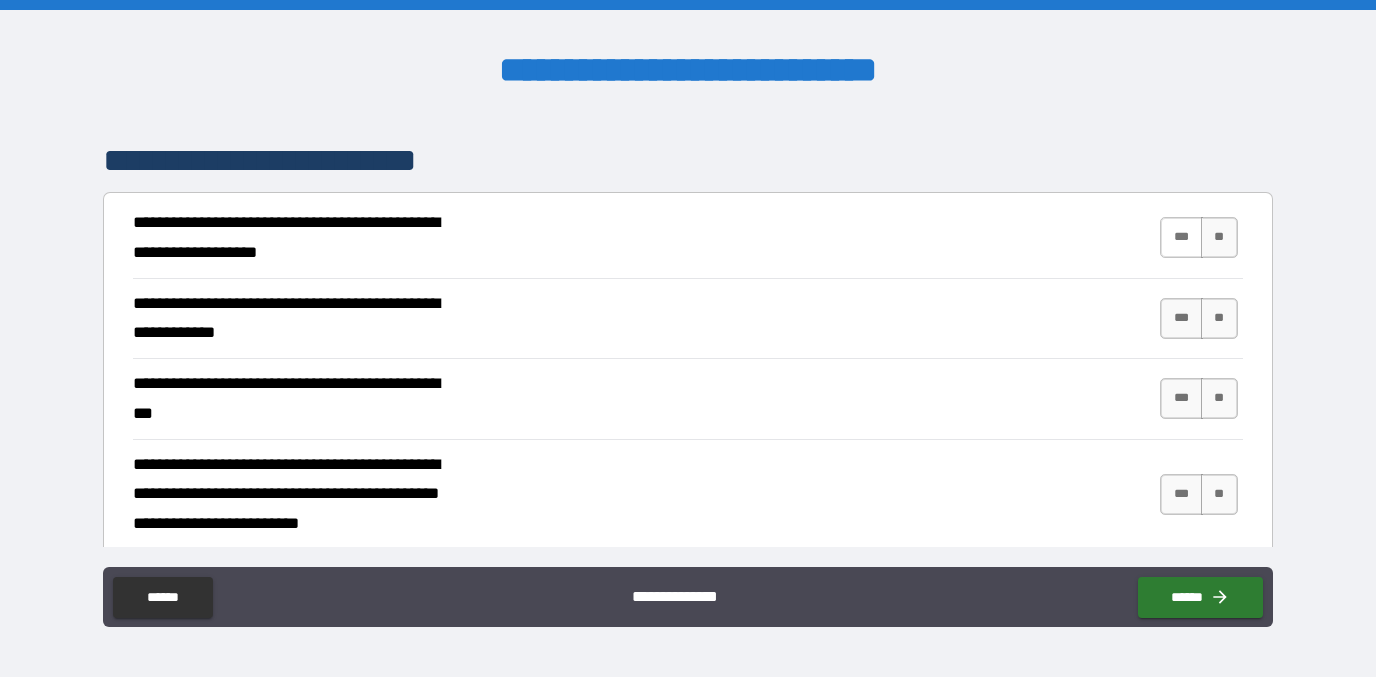 type on "**********" 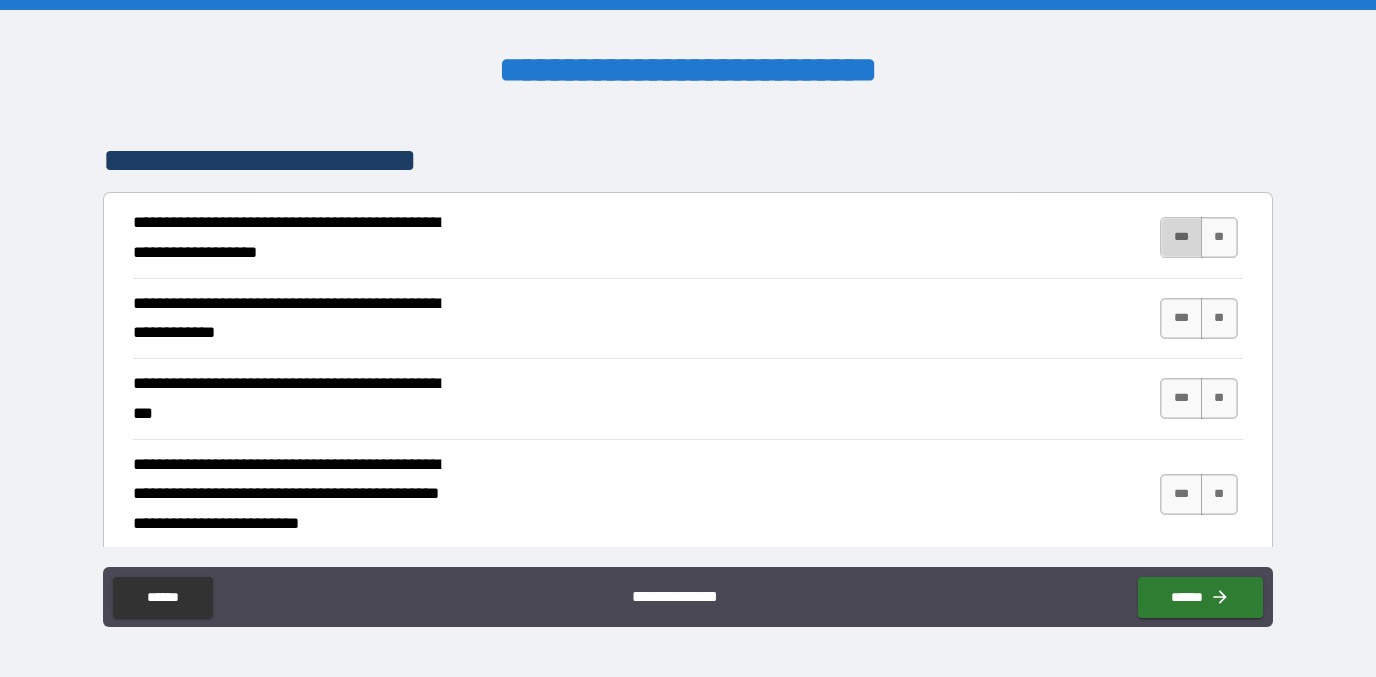 click on "***" at bounding box center [1181, 237] 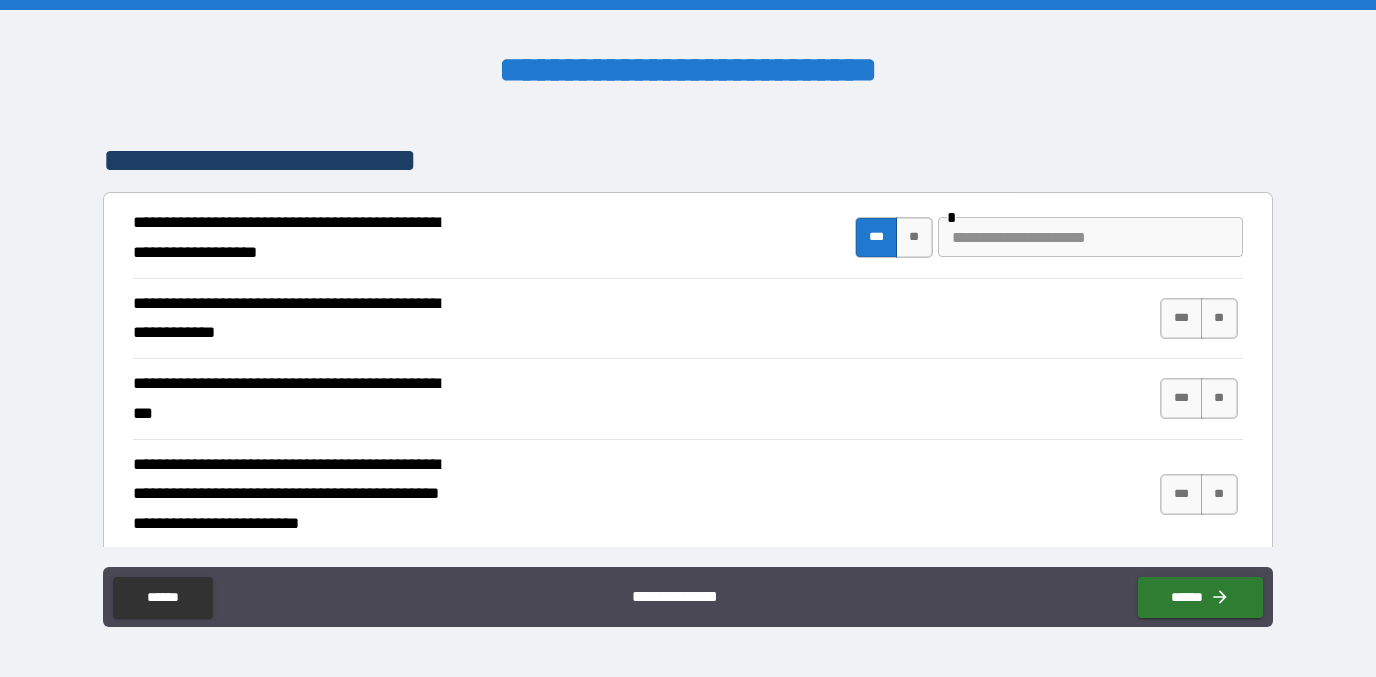 type on "*" 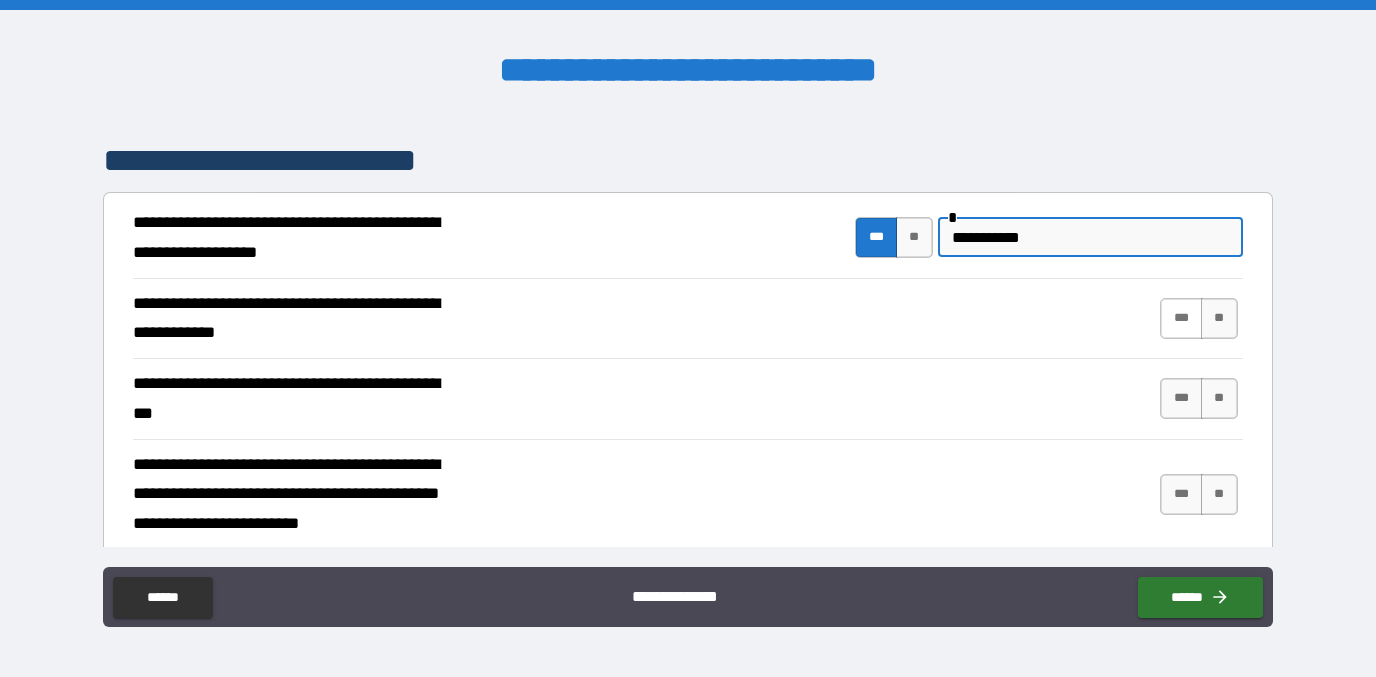 type on "**********" 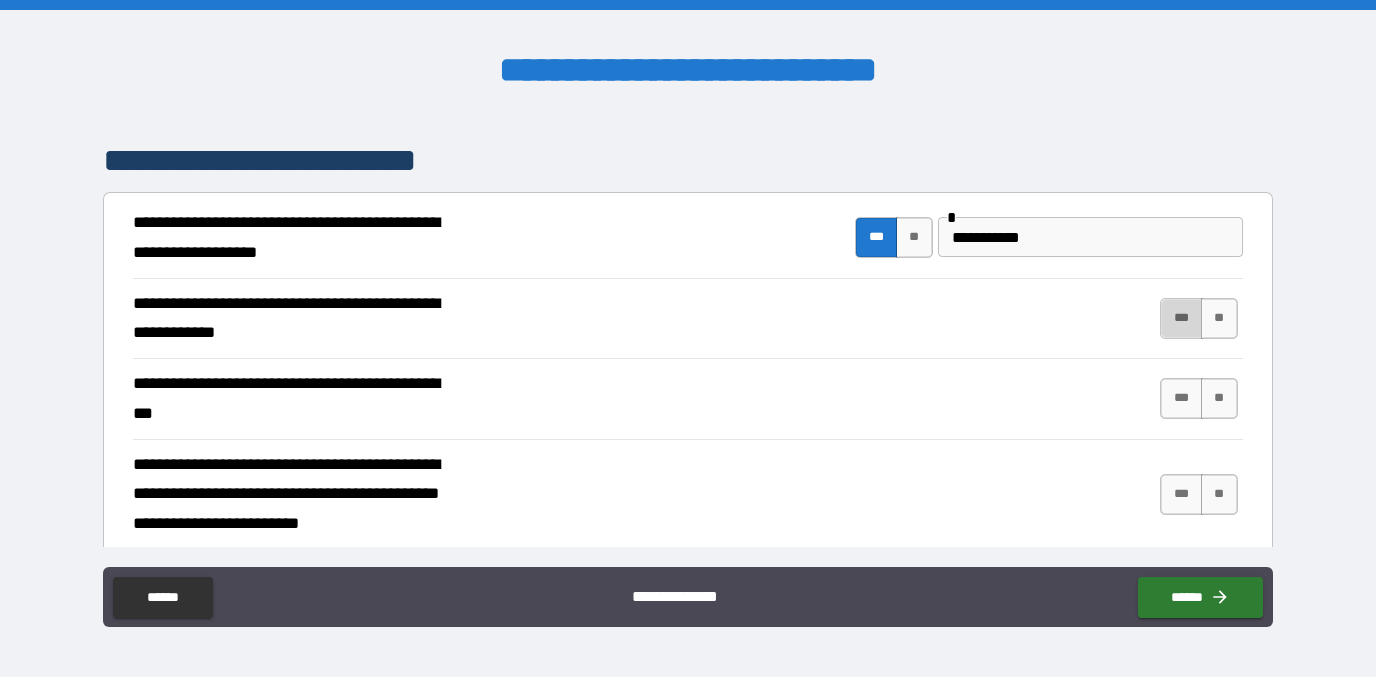 click on "***" at bounding box center (1181, 318) 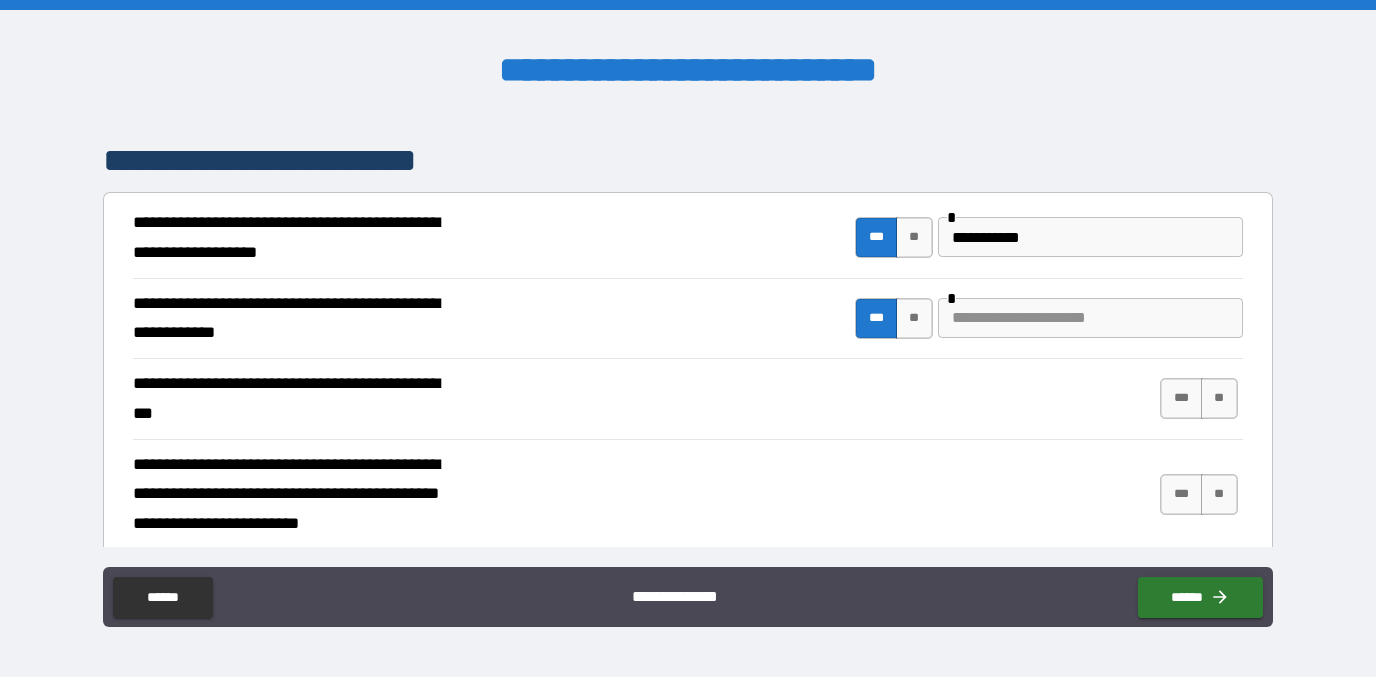 click at bounding box center (1090, 318) 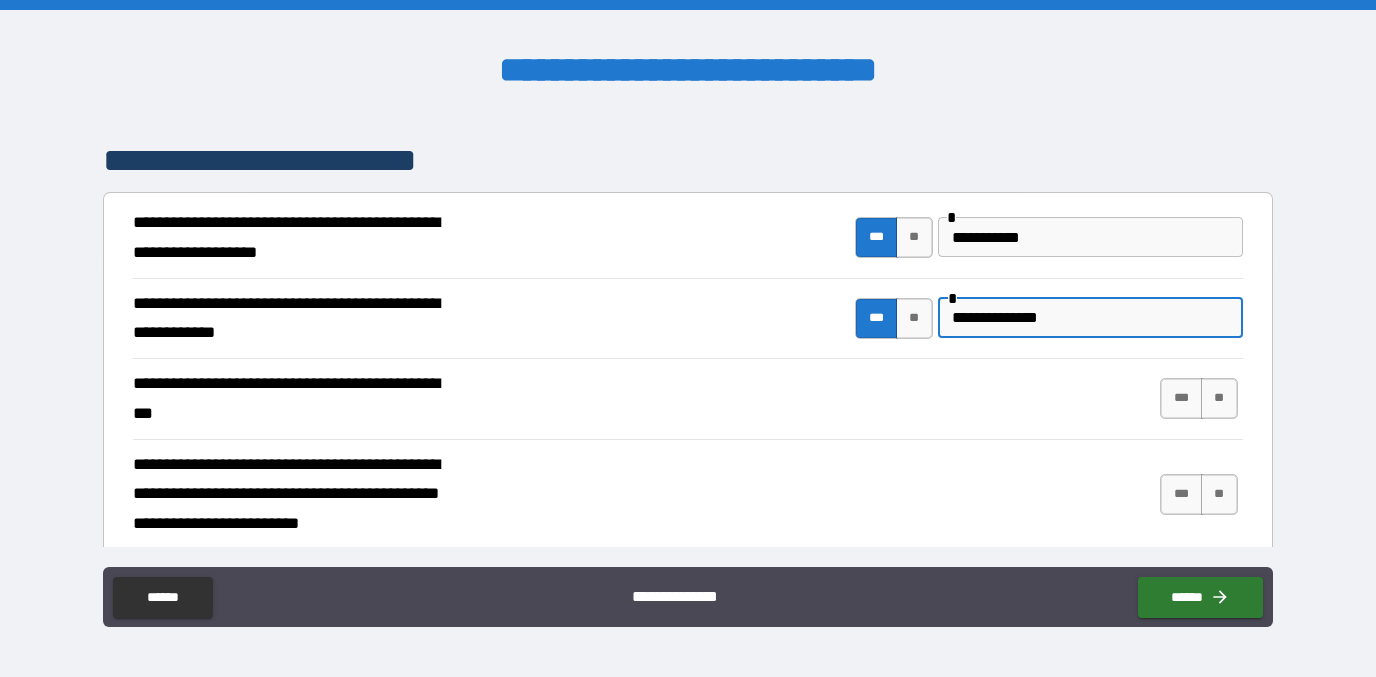 scroll, scrollTop: 669, scrollLeft: 0, axis: vertical 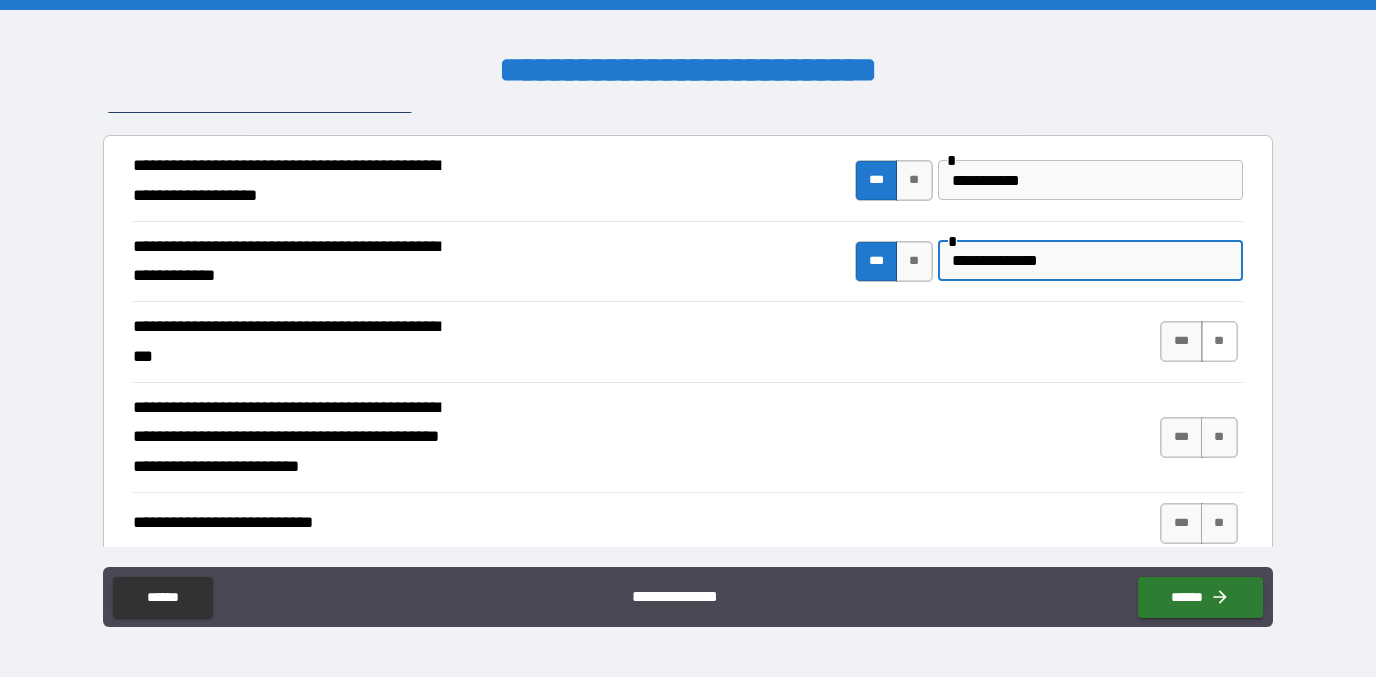 type on "**********" 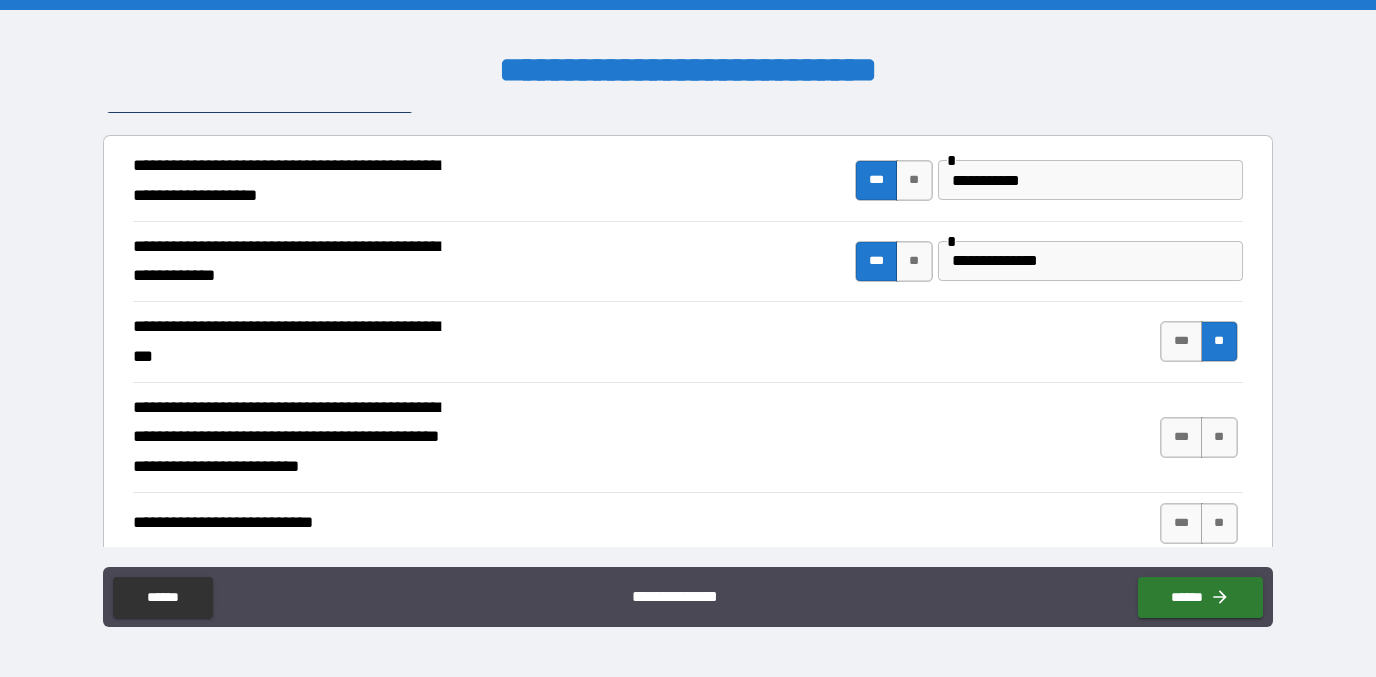 scroll, scrollTop: 735, scrollLeft: 0, axis: vertical 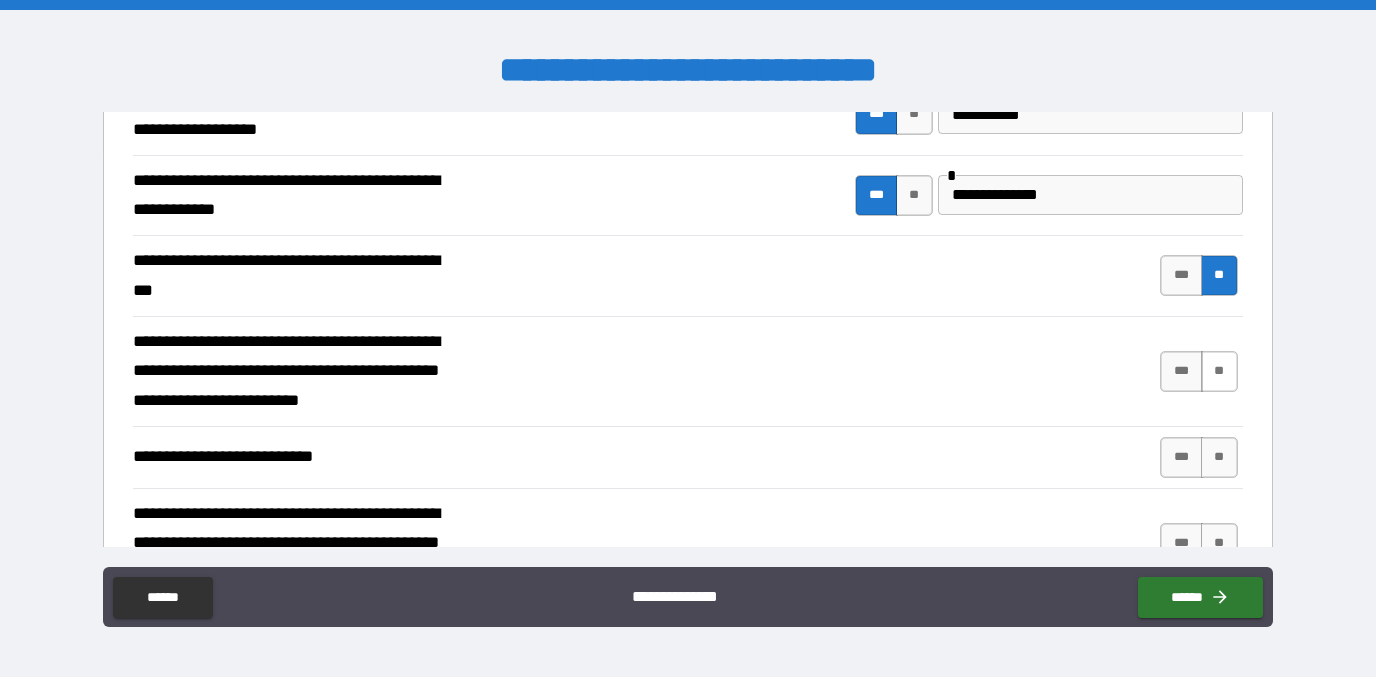 click on "**" at bounding box center (1219, 371) 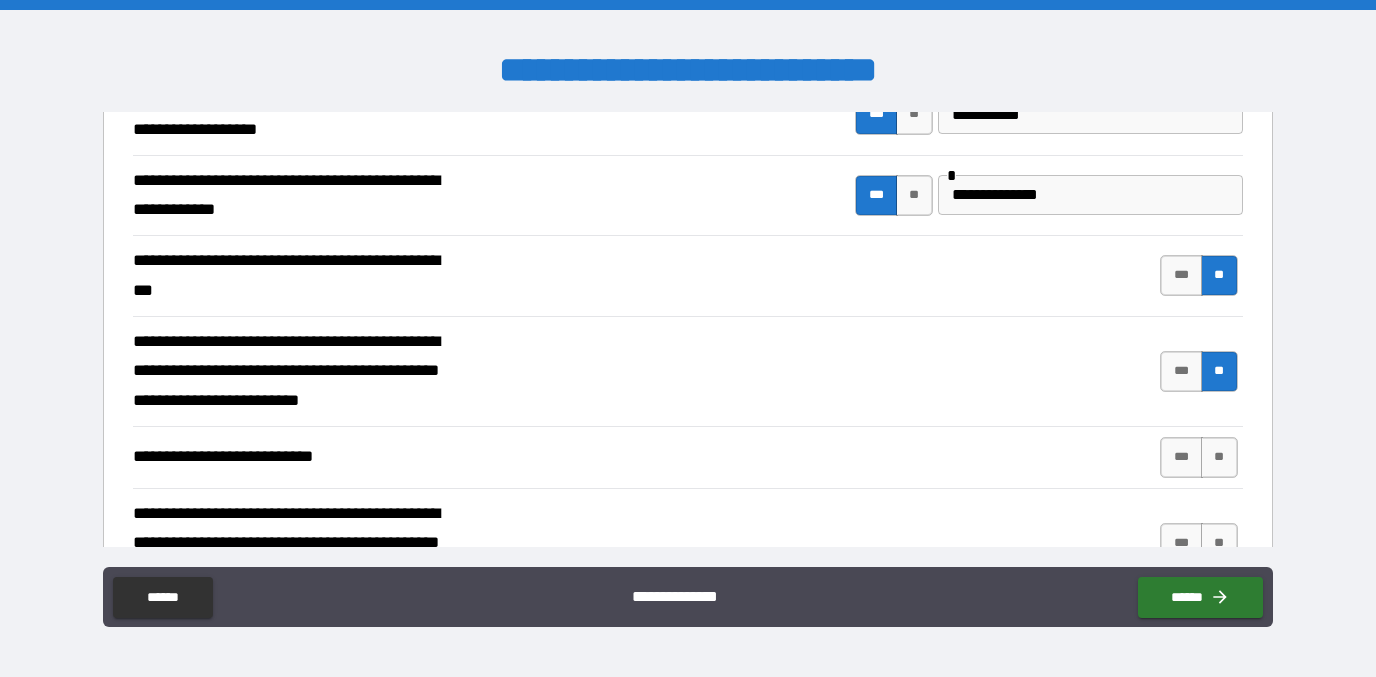 scroll, scrollTop: 810, scrollLeft: 0, axis: vertical 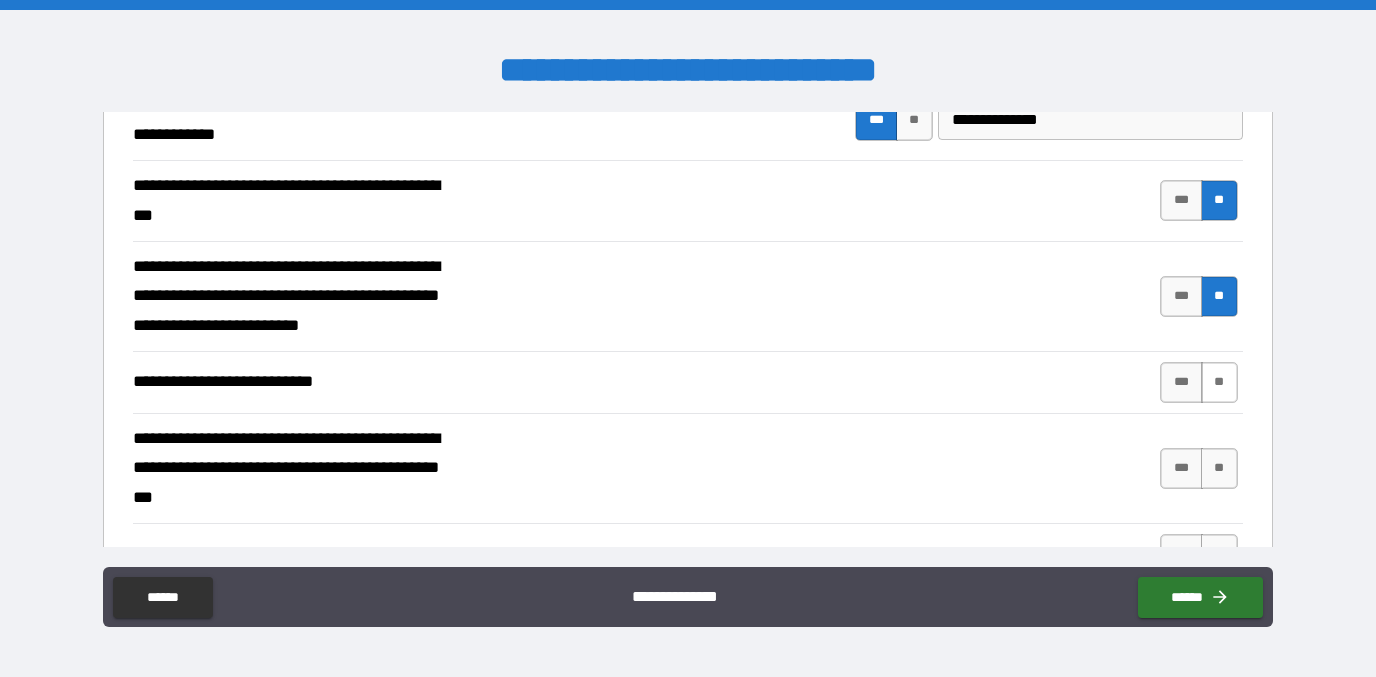 click on "**" at bounding box center [1219, 382] 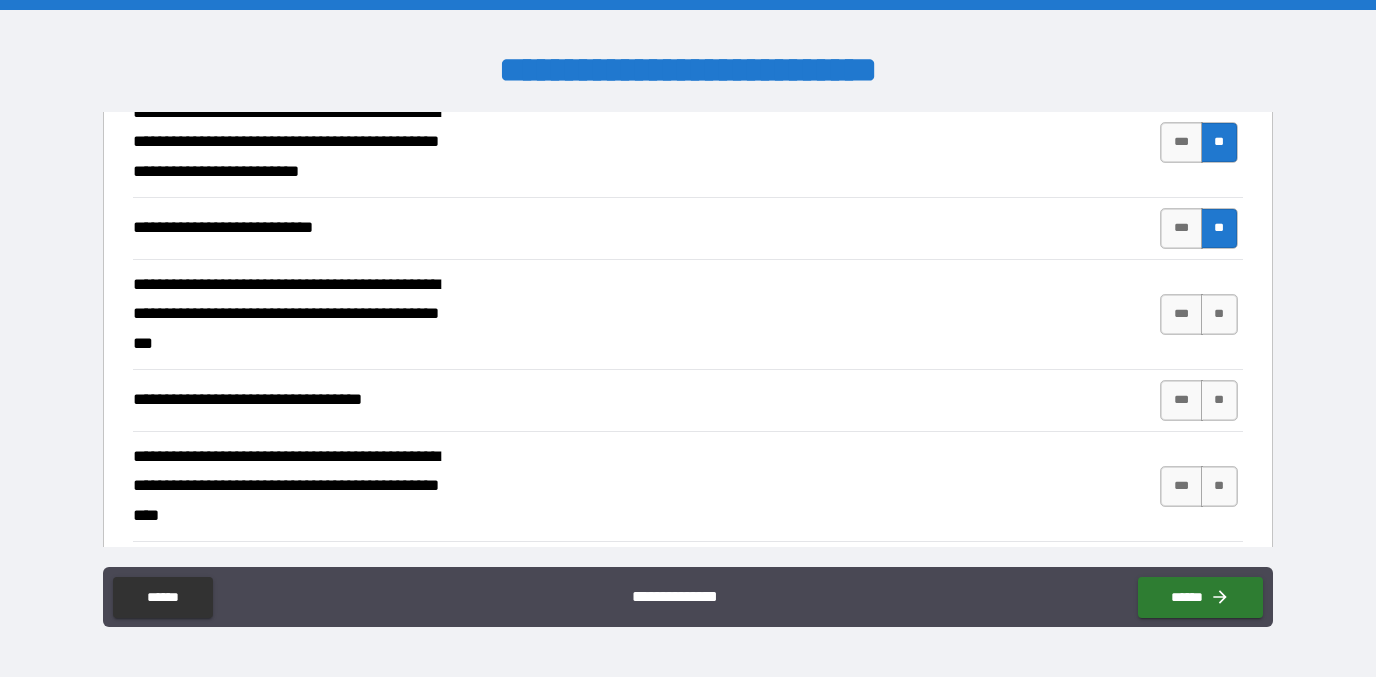 scroll, scrollTop: 973, scrollLeft: 0, axis: vertical 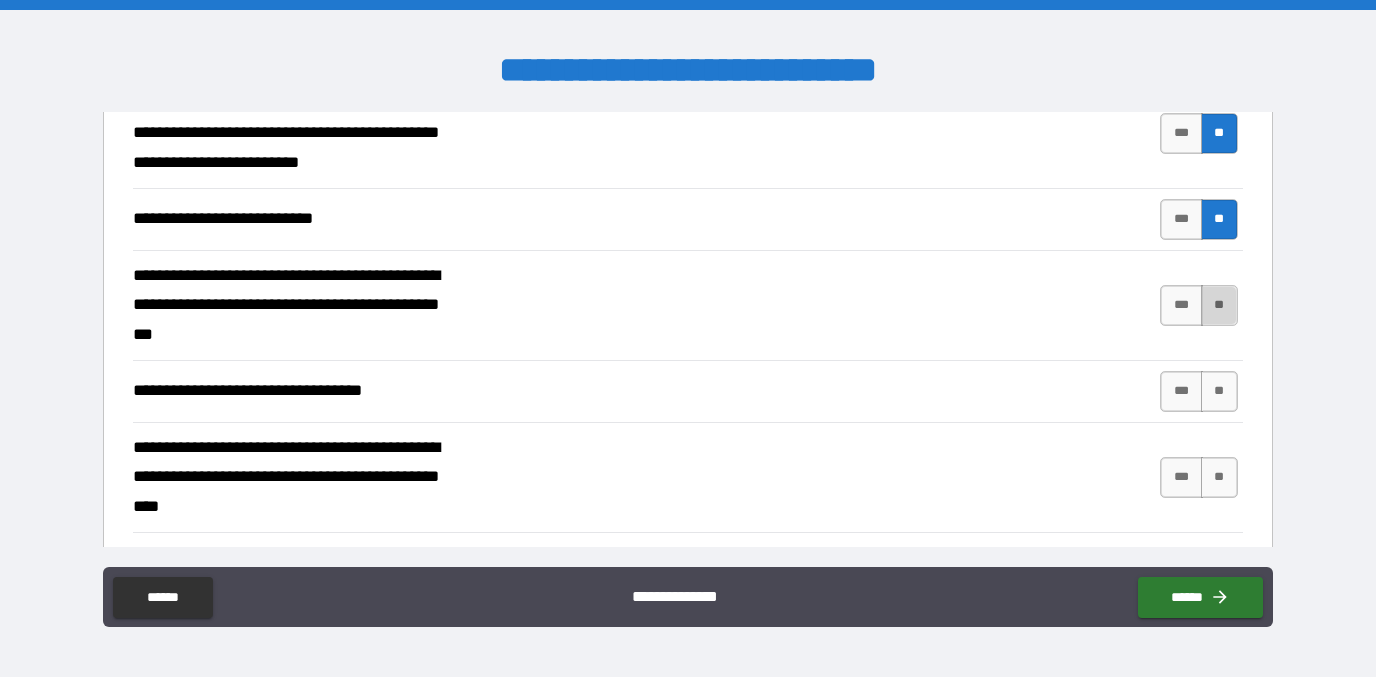 click on "**" at bounding box center [1219, 305] 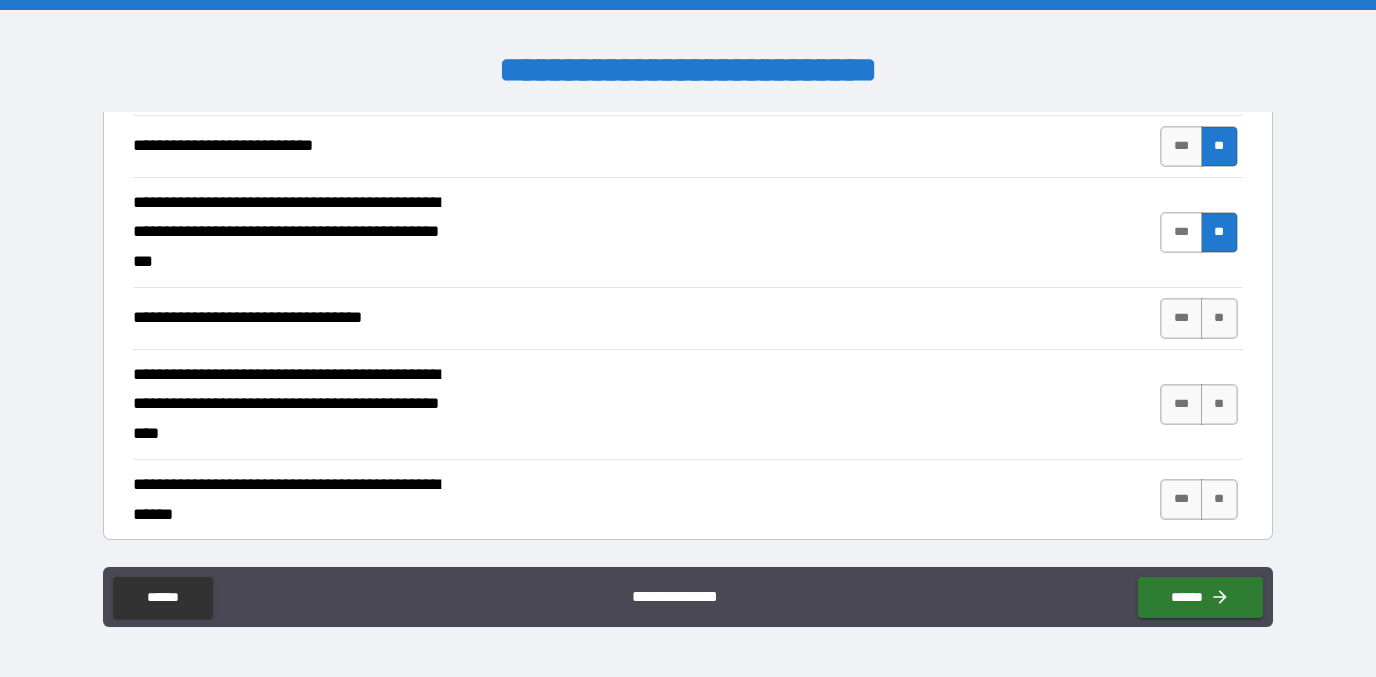 scroll, scrollTop: 1056, scrollLeft: 0, axis: vertical 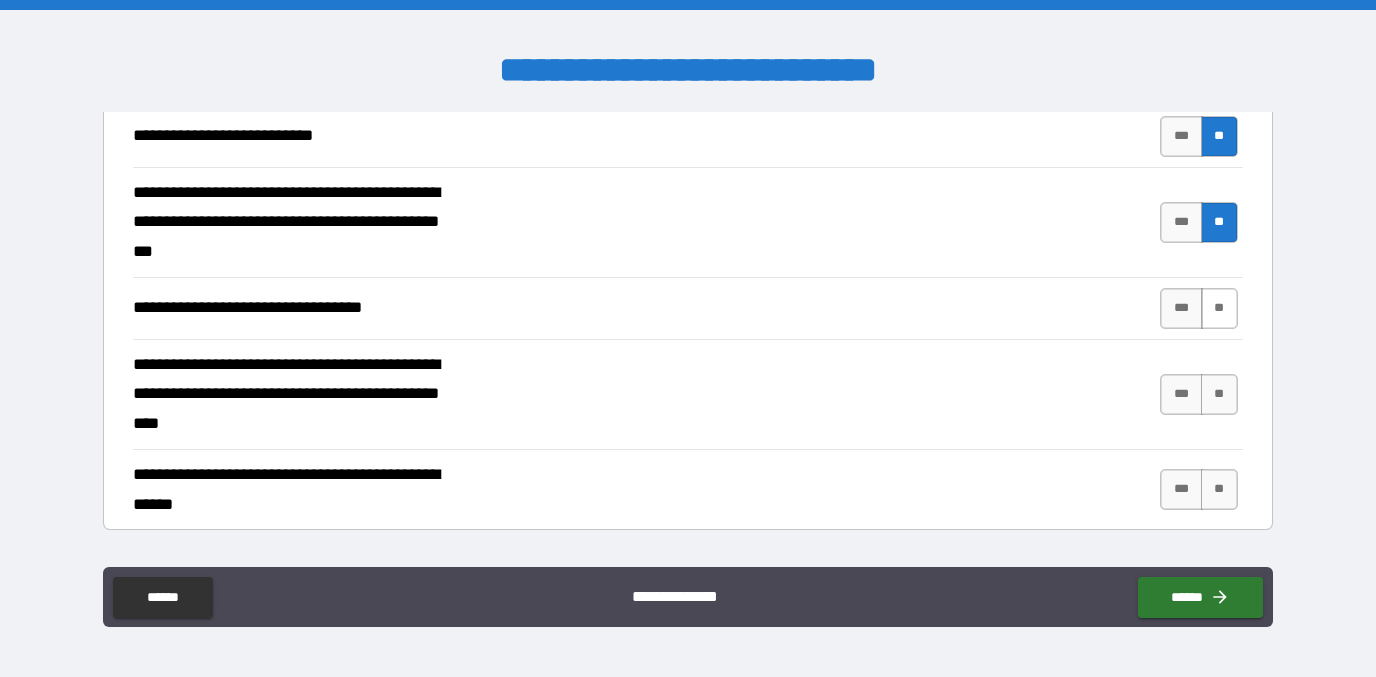 click on "**" at bounding box center [1219, 308] 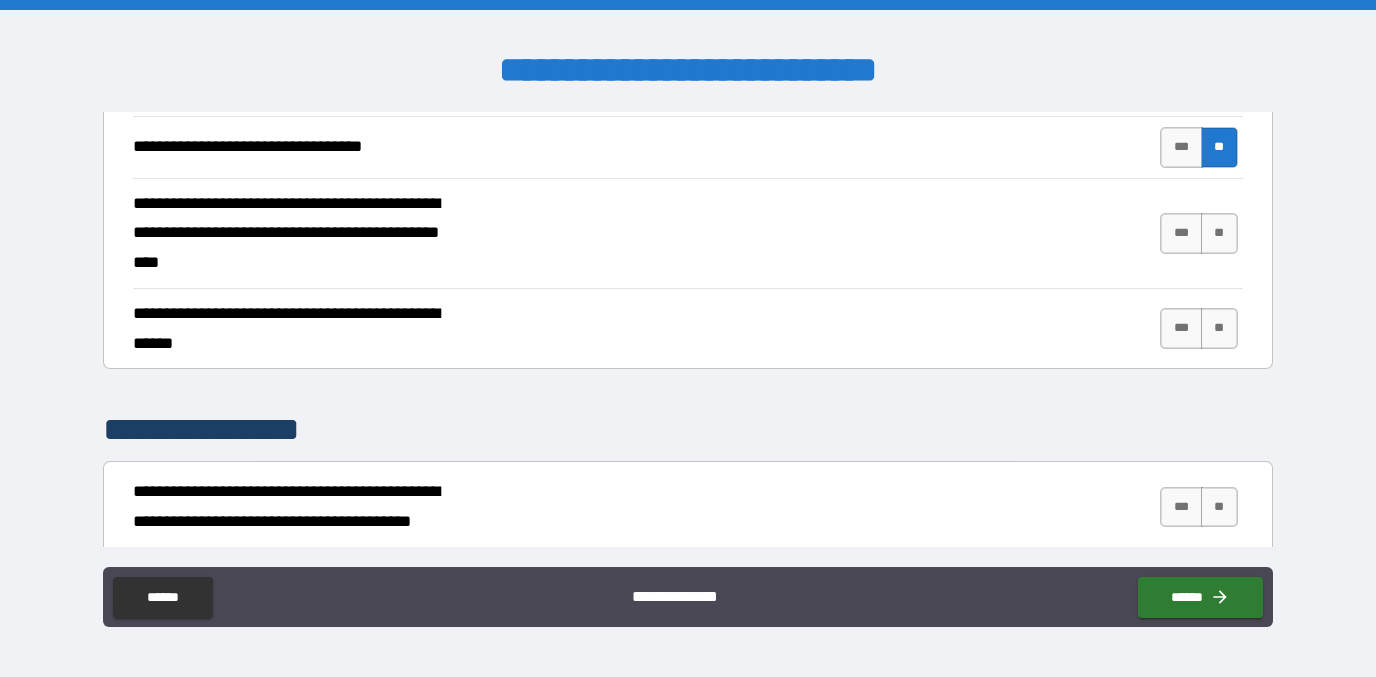 scroll, scrollTop: 1223, scrollLeft: 0, axis: vertical 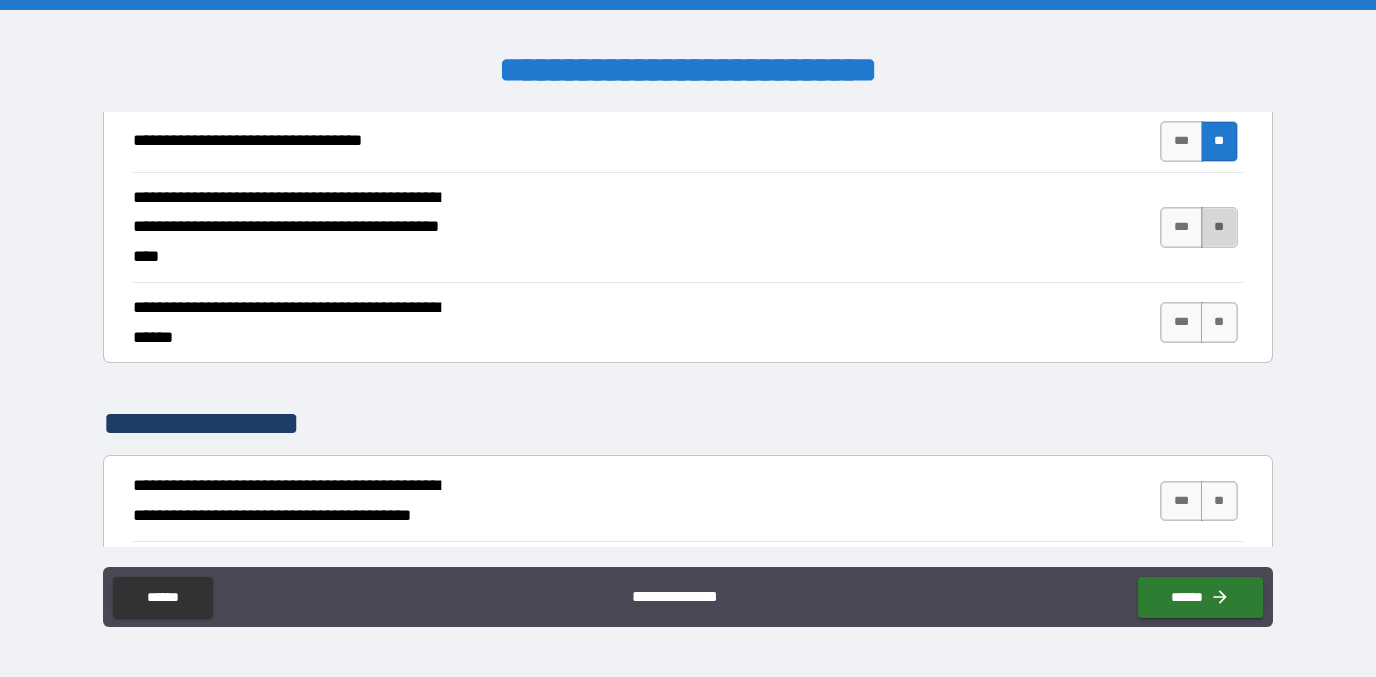 click on "**" at bounding box center [1219, 227] 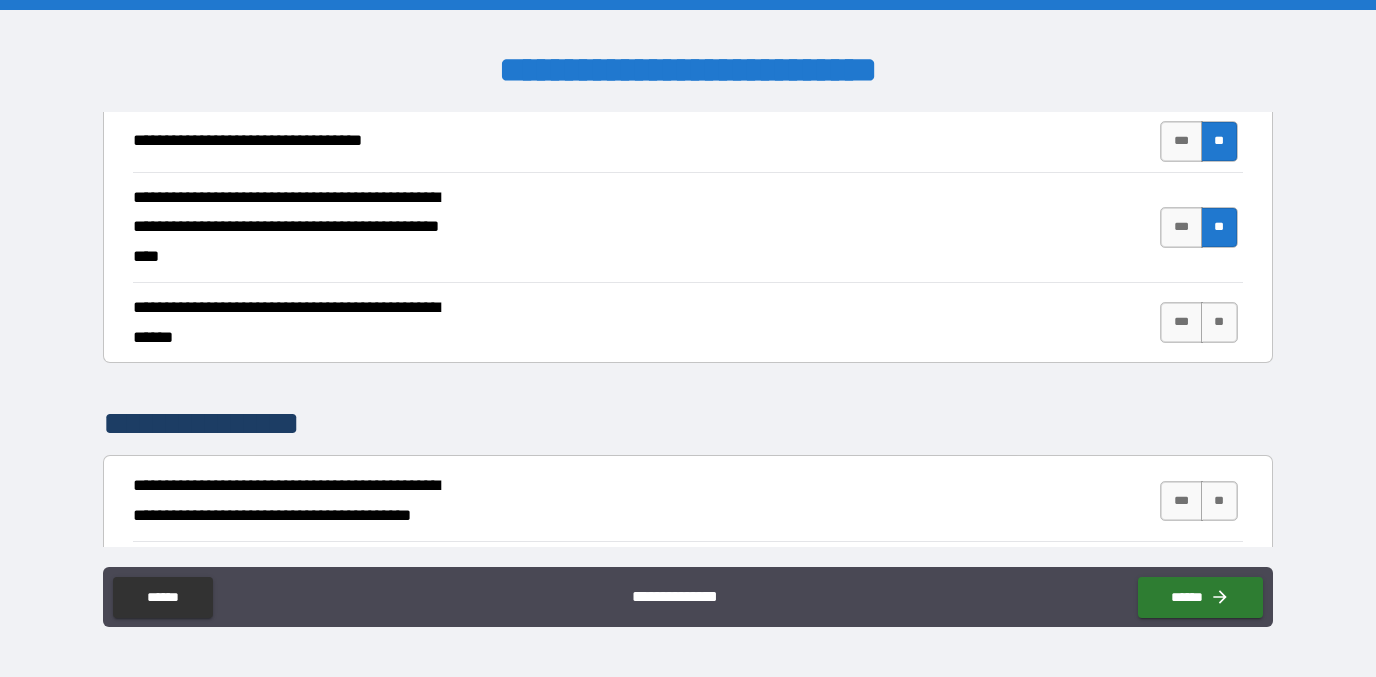 scroll, scrollTop: 1278, scrollLeft: 0, axis: vertical 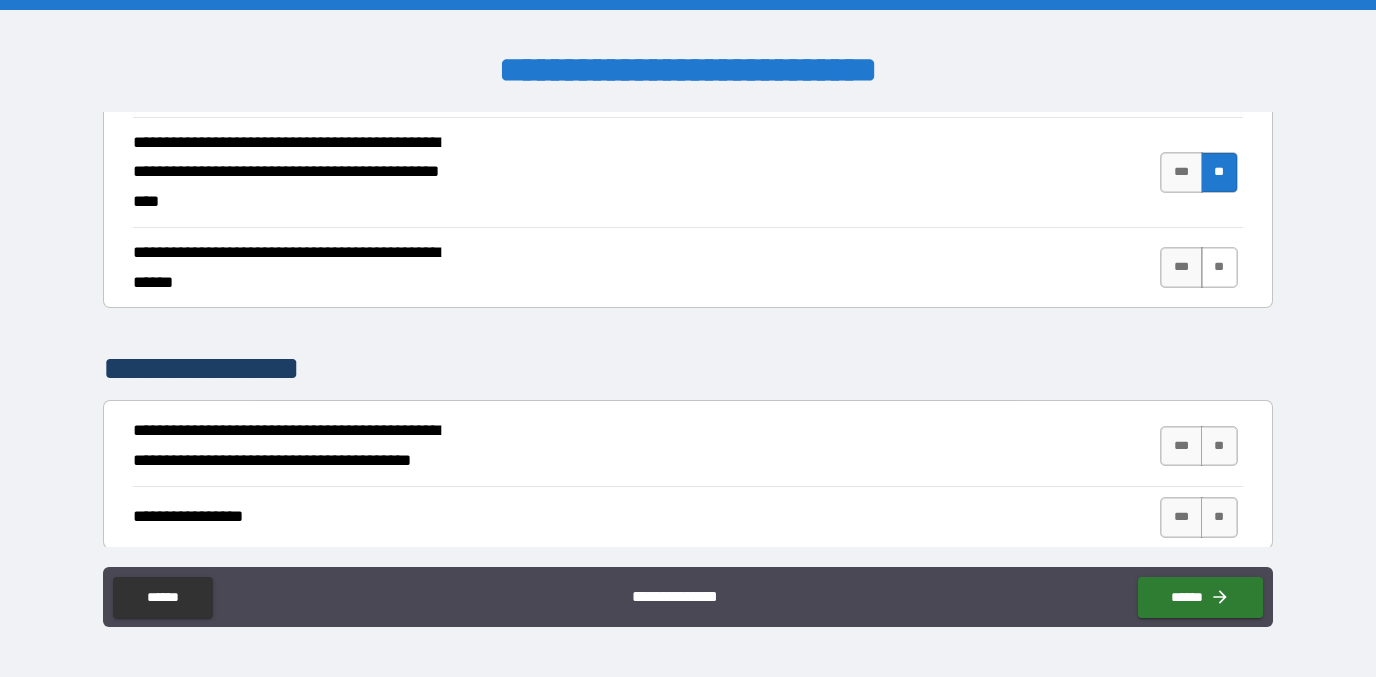 click on "**" at bounding box center (1219, 267) 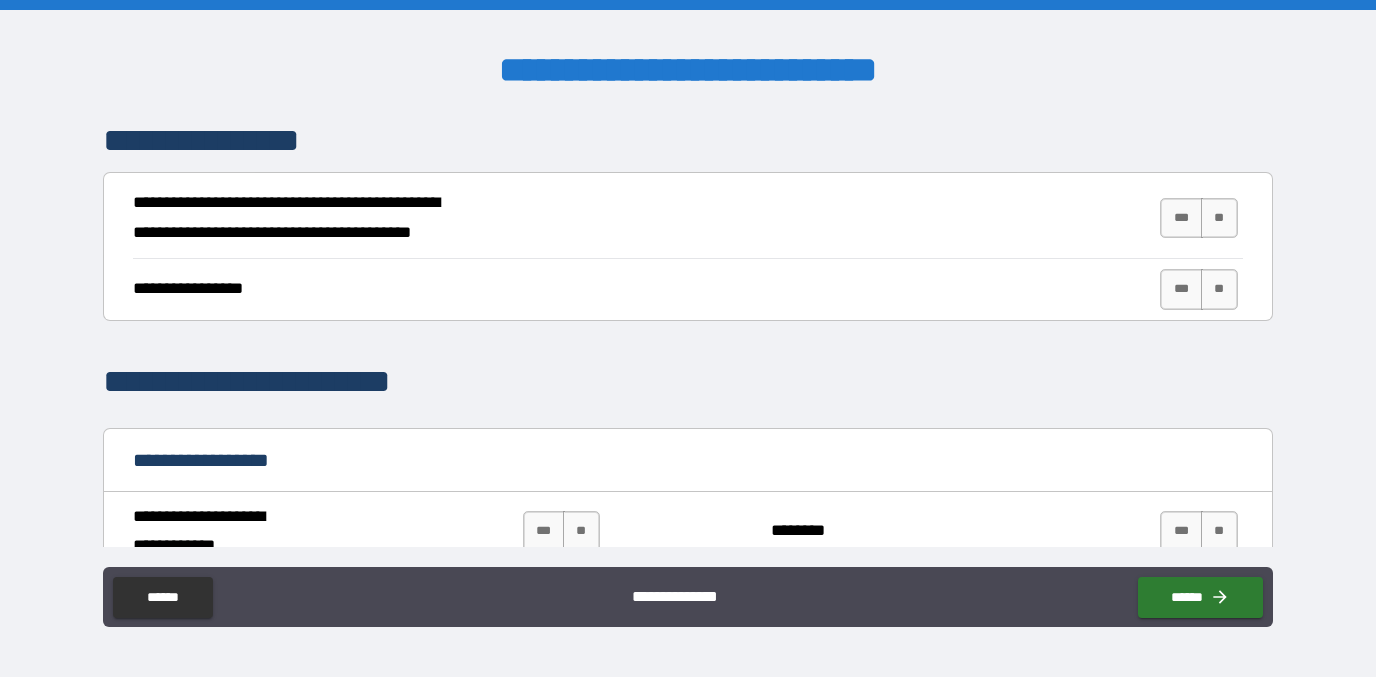scroll, scrollTop: 1501, scrollLeft: 0, axis: vertical 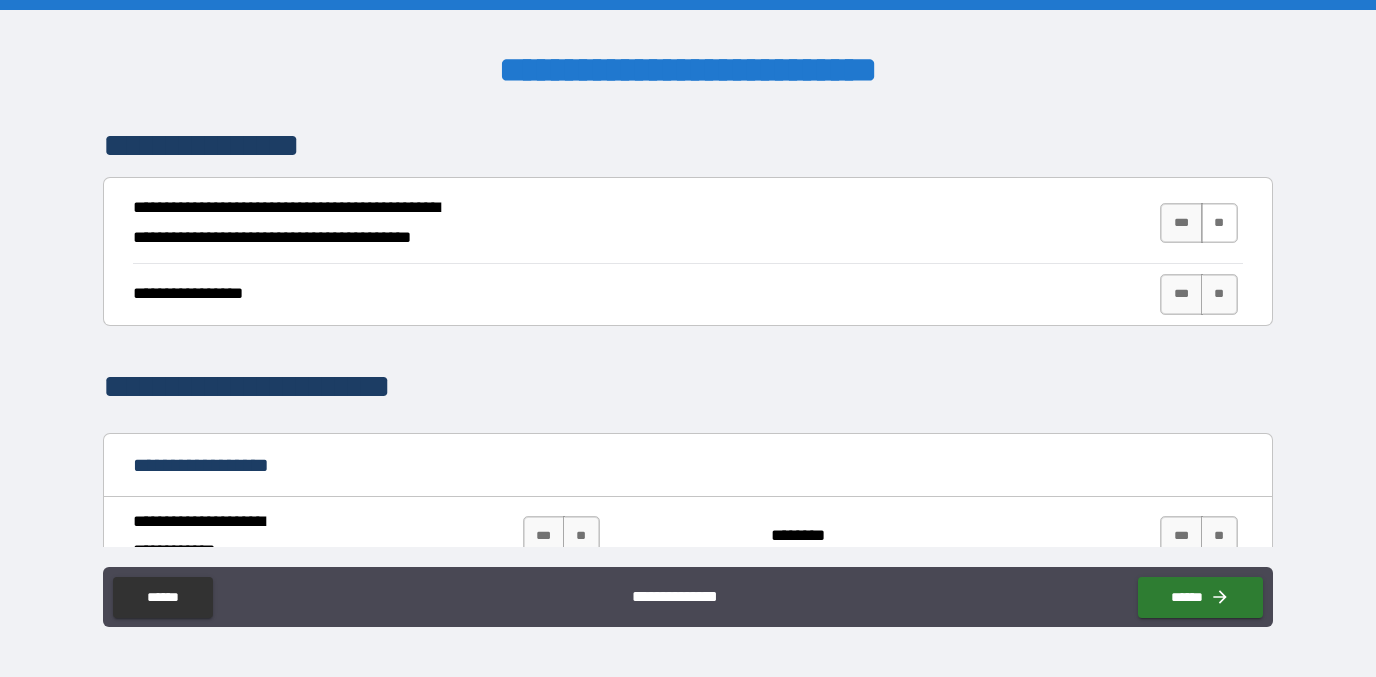 click on "**" at bounding box center [1219, 223] 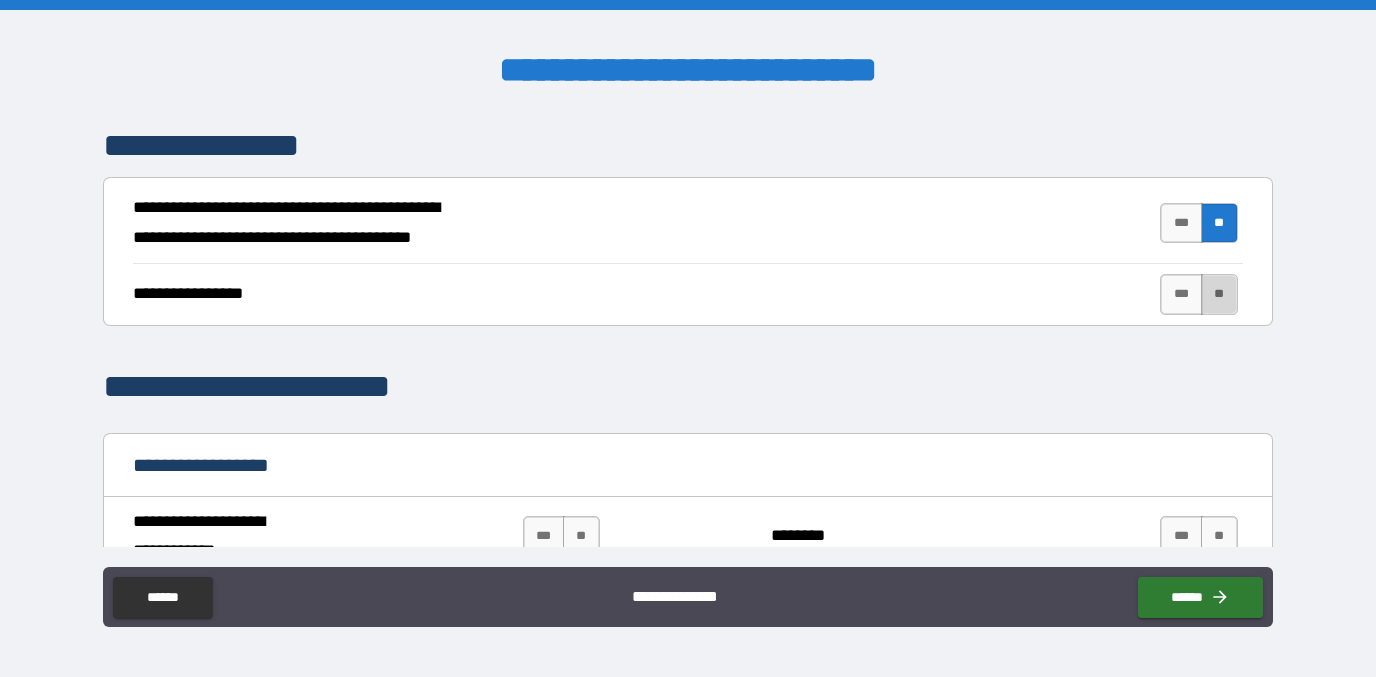 click on "**" at bounding box center (1219, 294) 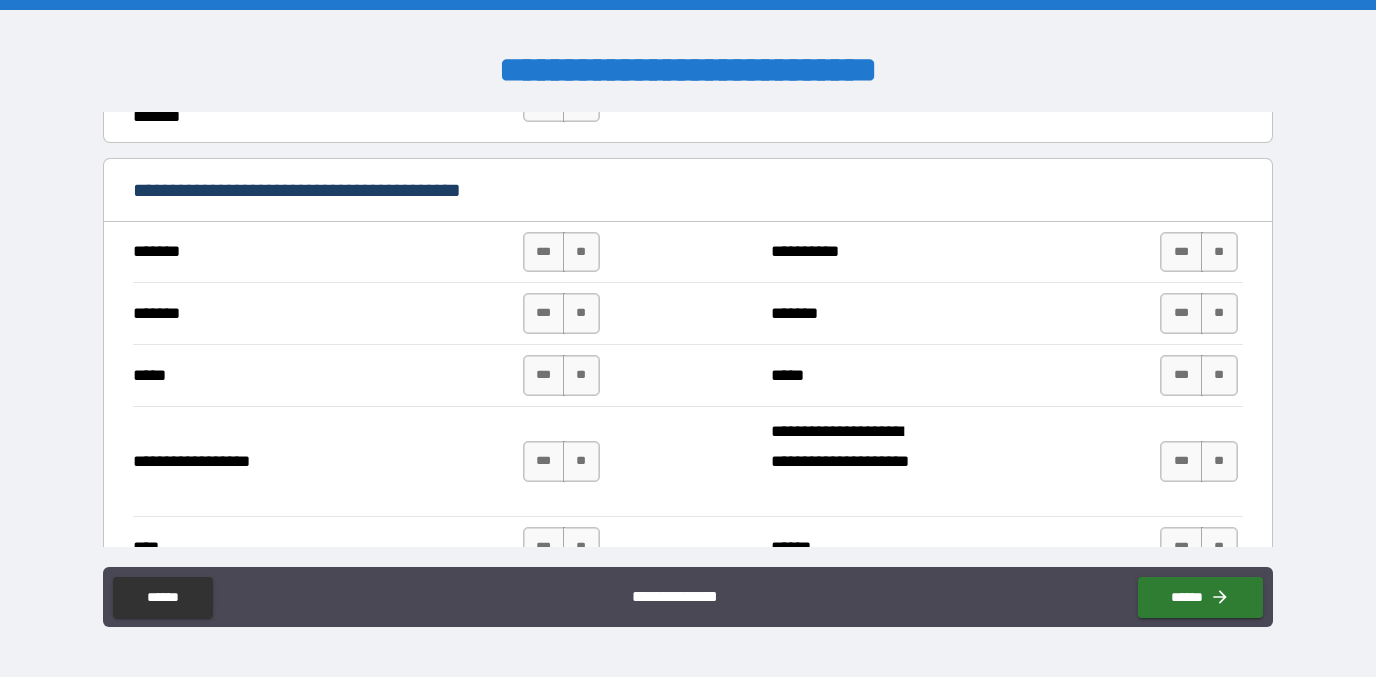 scroll, scrollTop: 2037, scrollLeft: 0, axis: vertical 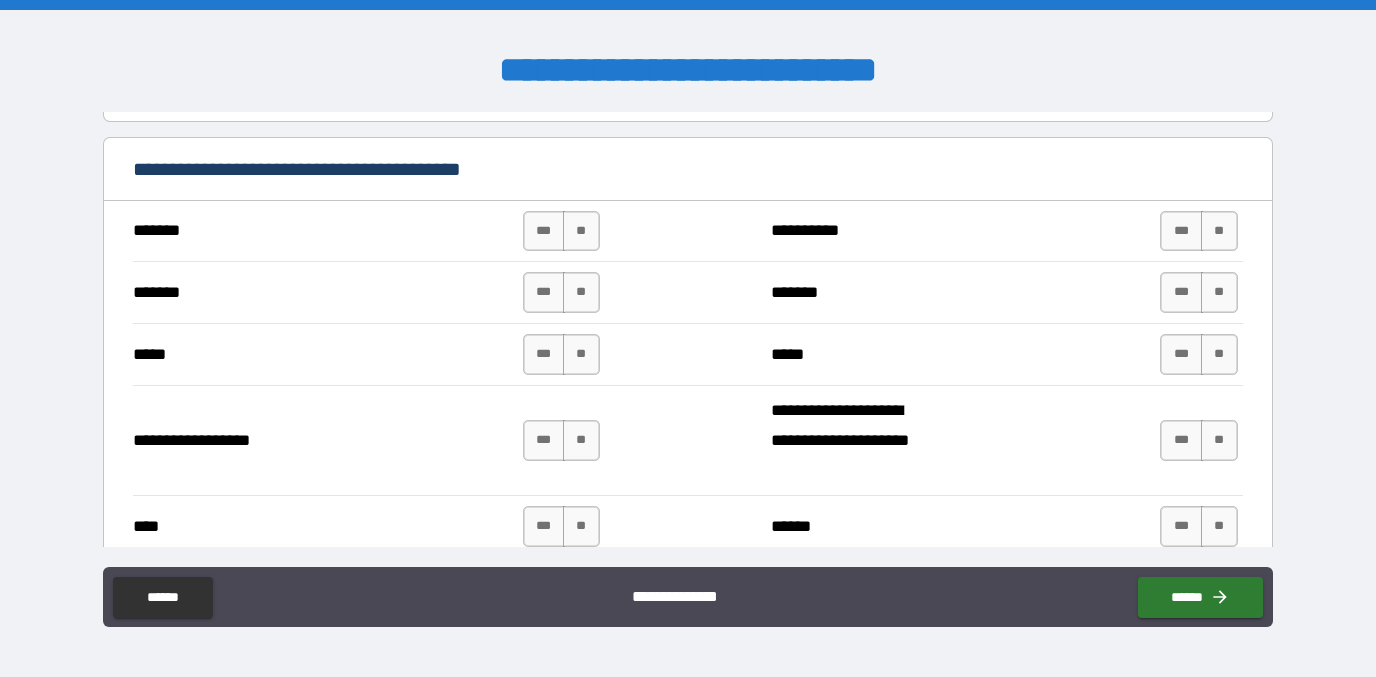 click on "**" at bounding box center (581, 231) 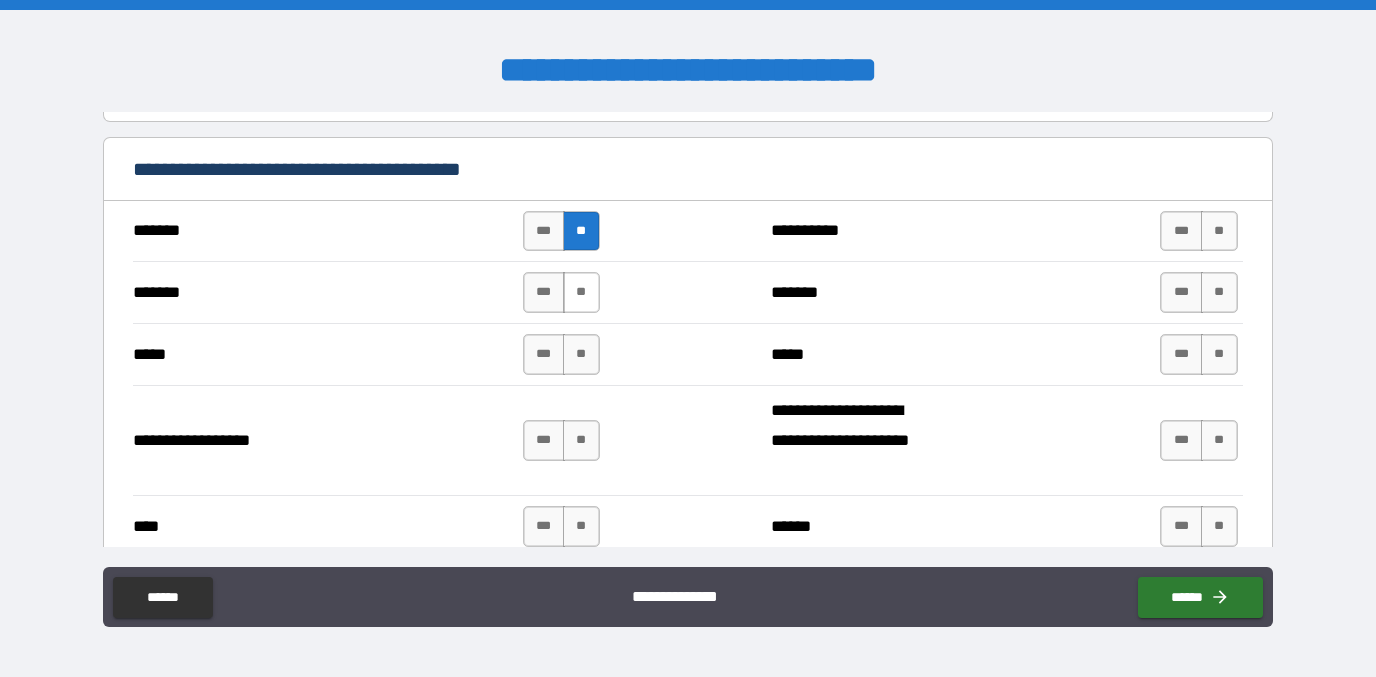 click on "**" at bounding box center [581, 292] 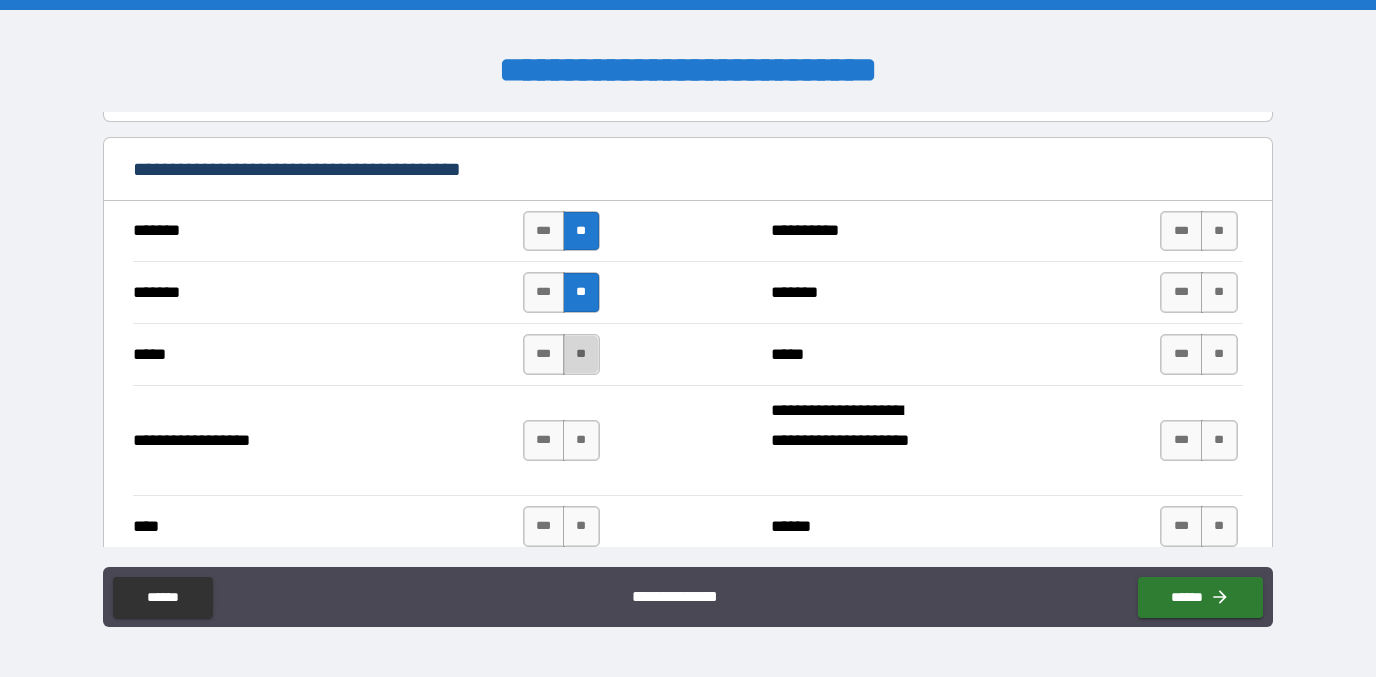 click on "**" at bounding box center [581, 354] 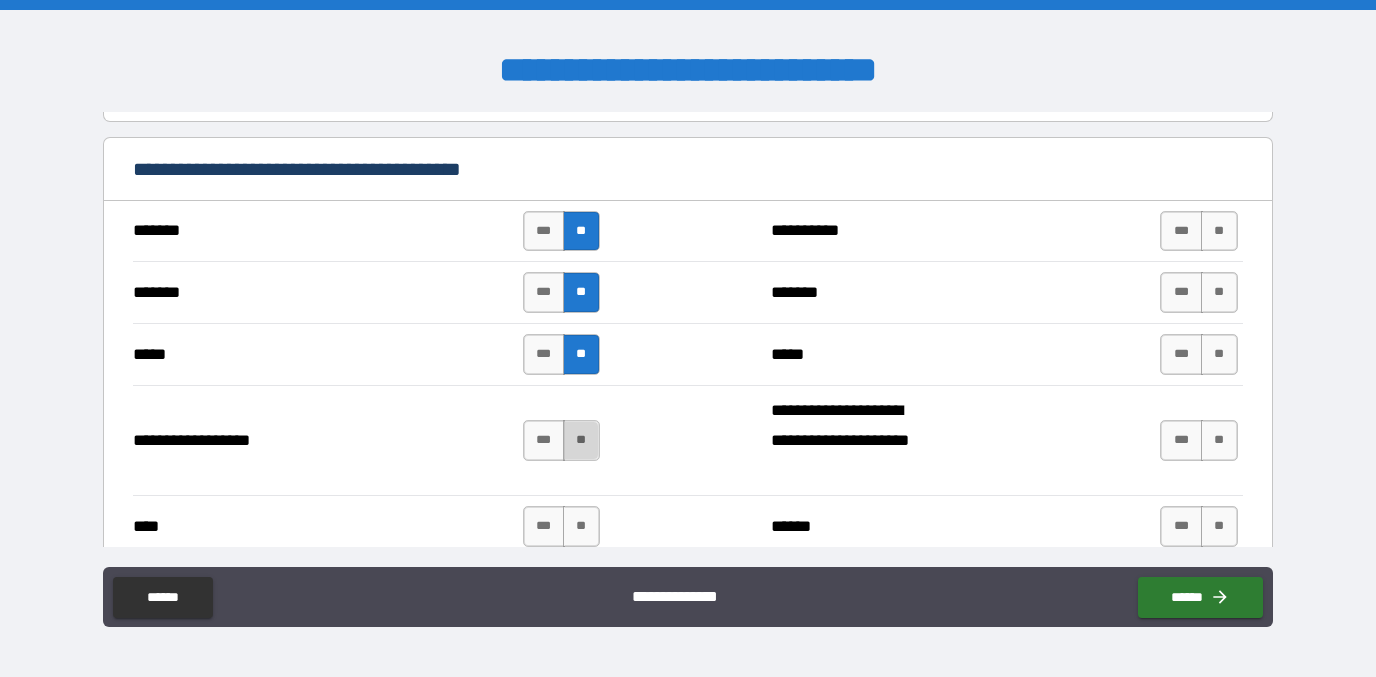 click on "**" at bounding box center [581, 440] 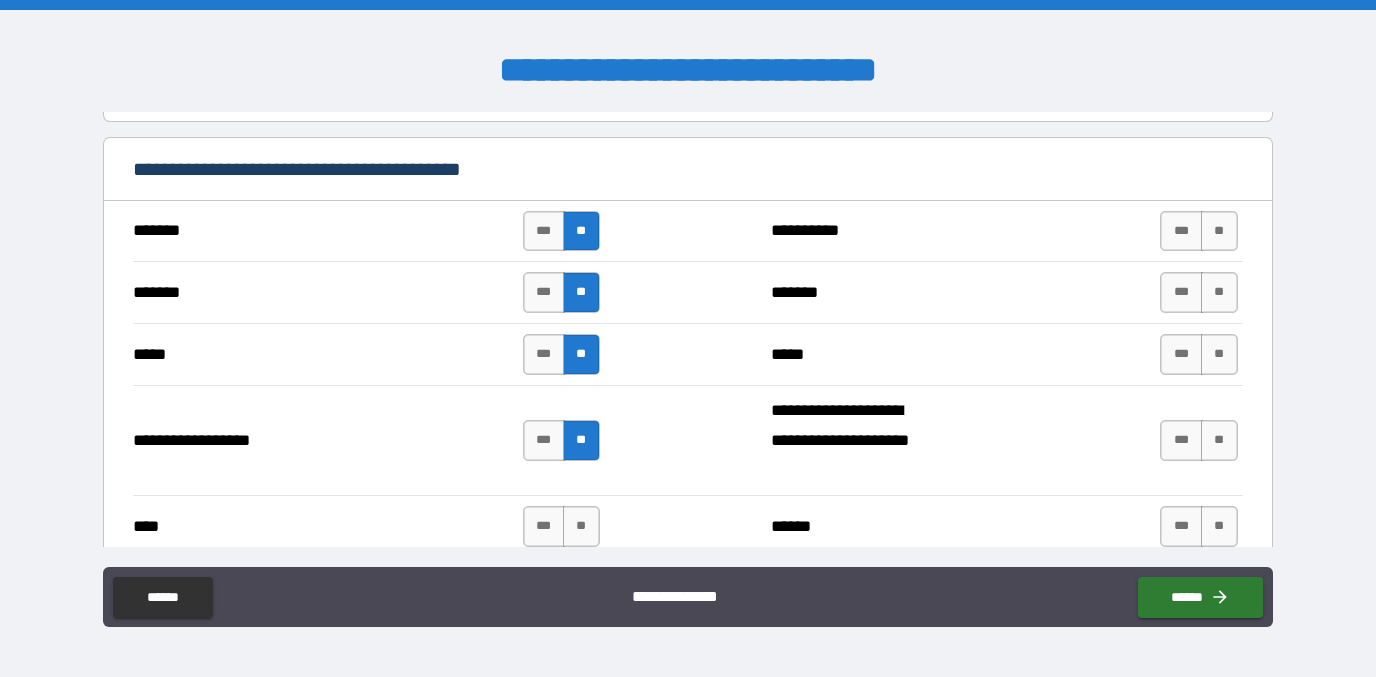 click on "*** **" at bounding box center [564, 526] 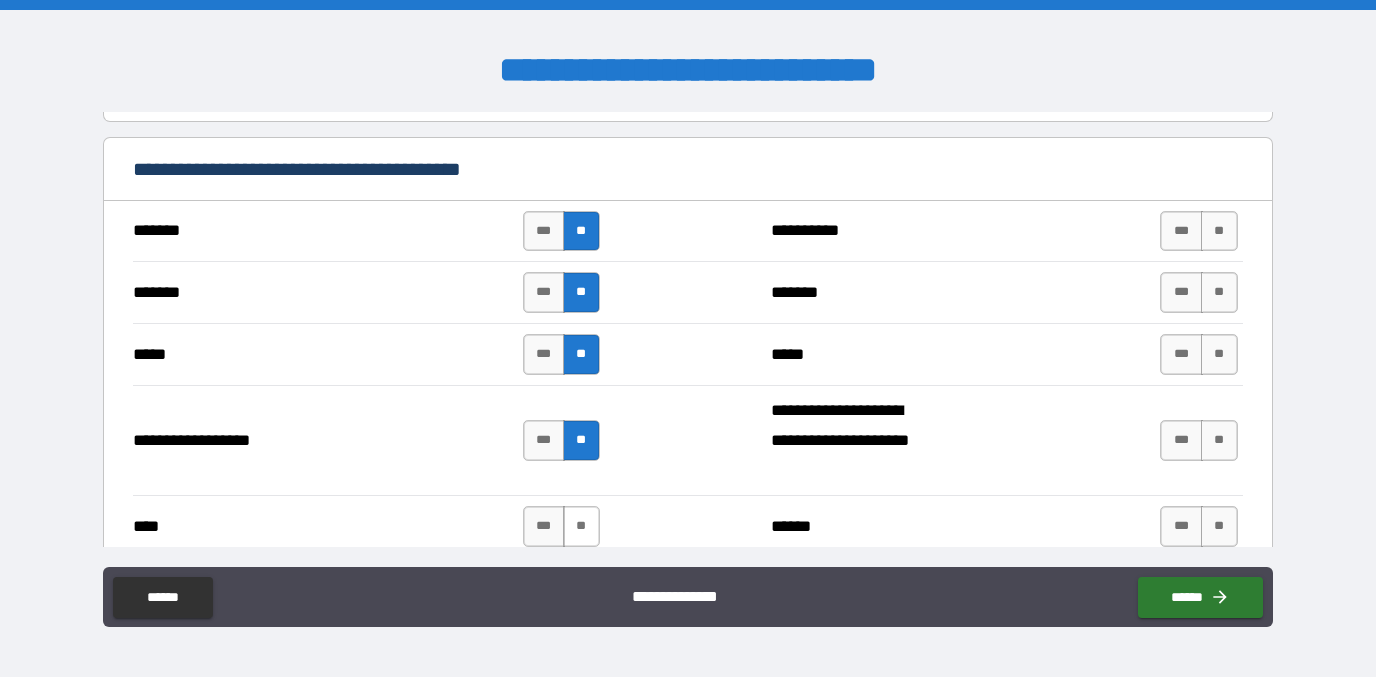 click on "**" at bounding box center (581, 526) 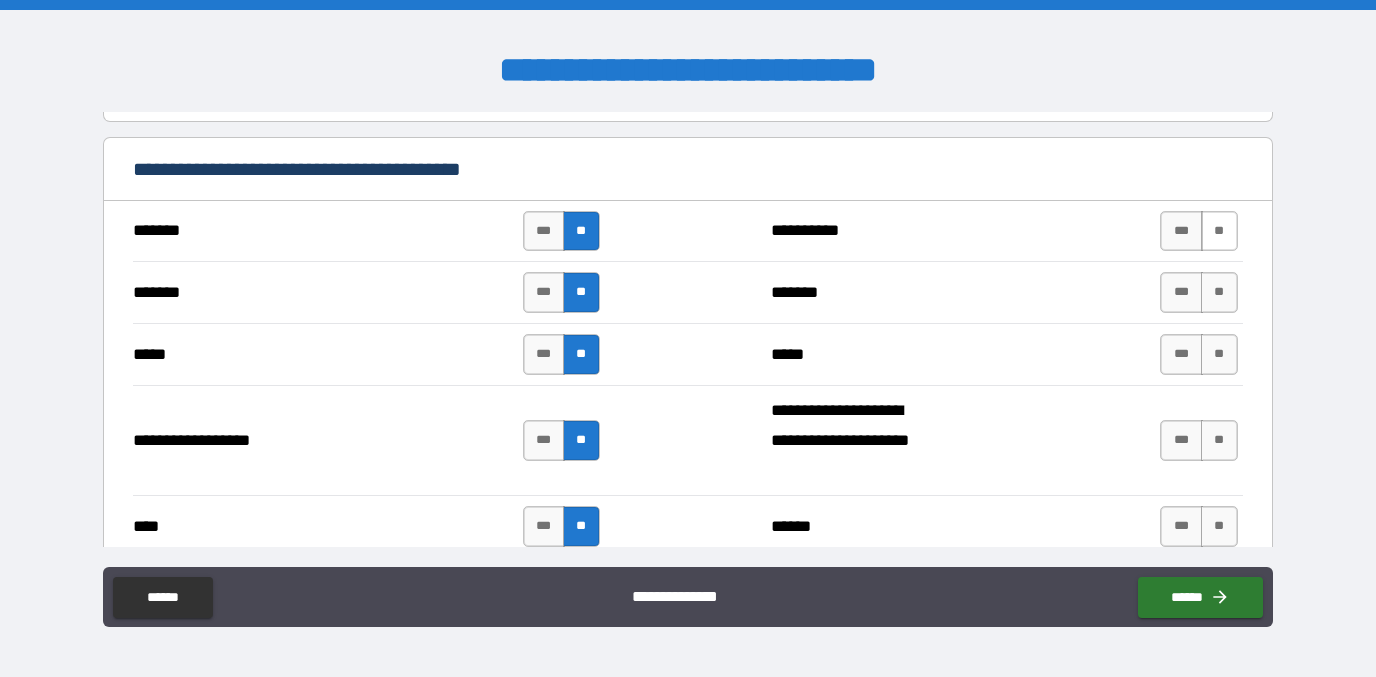 click on "**" at bounding box center [1219, 231] 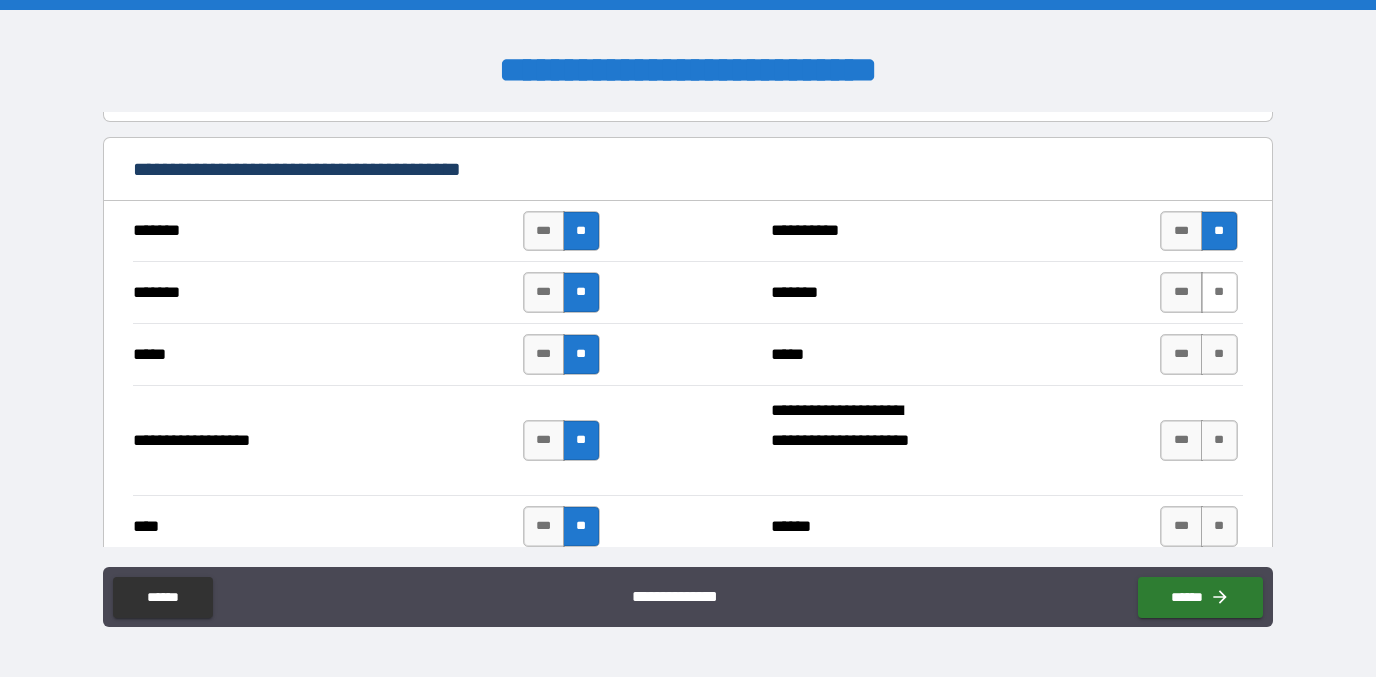 click on "**" at bounding box center (1219, 292) 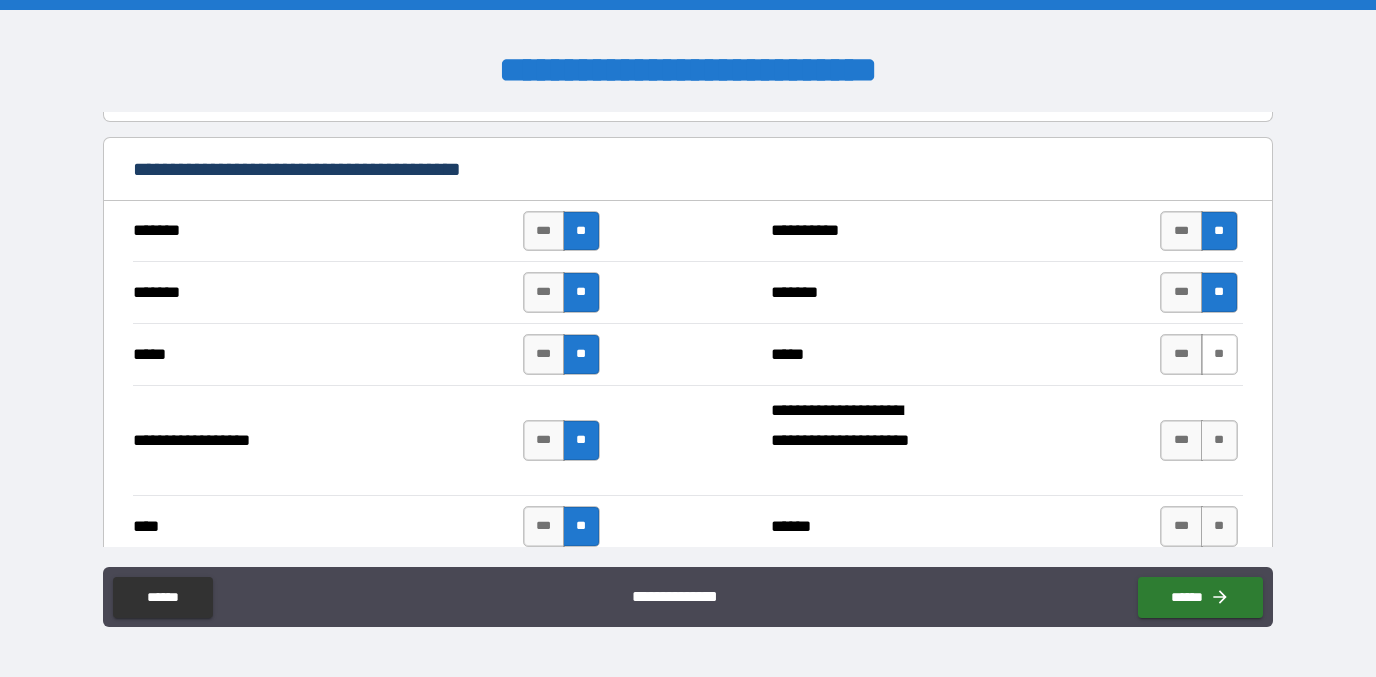 click on "**" at bounding box center (1219, 354) 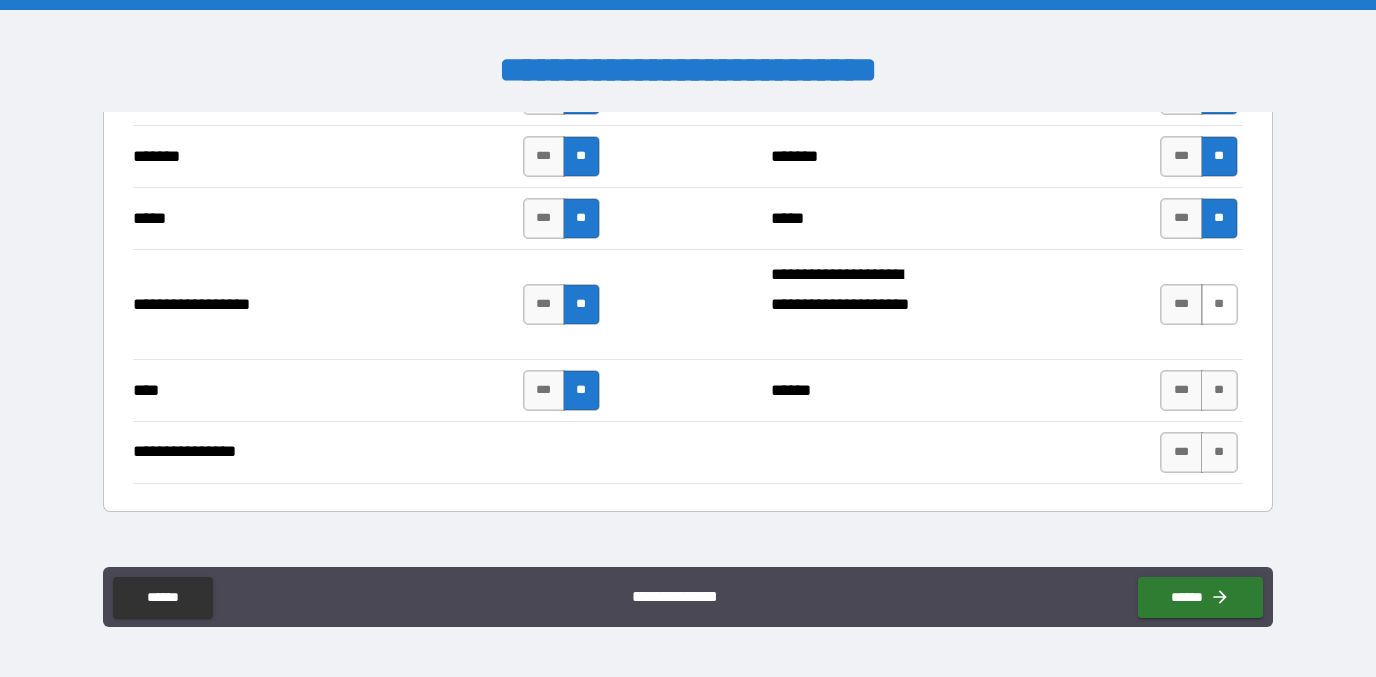 scroll, scrollTop: 2184, scrollLeft: 0, axis: vertical 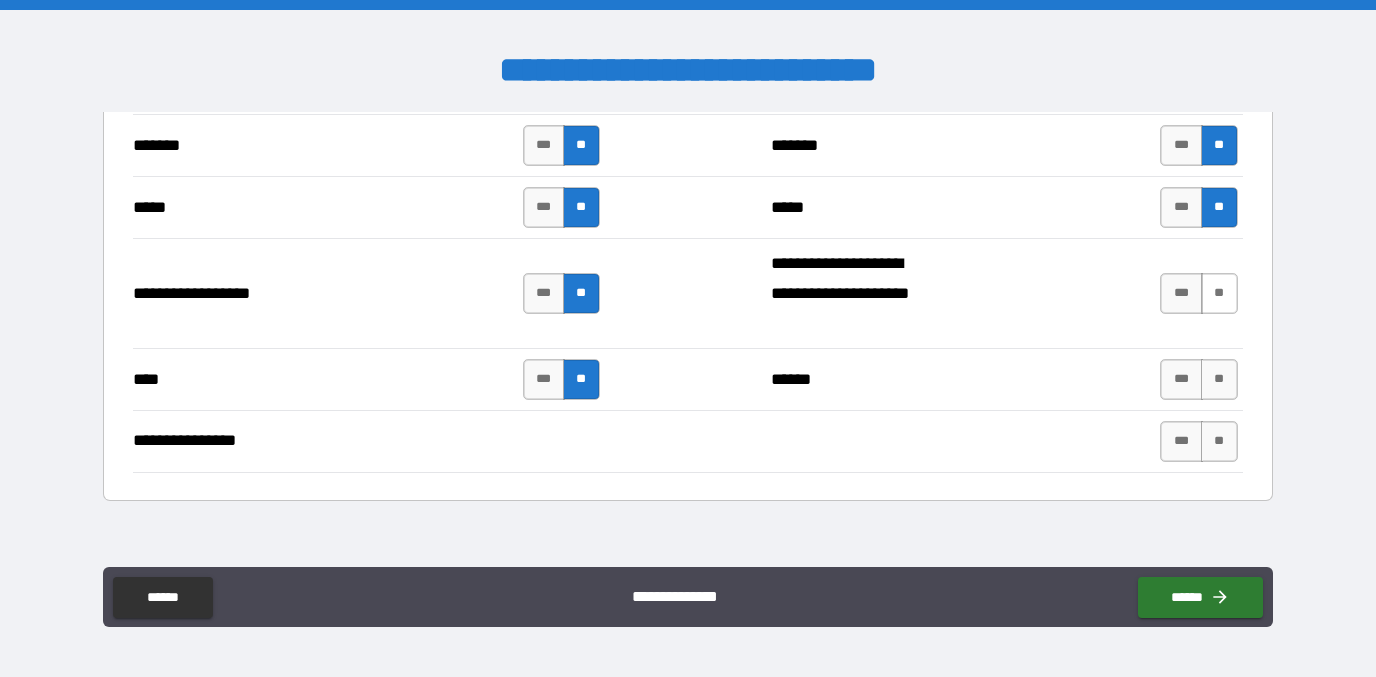 click on "**" at bounding box center (1219, 293) 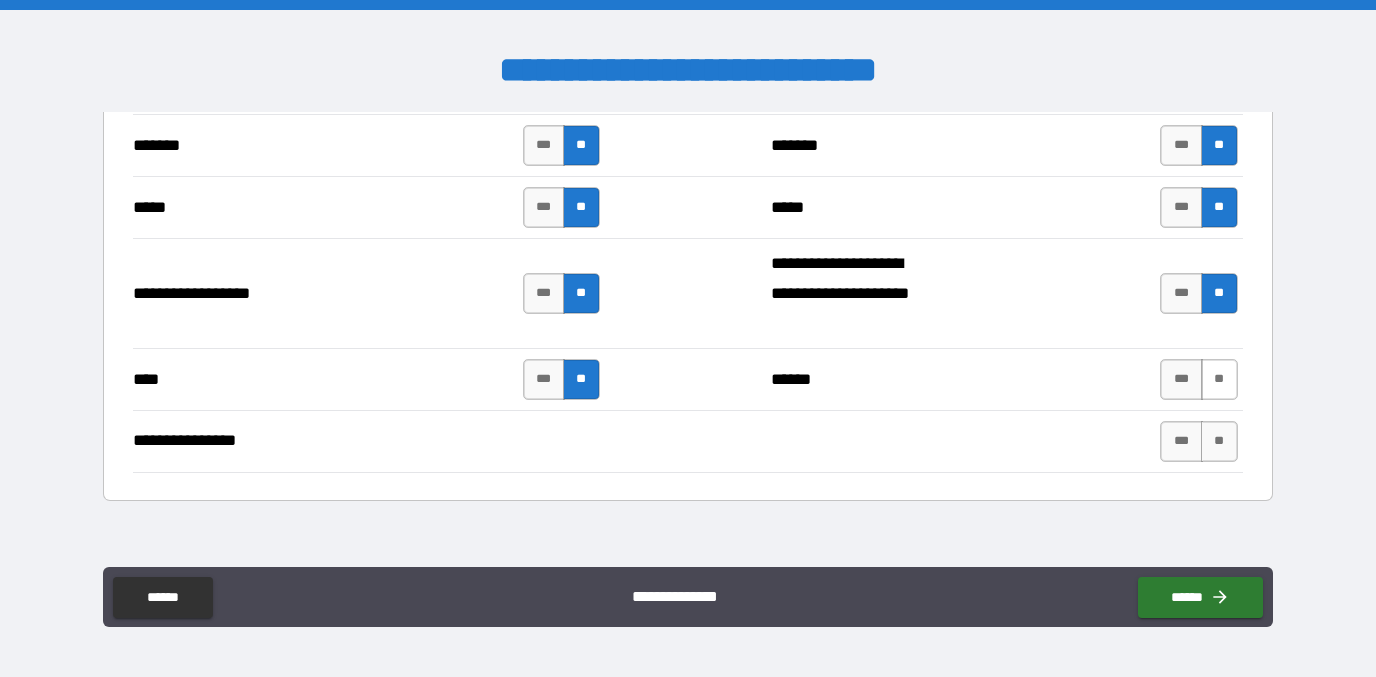 click on "**" at bounding box center [1219, 379] 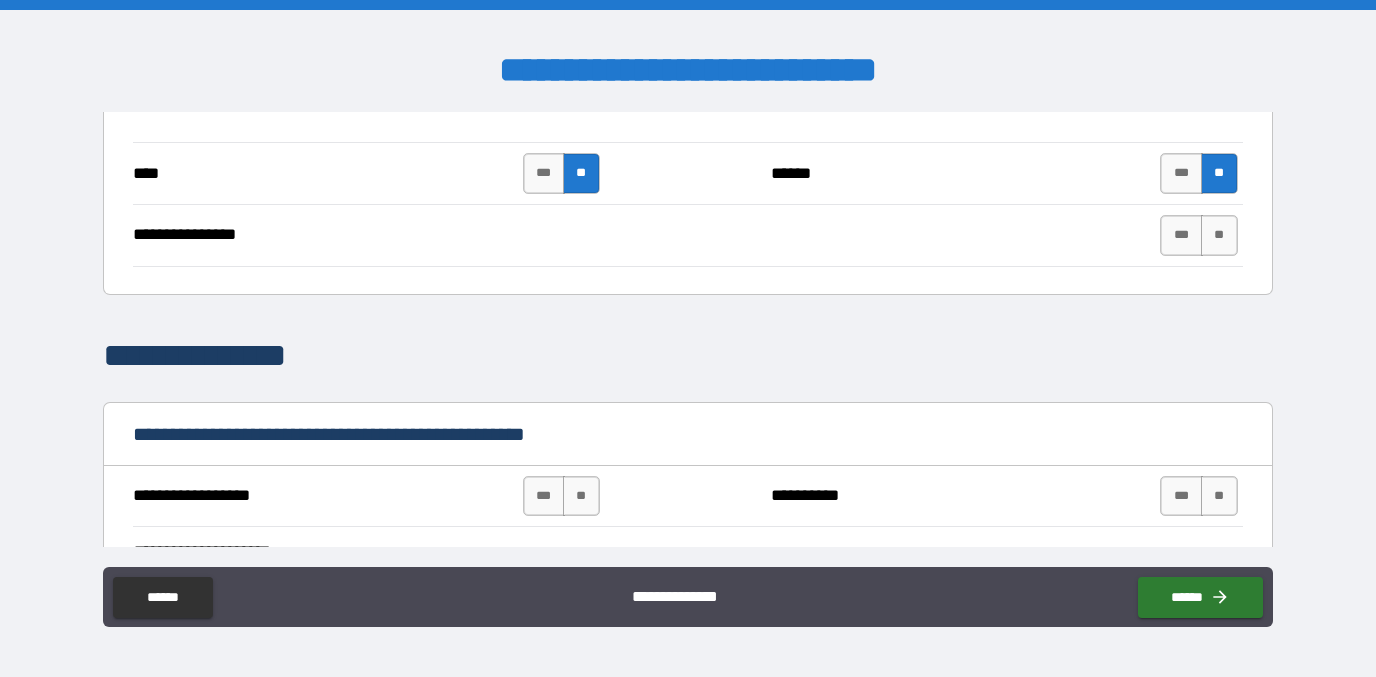 scroll, scrollTop: 2393, scrollLeft: 0, axis: vertical 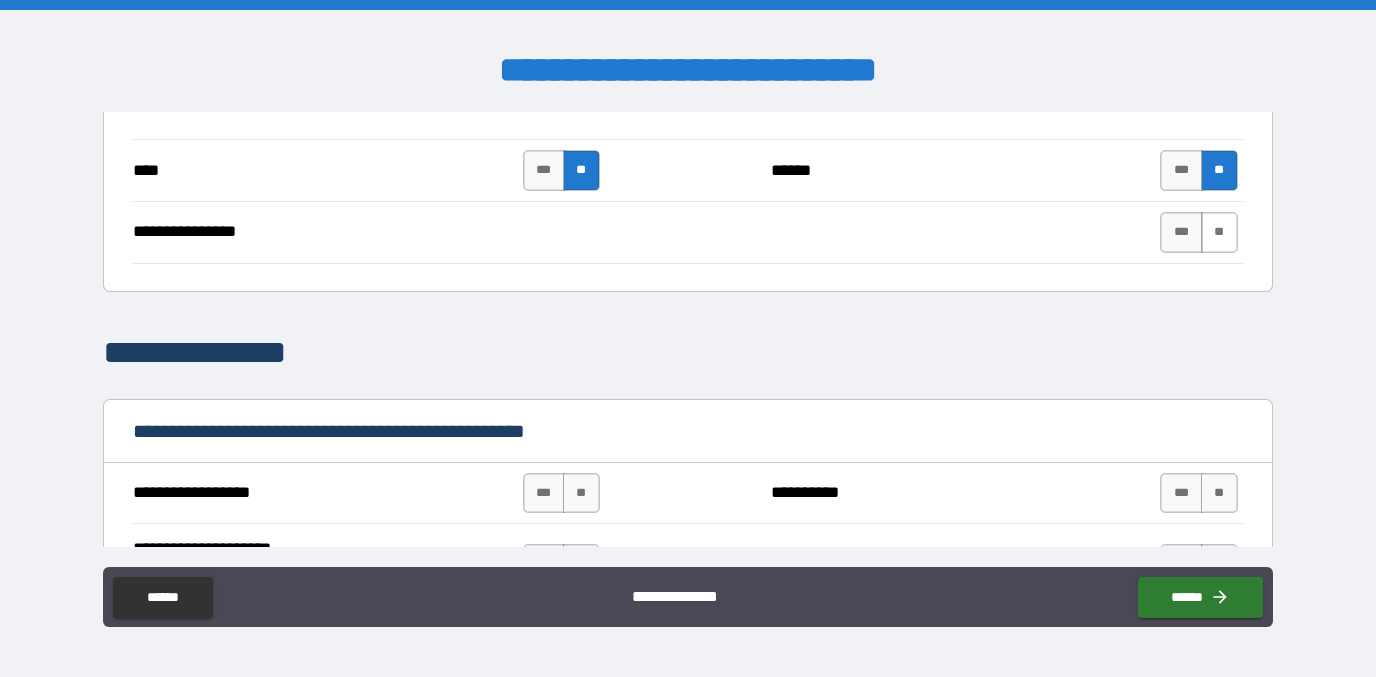 click on "**" at bounding box center [1219, 232] 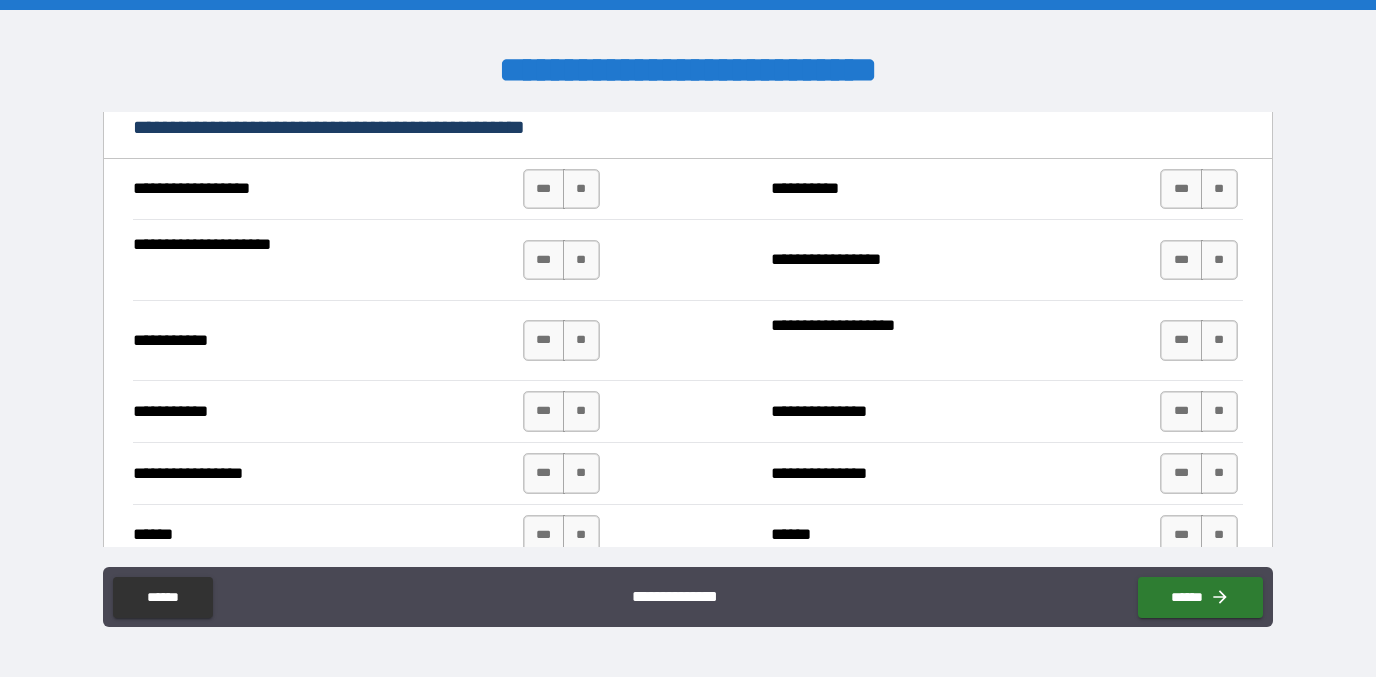 scroll, scrollTop: 2695, scrollLeft: 0, axis: vertical 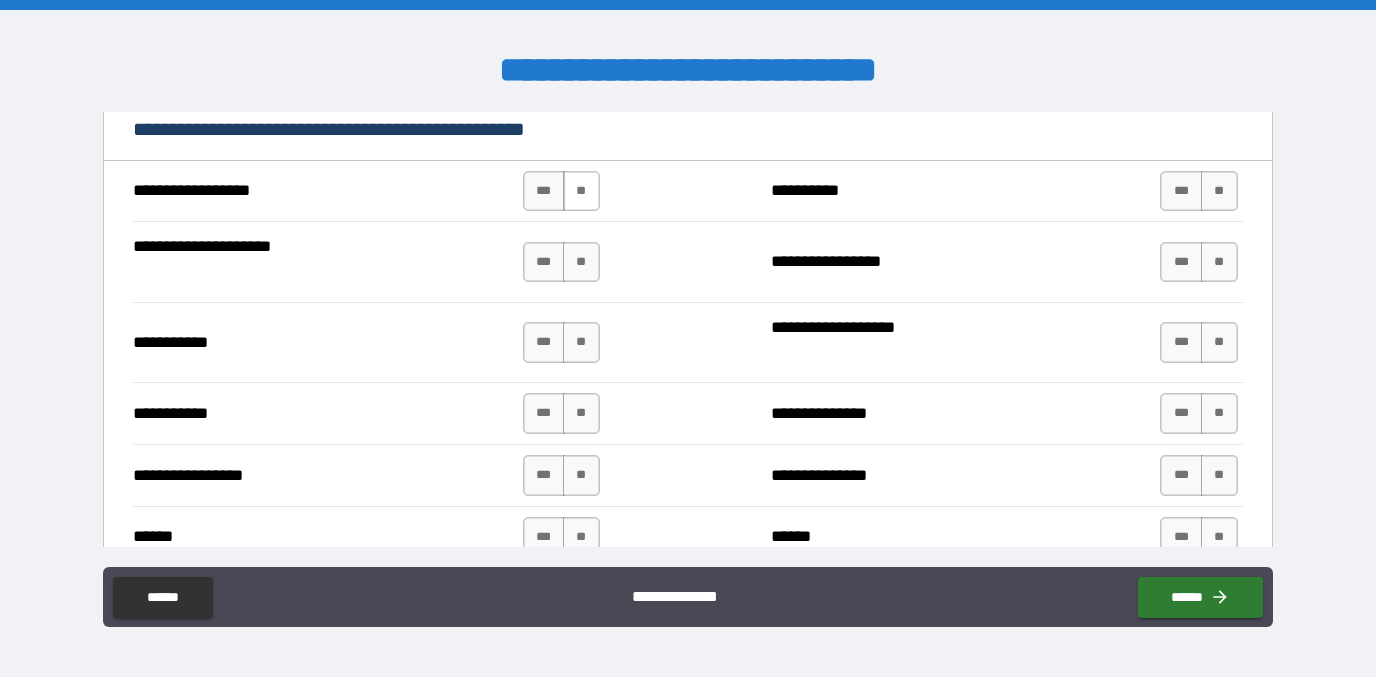 click on "**" at bounding box center (581, 191) 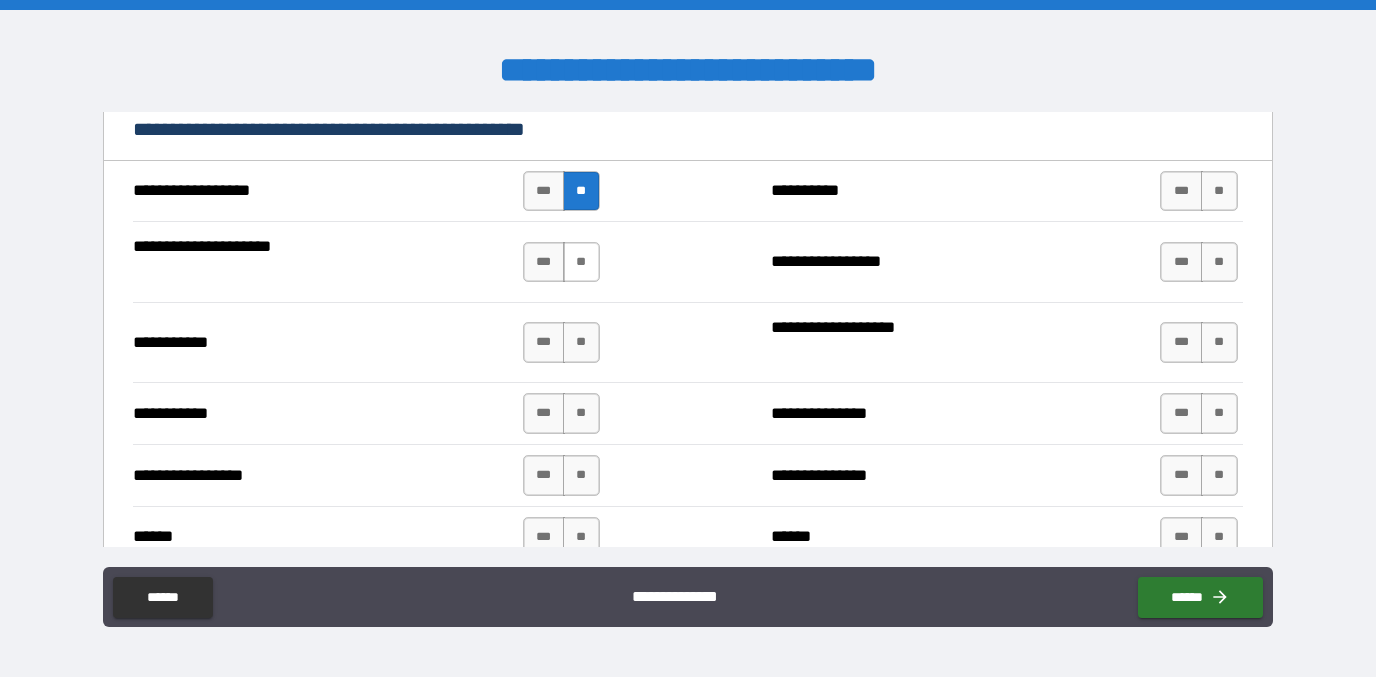 click on "**" at bounding box center [581, 262] 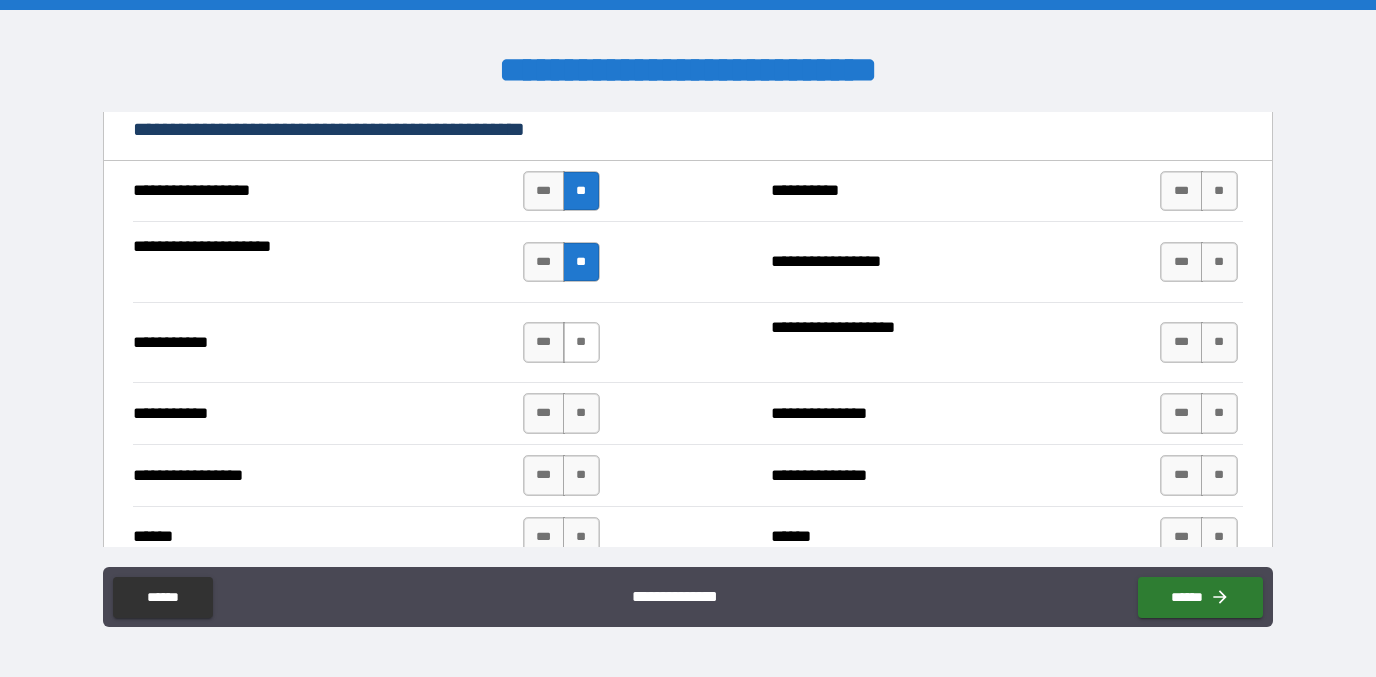 click on "**" at bounding box center (581, 342) 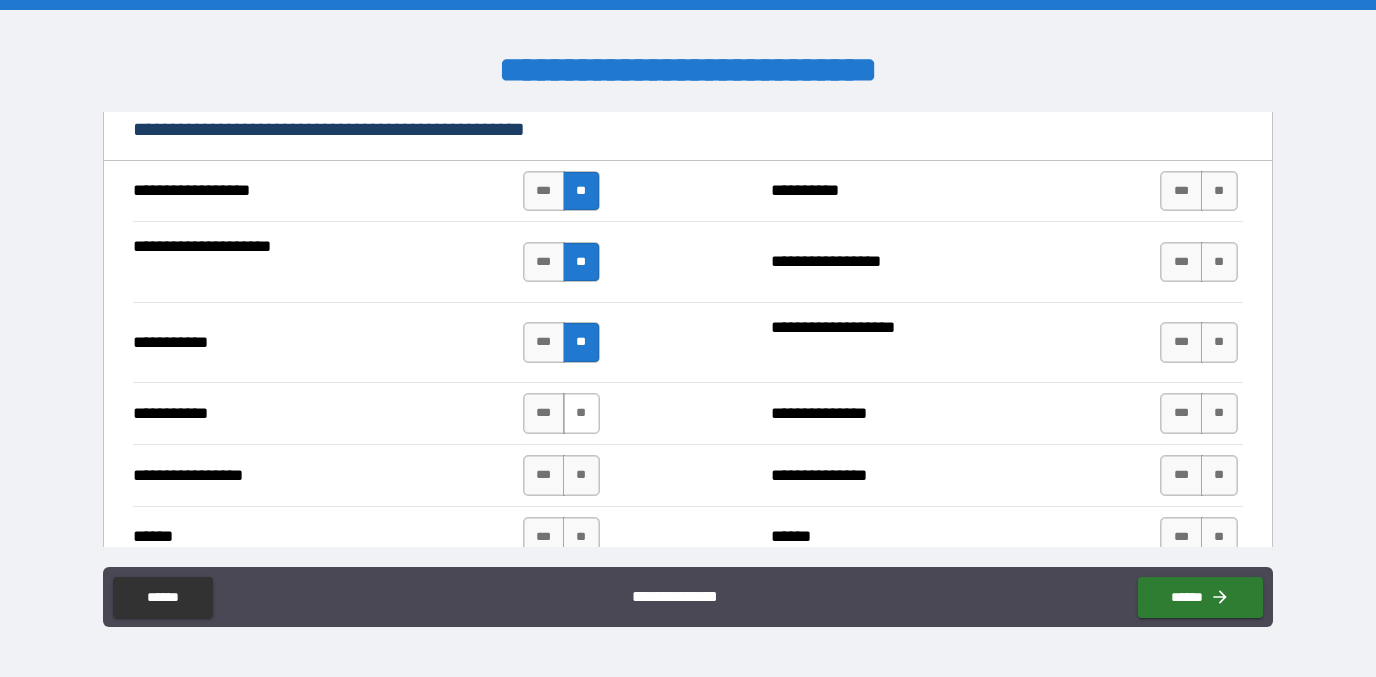 click on "**" at bounding box center [581, 413] 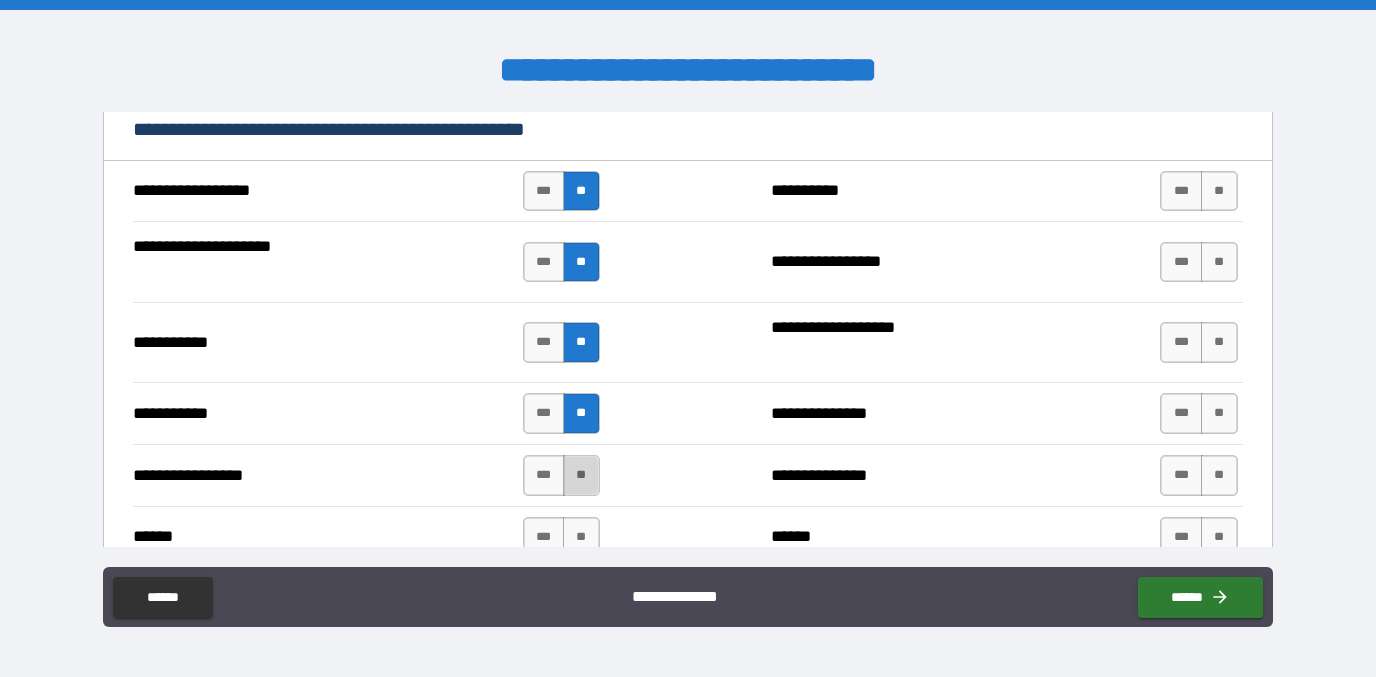 click on "**" at bounding box center (581, 475) 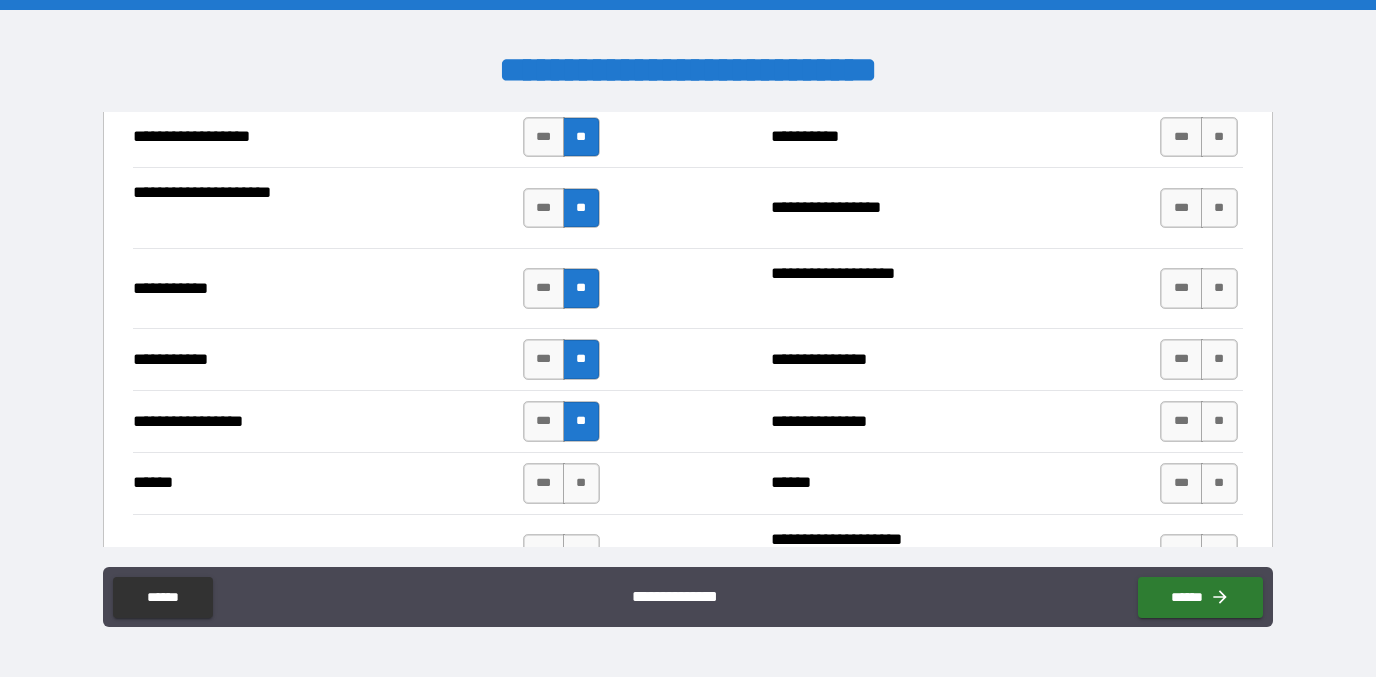 scroll, scrollTop: 2759, scrollLeft: 0, axis: vertical 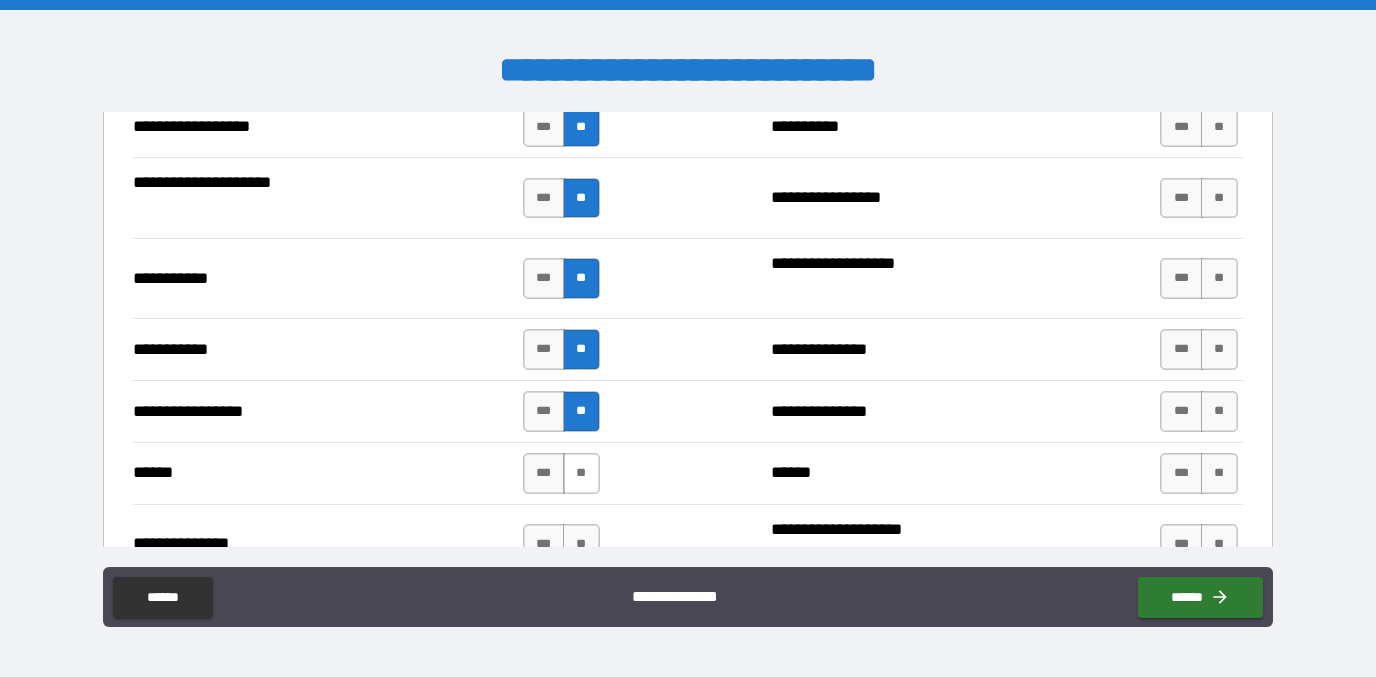 click on "**" at bounding box center [581, 473] 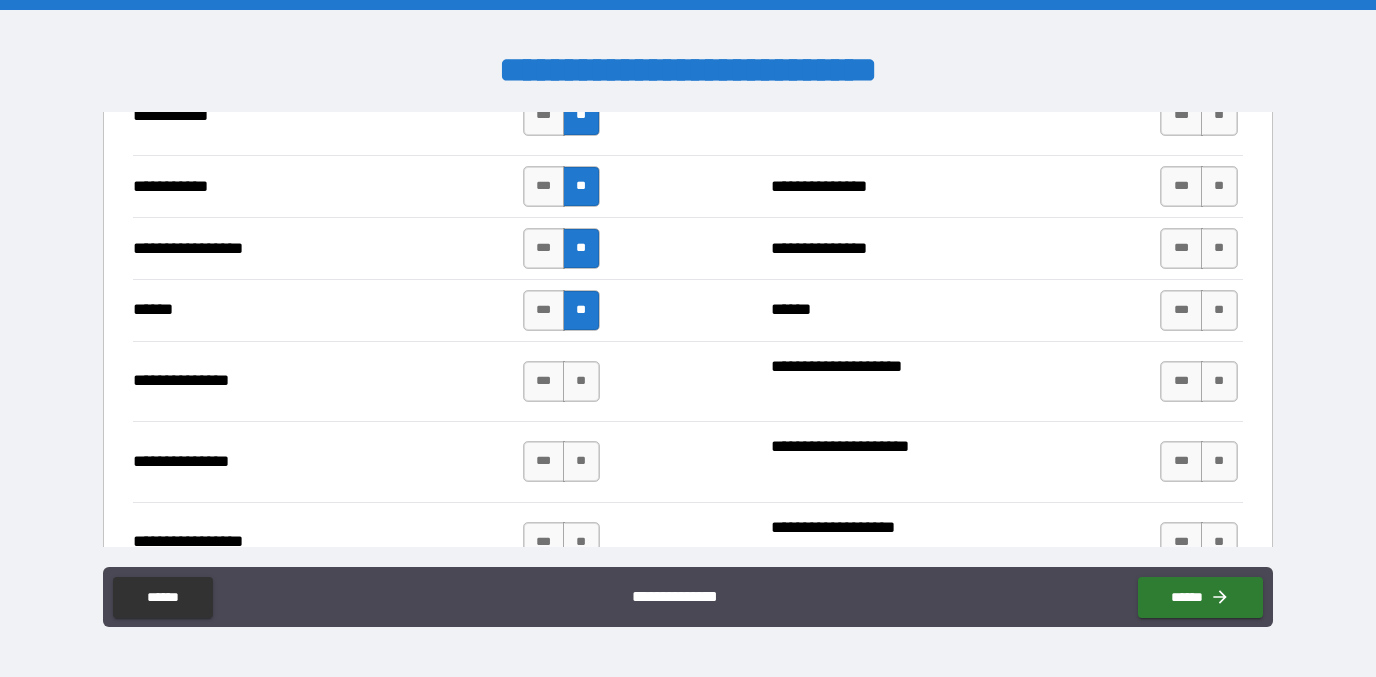 scroll, scrollTop: 2940, scrollLeft: 0, axis: vertical 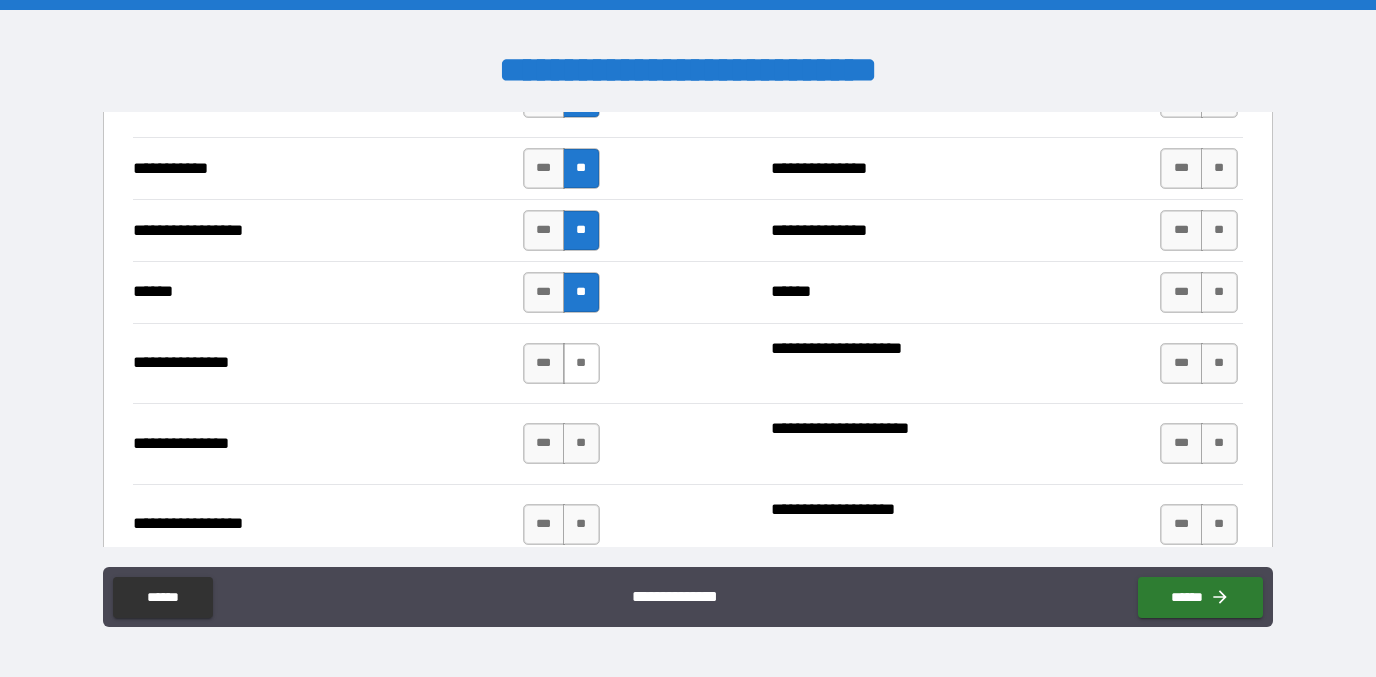 click on "**" at bounding box center (581, 363) 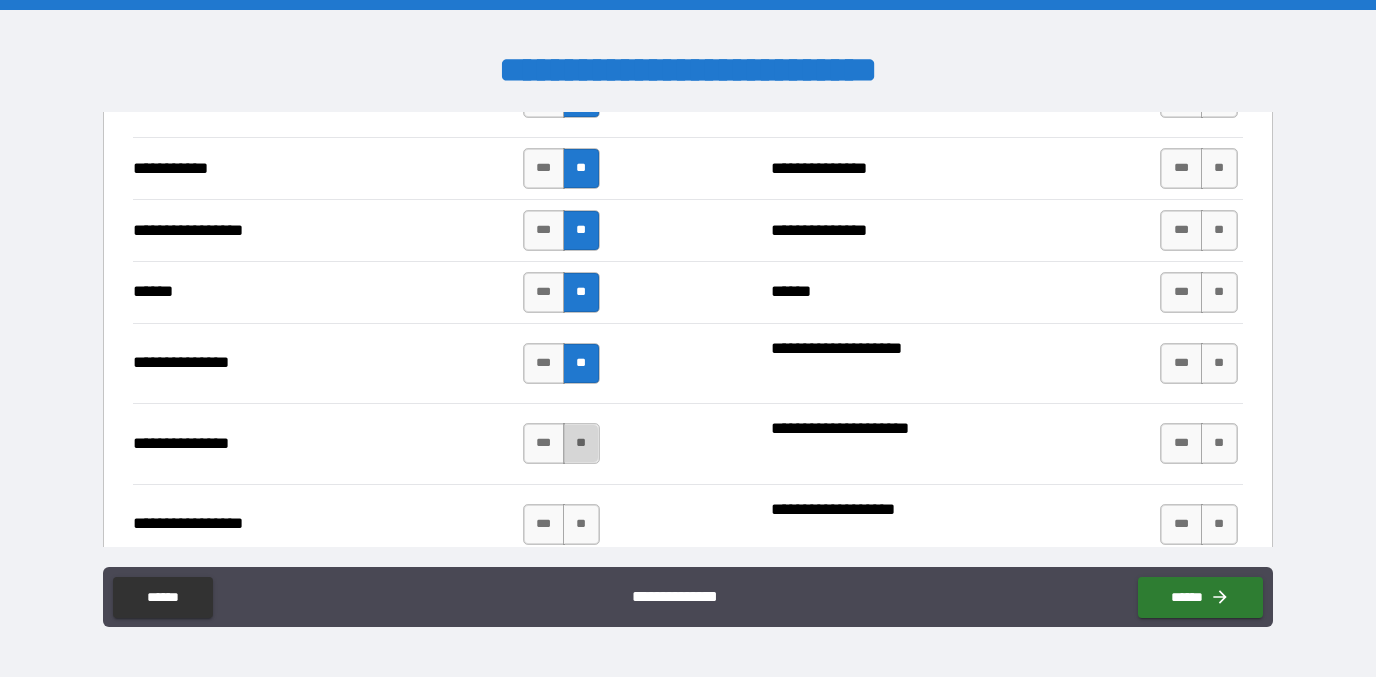 click on "**" at bounding box center [581, 443] 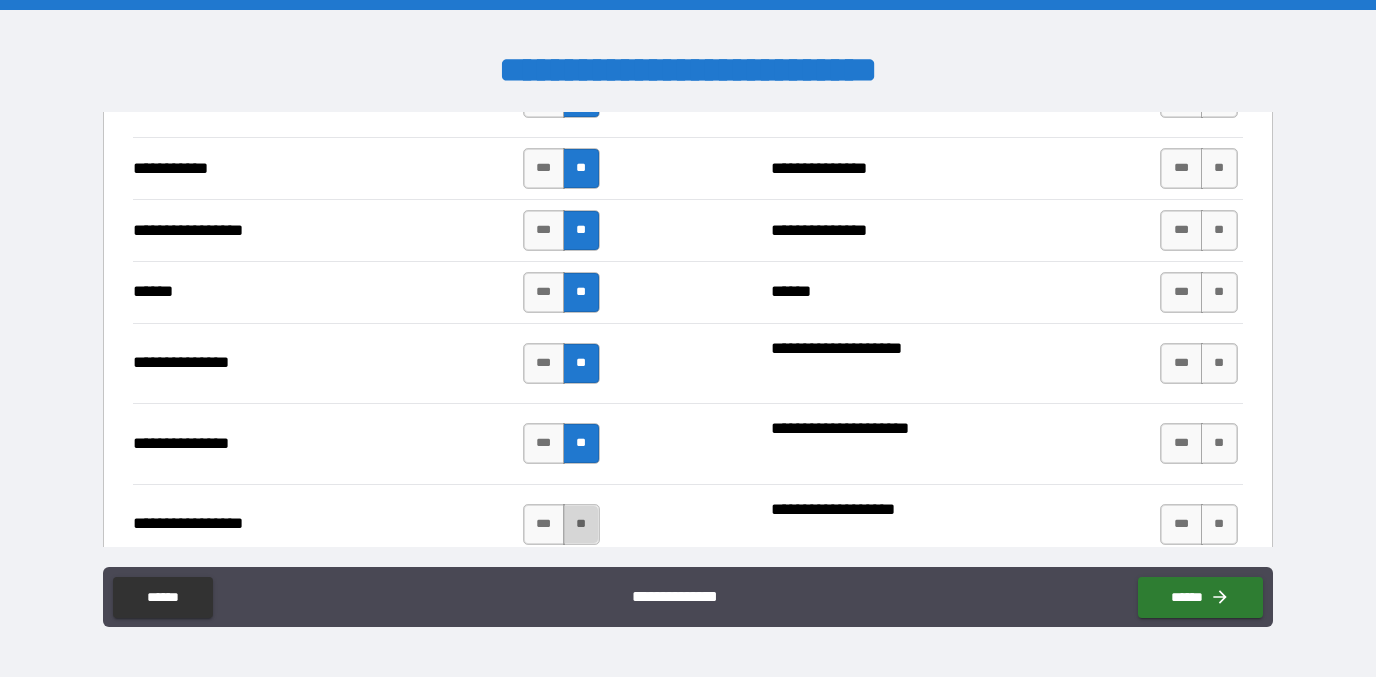 click on "**" at bounding box center (581, 524) 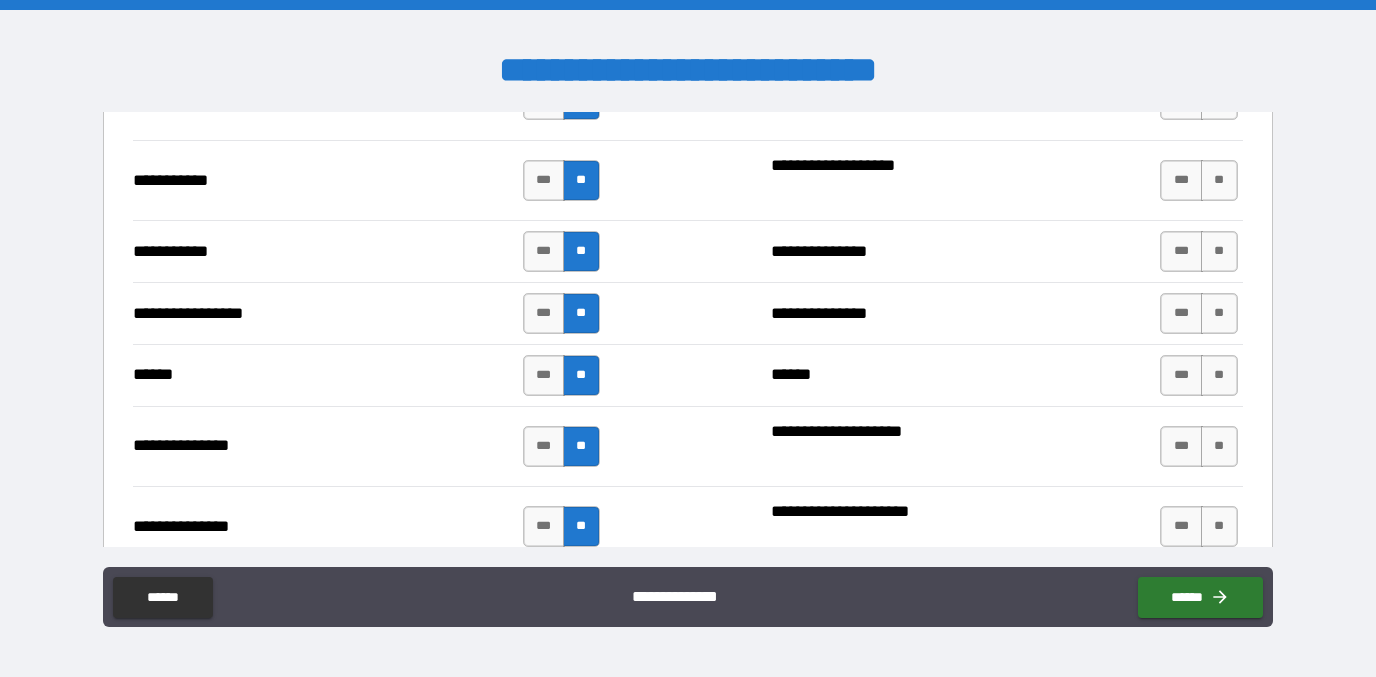 scroll, scrollTop: 2799, scrollLeft: 0, axis: vertical 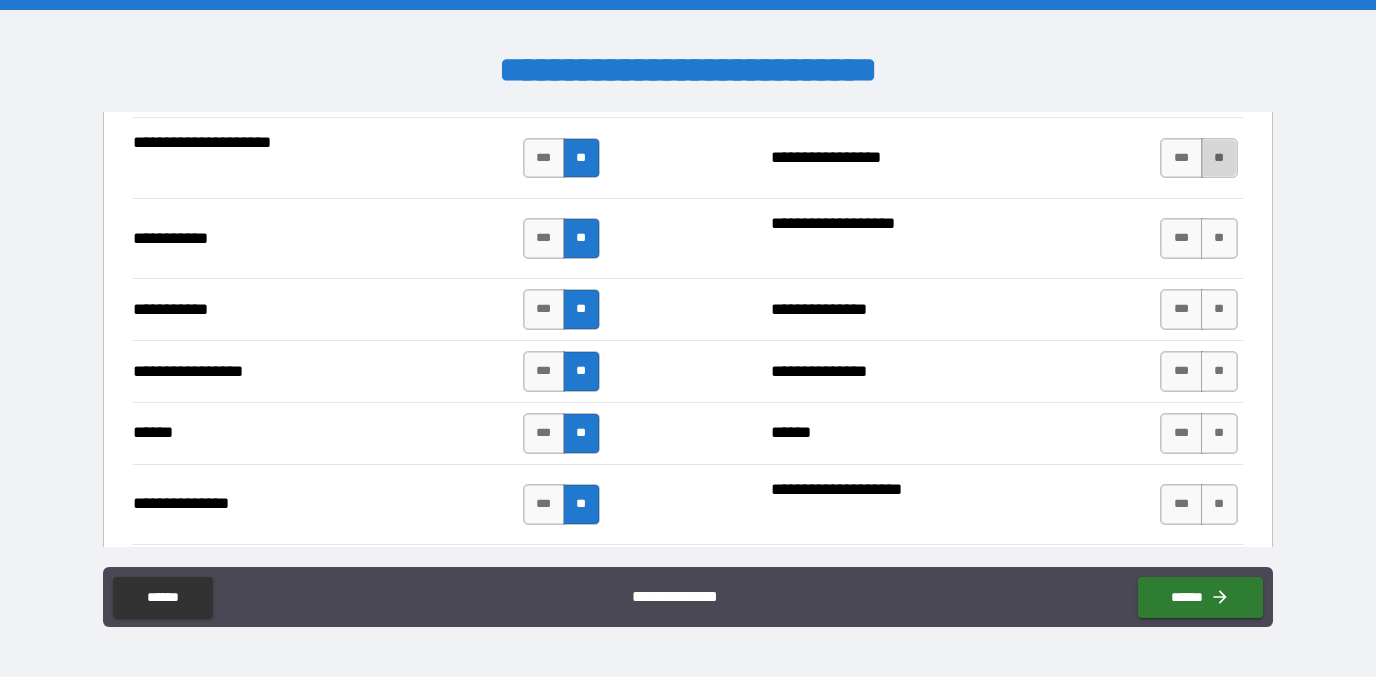 click on "**" at bounding box center [1219, 158] 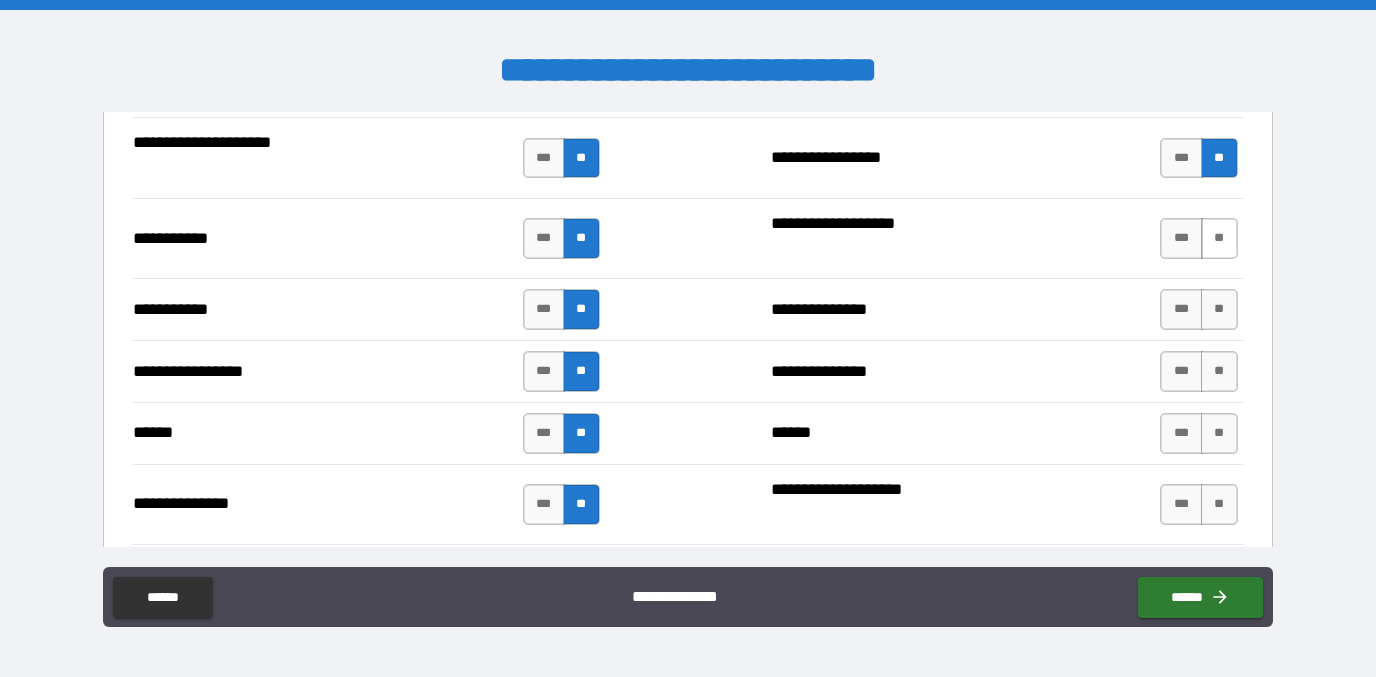 click on "**" at bounding box center (1219, 238) 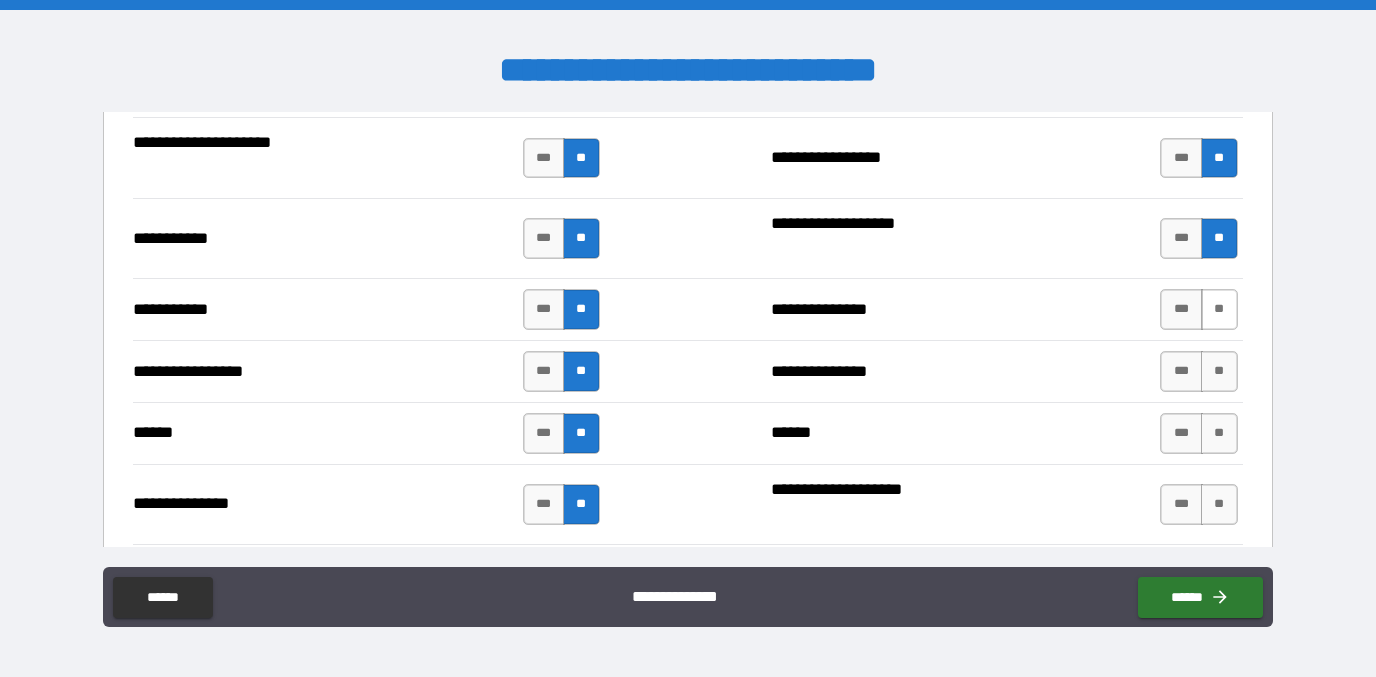 click on "**" at bounding box center [1219, 309] 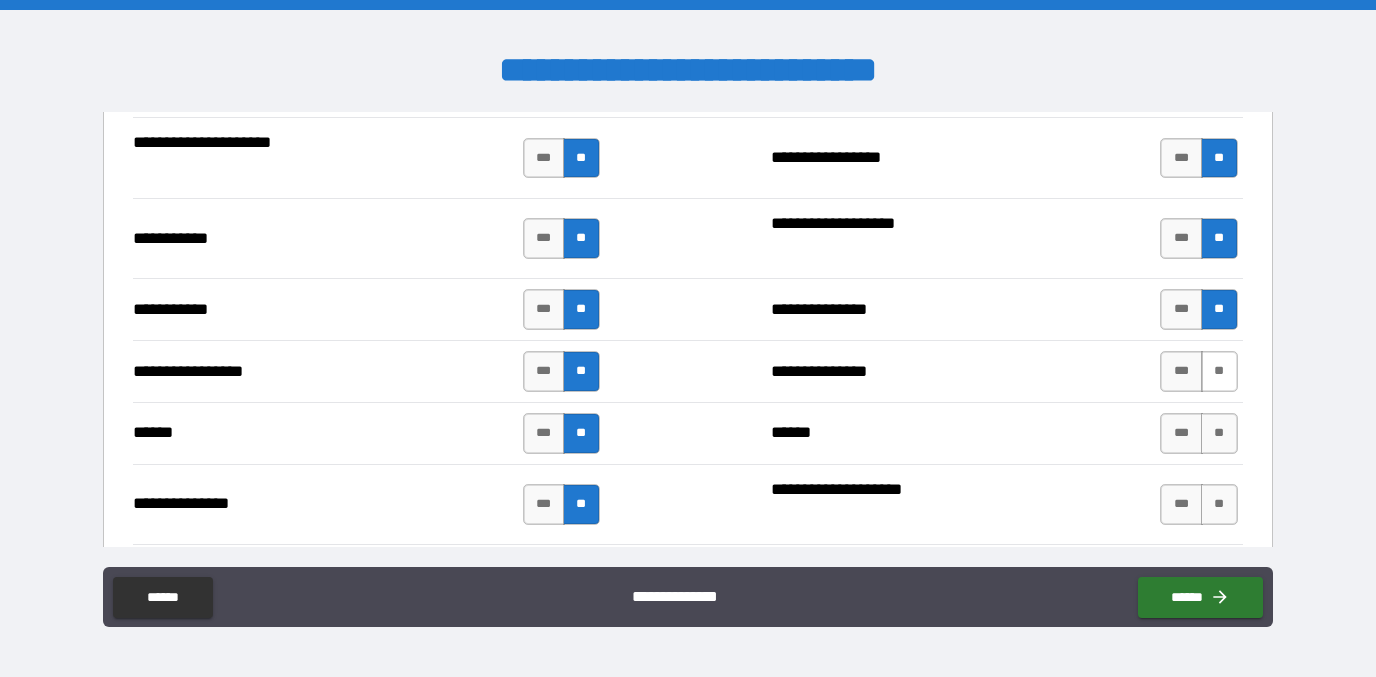 click on "**" at bounding box center (1219, 371) 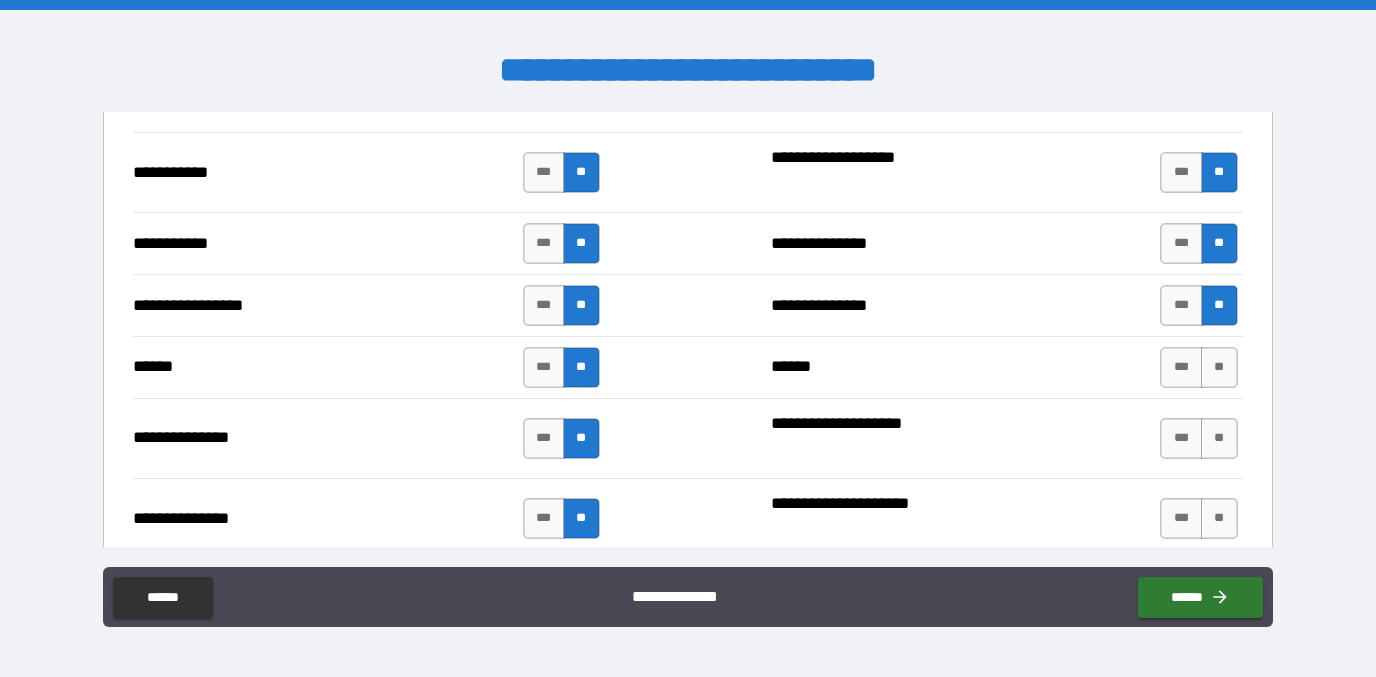 scroll, scrollTop: 2869, scrollLeft: 0, axis: vertical 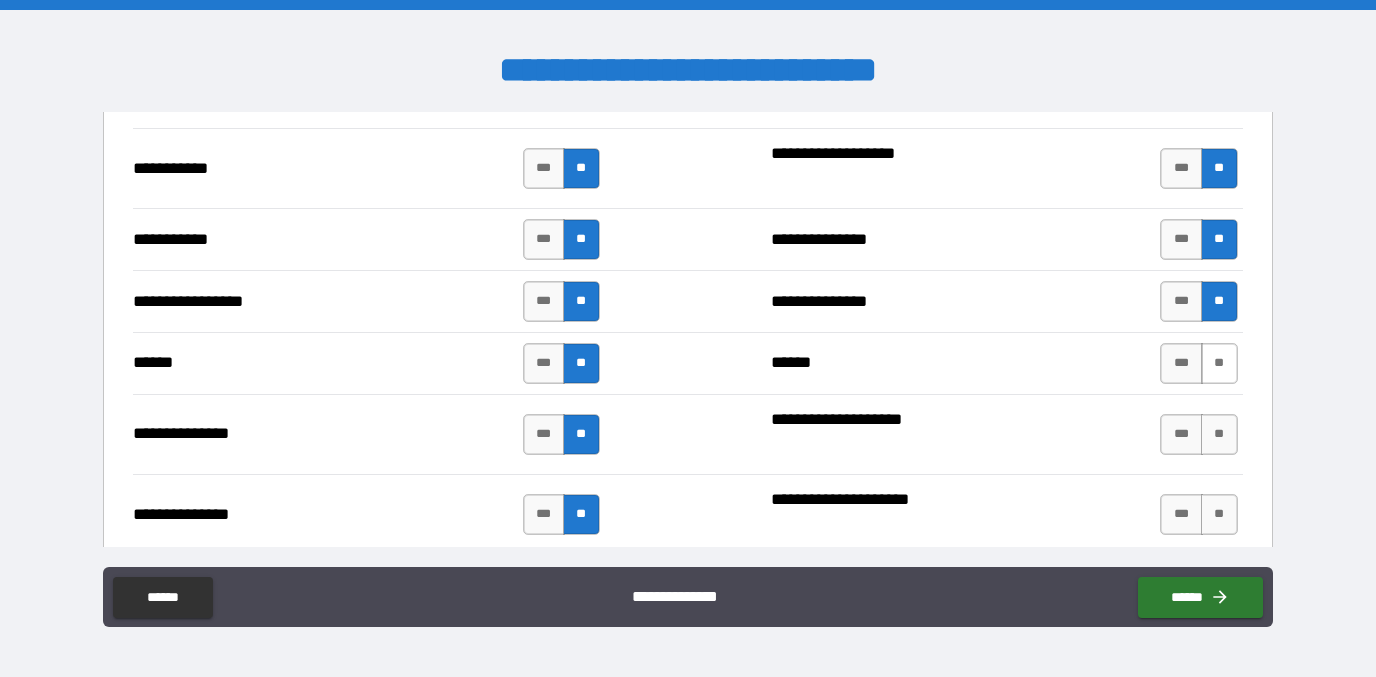 click on "**" at bounding box center (1219, 363) 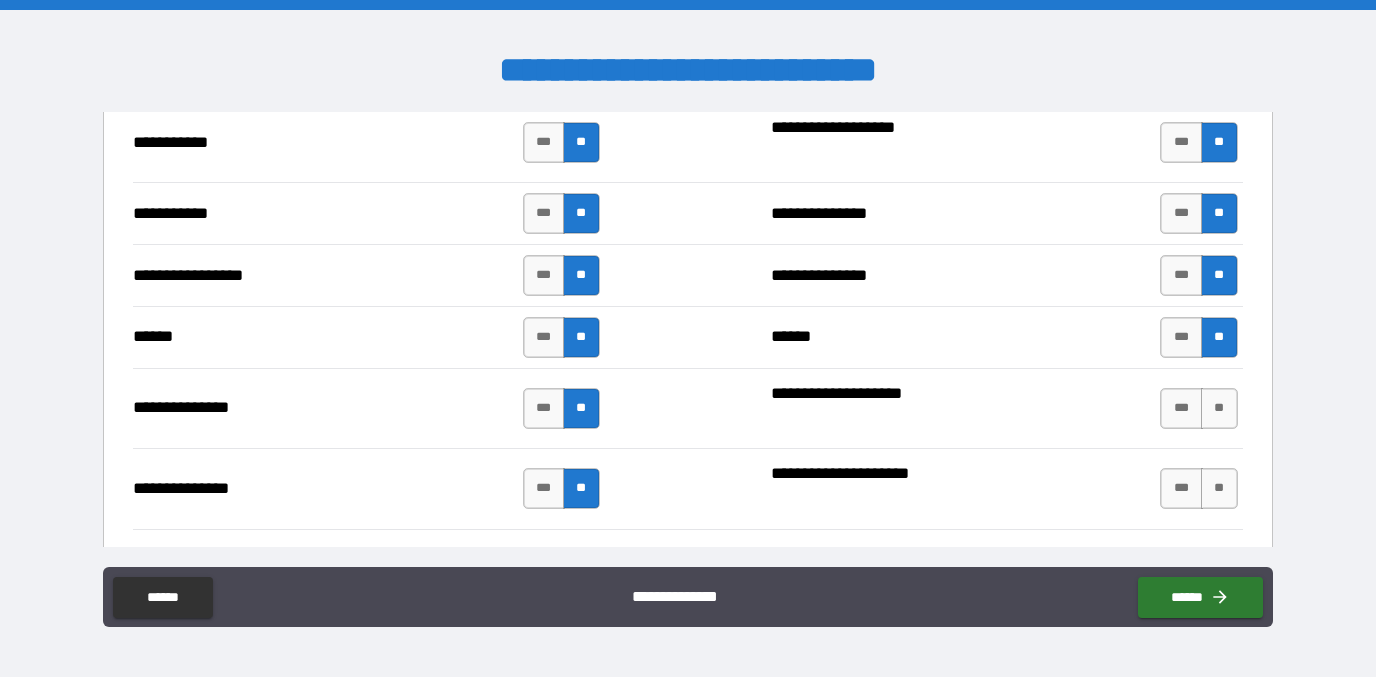 scroll, scrollTop: 2948, scrollLeft: 0, axis: vertical 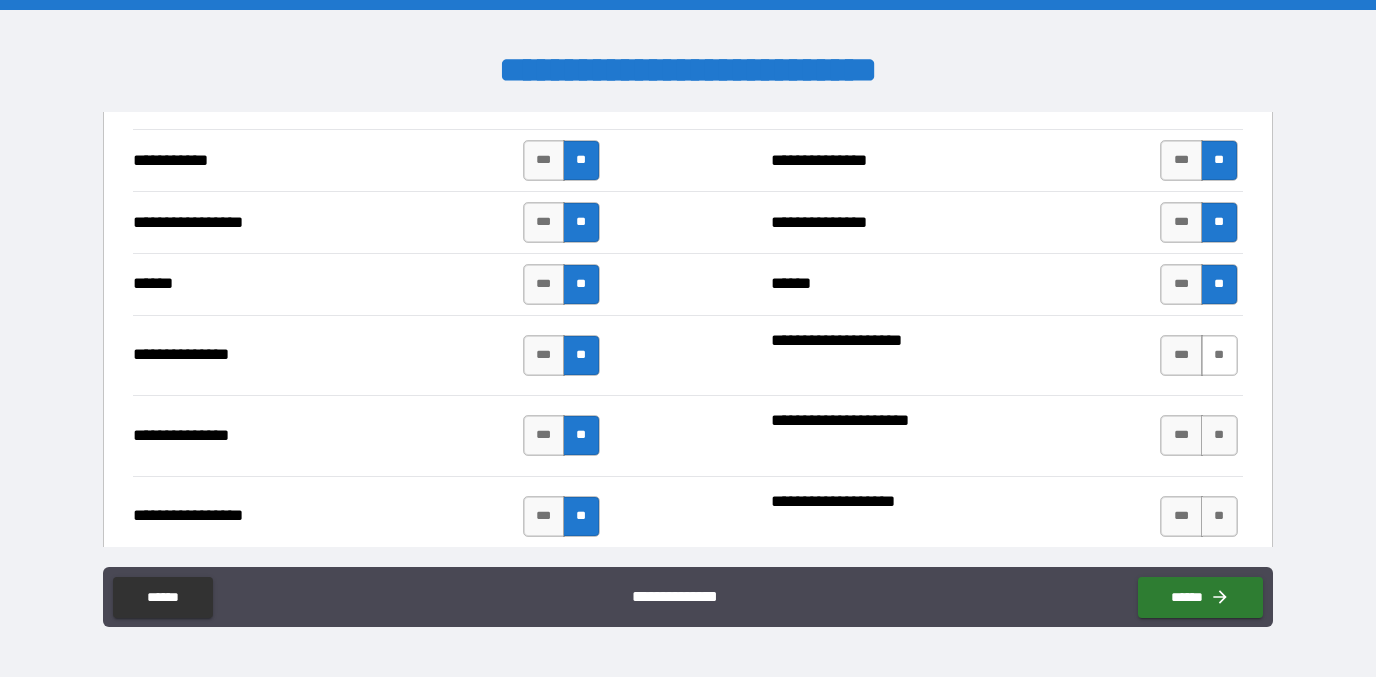click on "**" at bounding box center [1219, 355] 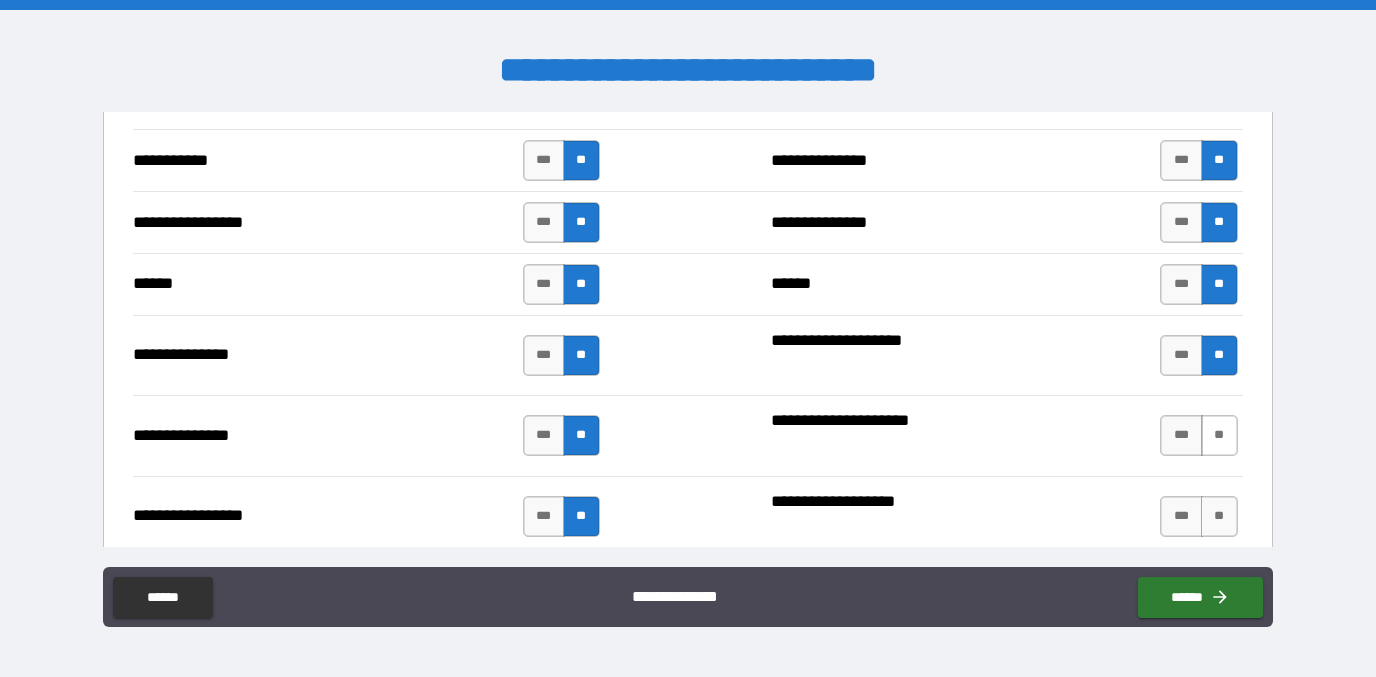click on "**" at bounding box center [1219, 435] 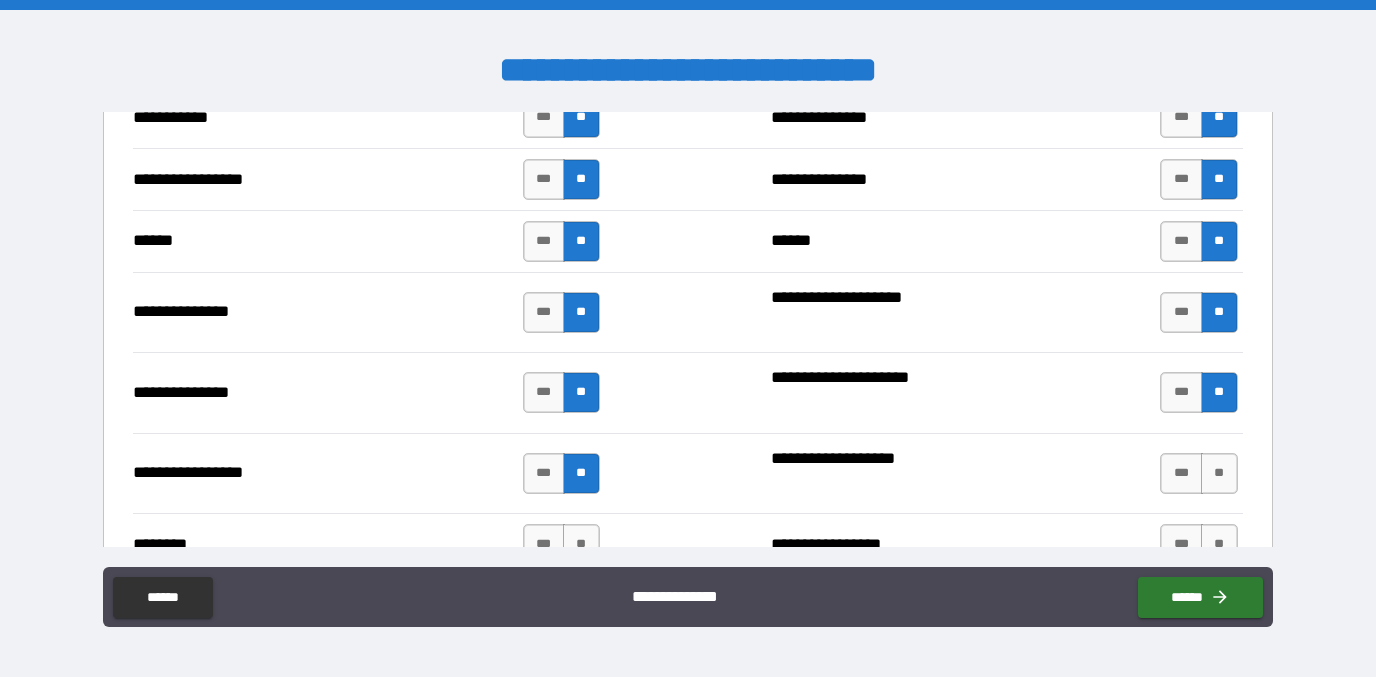 scroll, scrollTop: 3002, scrollLeft: 0, axis: vertical 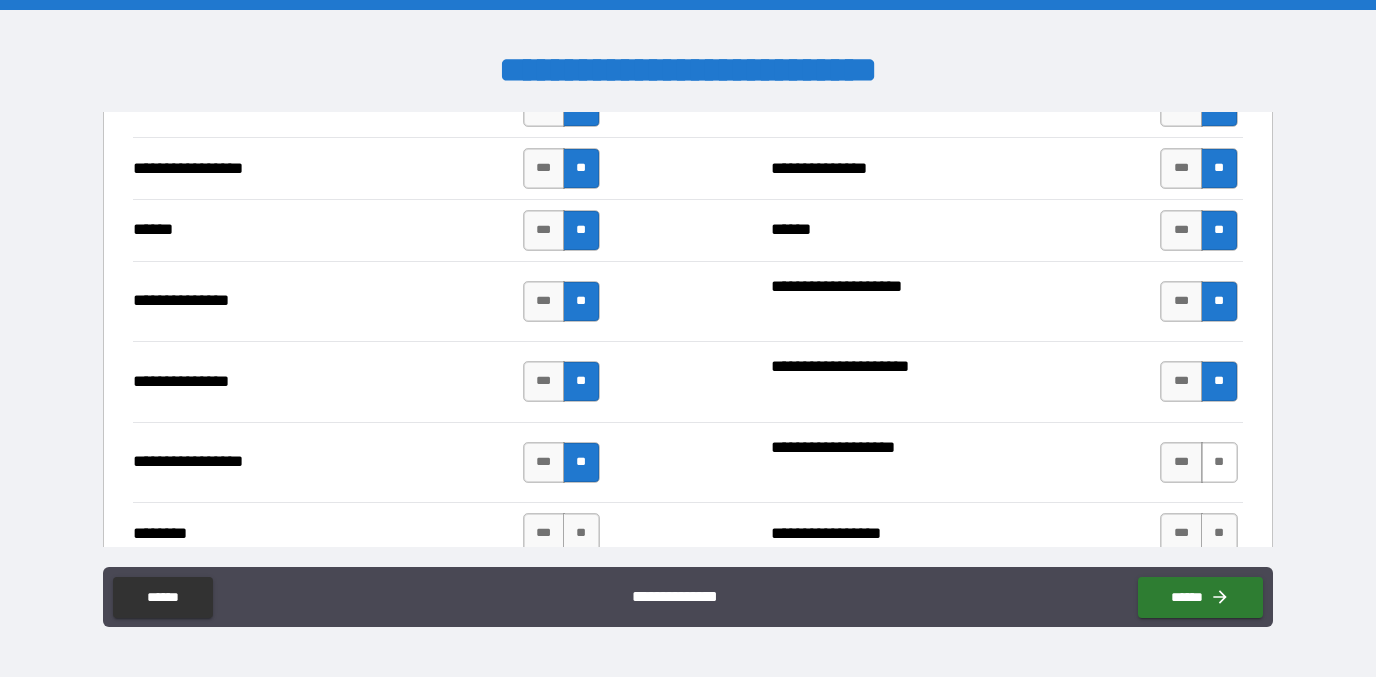 click on "**" at bounding box center (1219, 462) 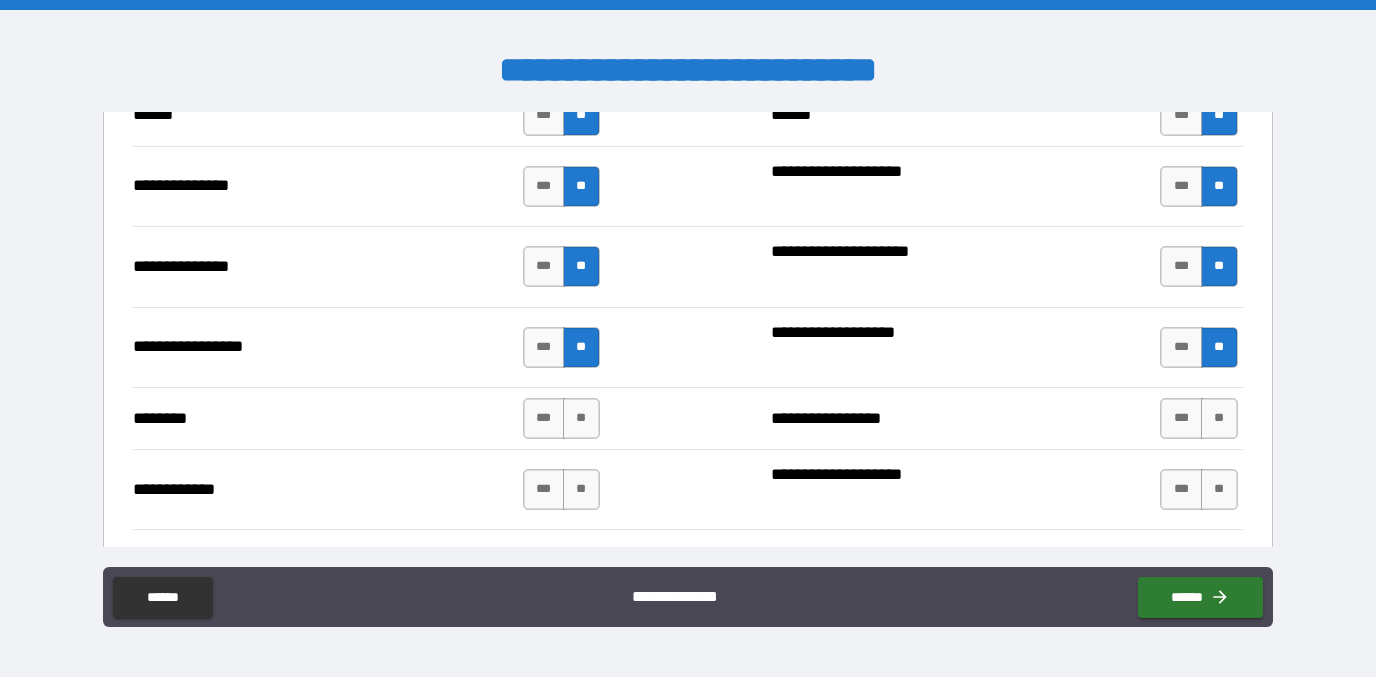 scroll, scrollTop: 3153, scrollLeft: 0, axis: vertical 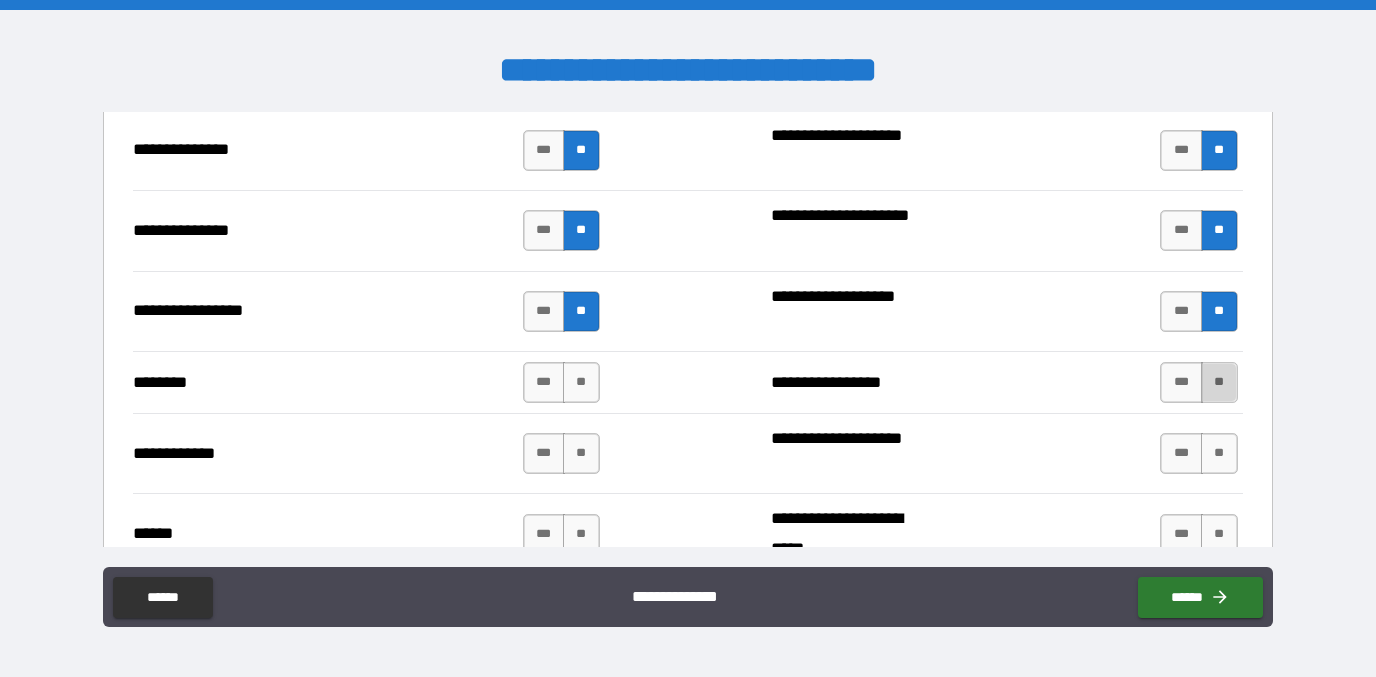 click on "**" at bounding box center [1219, 382] 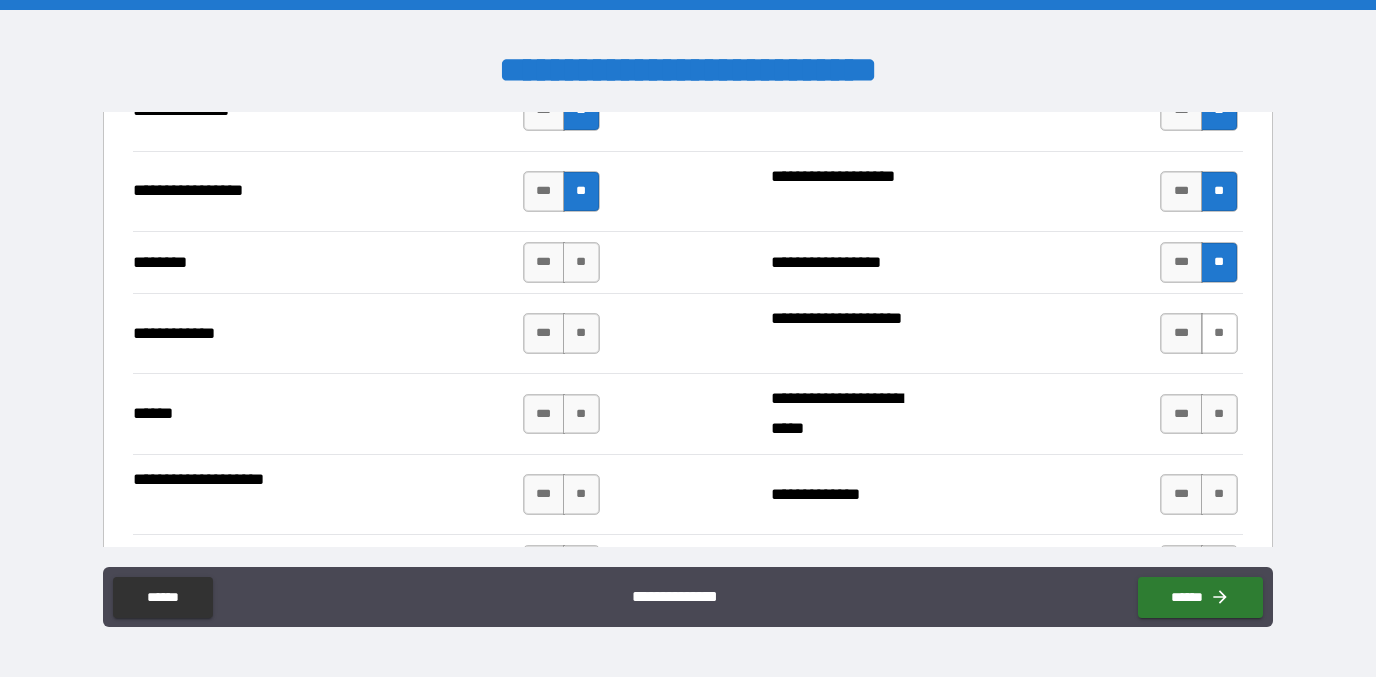 scroll, scrollTop: 3282, scrollLeft: 0, axis: vertical 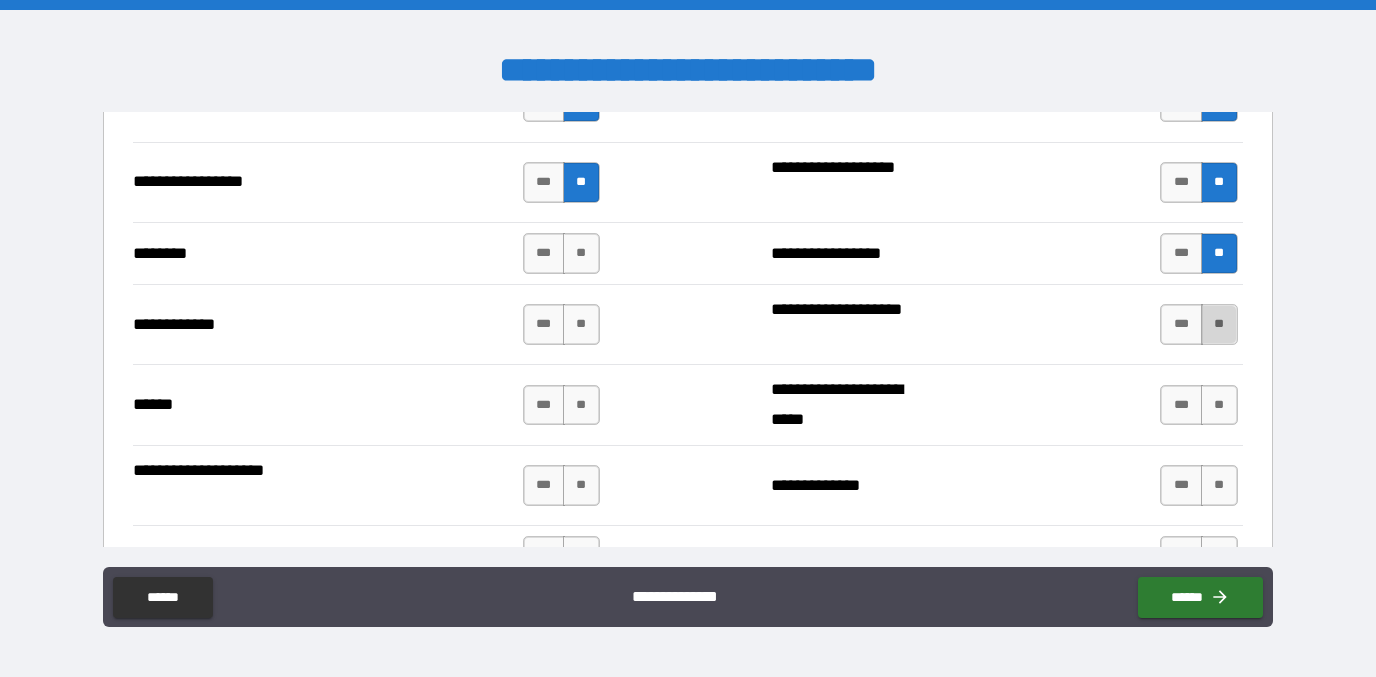 click on "**" at bounding box center [1219, 324] 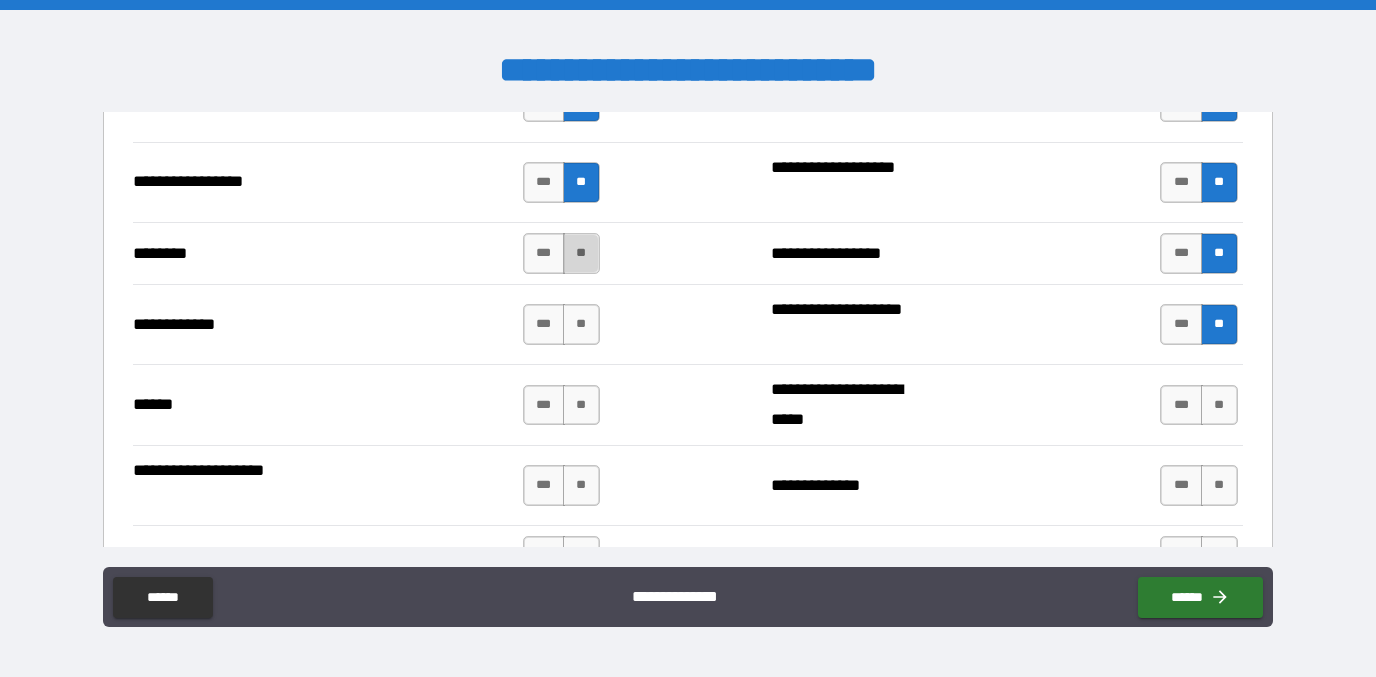 click on "**" at bounding box center [581, 253] 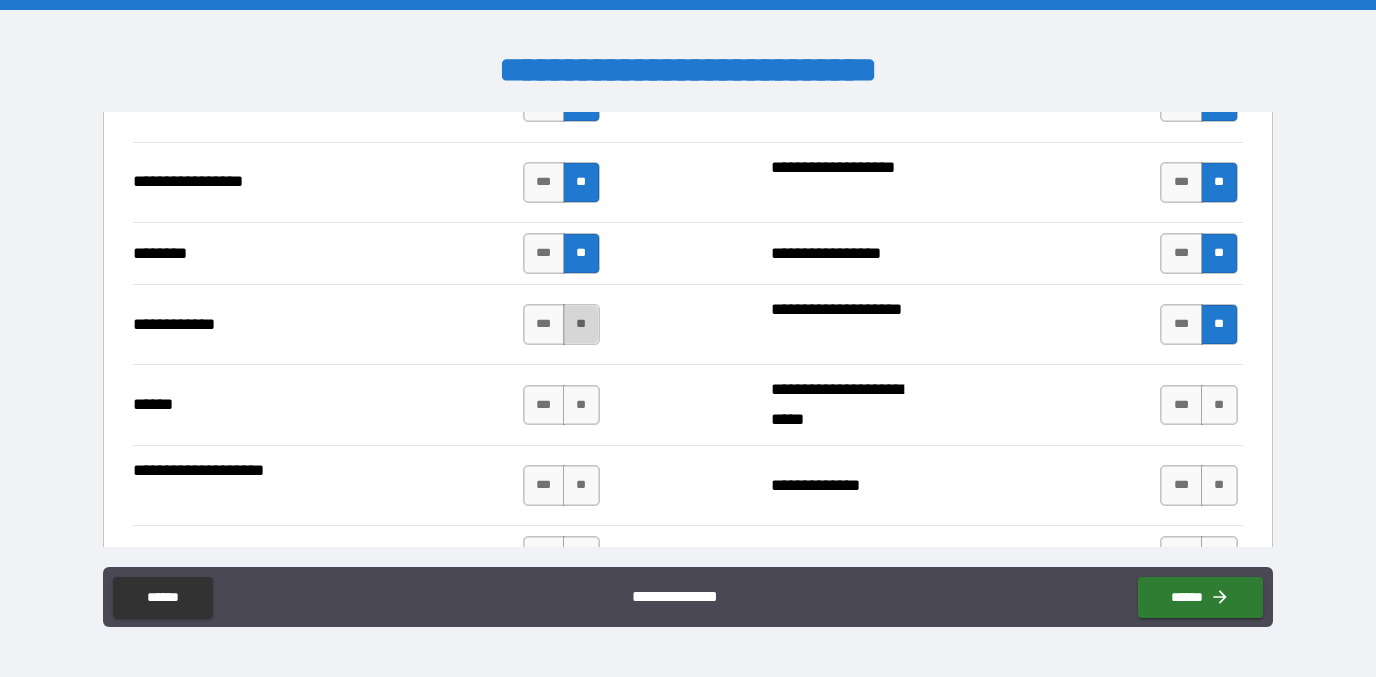 click on "**" at bounding box center [581, 324] 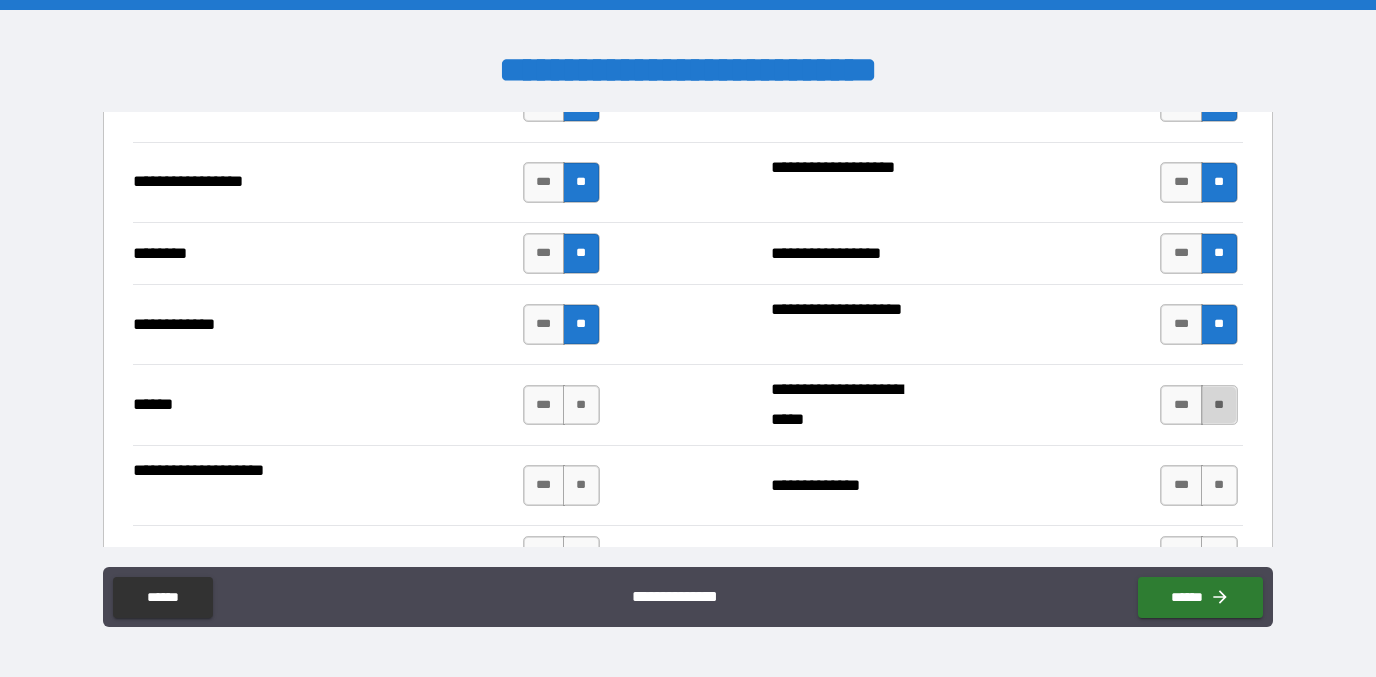 click on "**" at bounding box center [1219, 405] 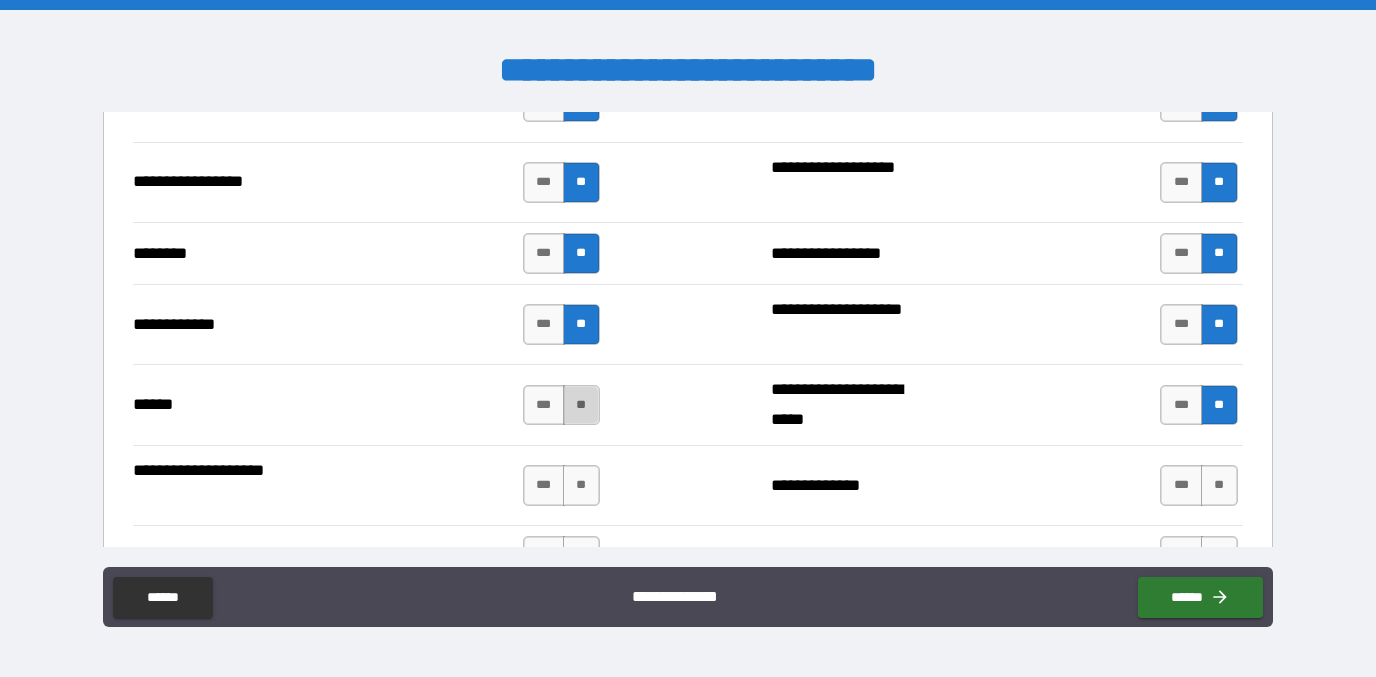 click on "**" at bounding box center (581, 405) 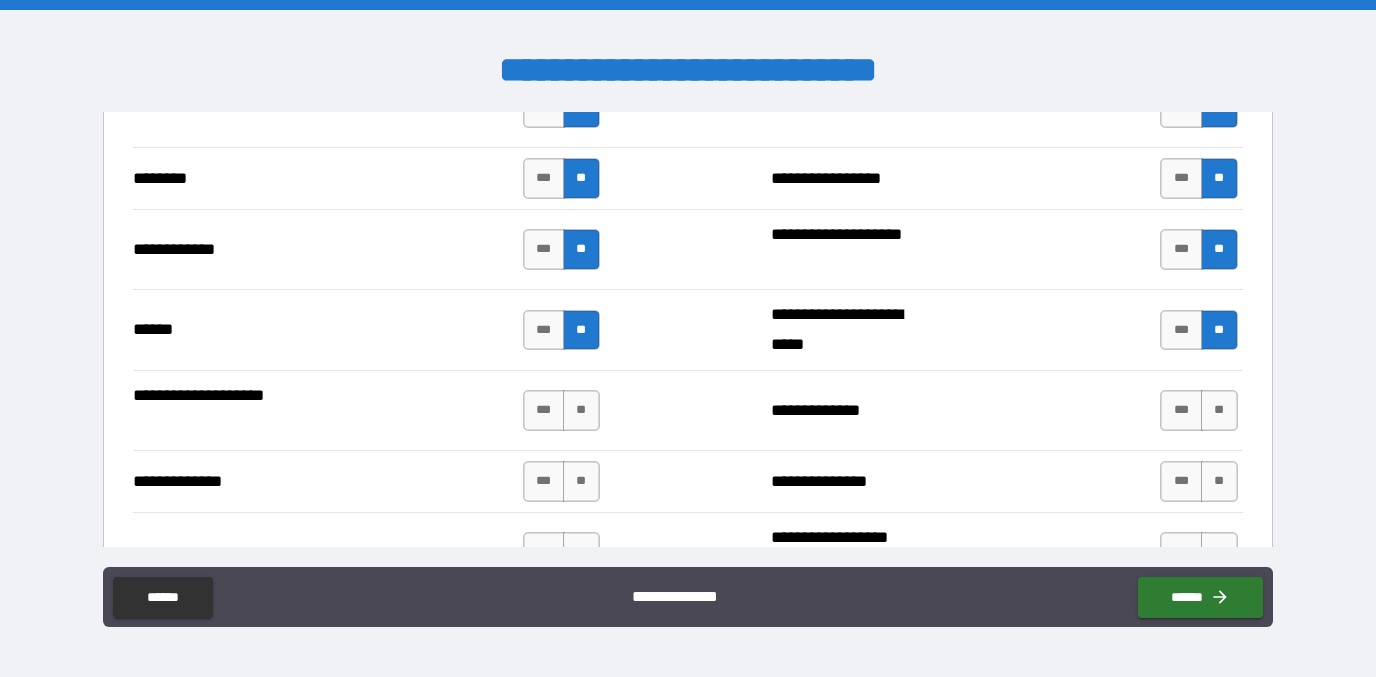 scroll, scrollTop: 3361, scrollLeft: 0, axis: vertical 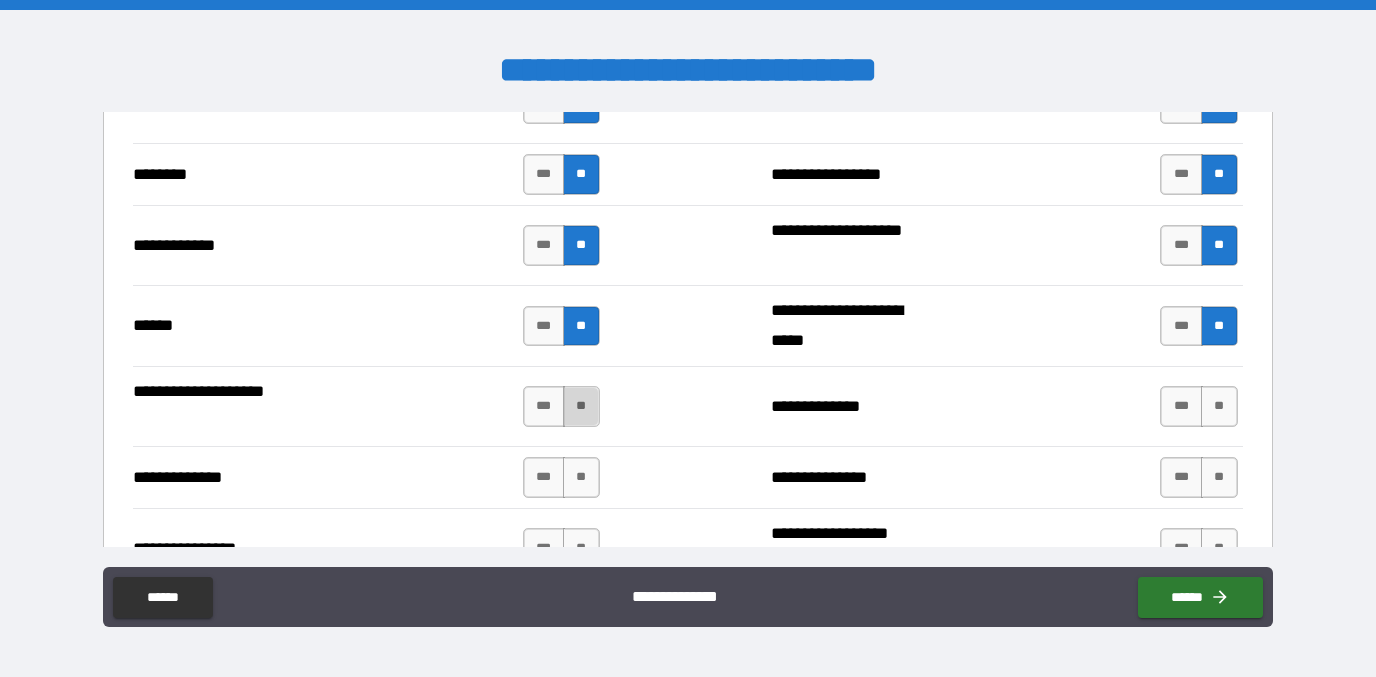 click on "**" at bounding box center (581, 406) 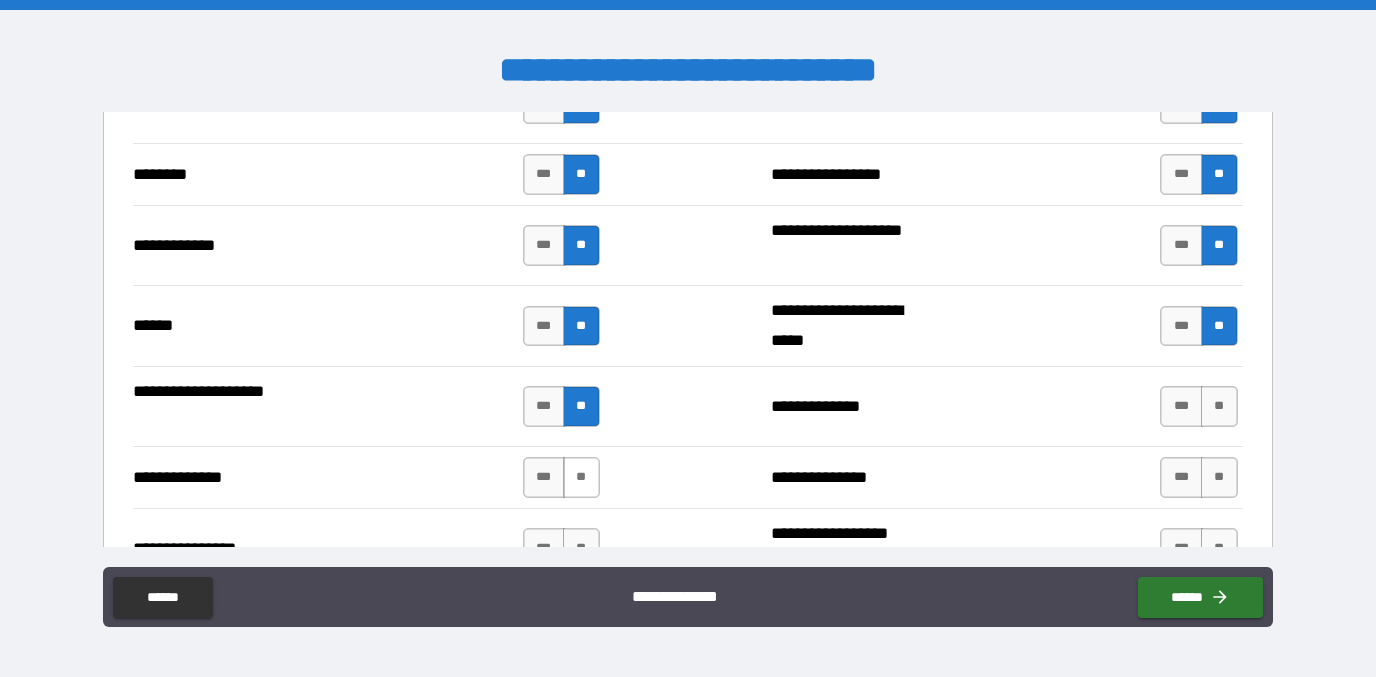 click on "**" at bounding box center (581, 477) 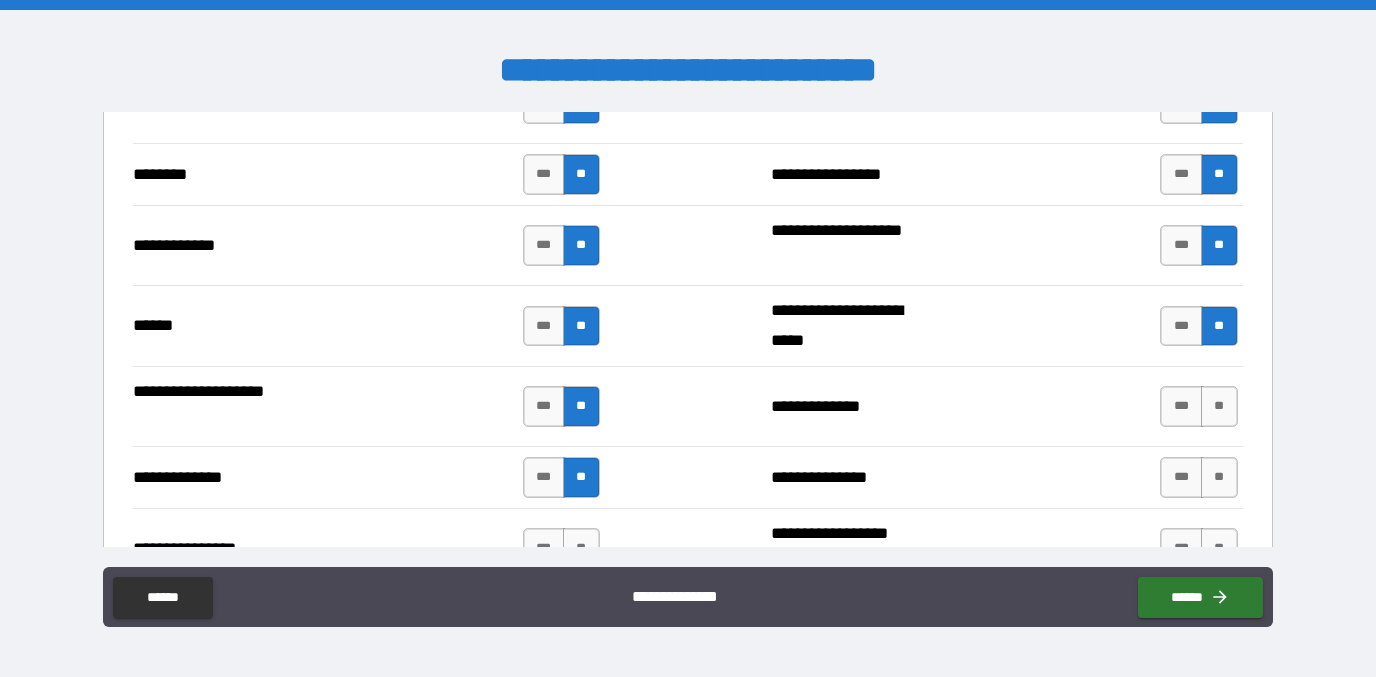 click on "*** **" at bounding box center [1198, 406] 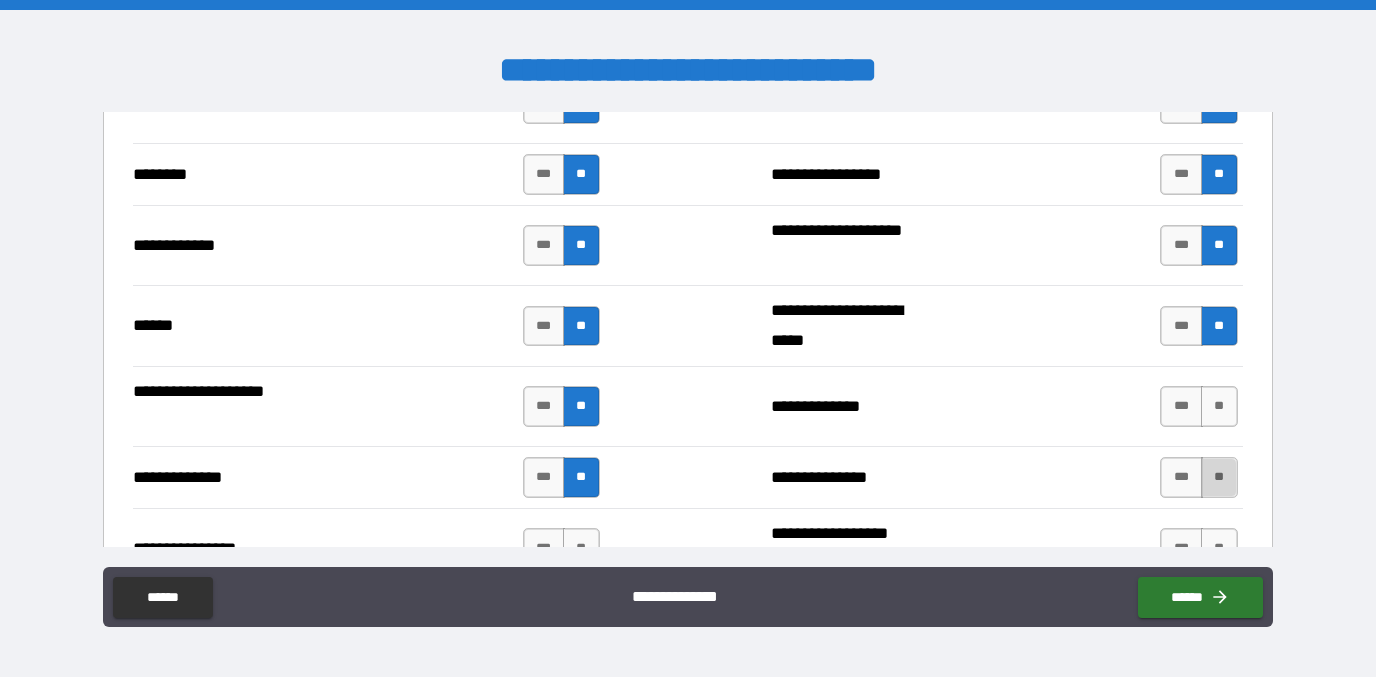 click on "**" at bounding box center [1219, 477] 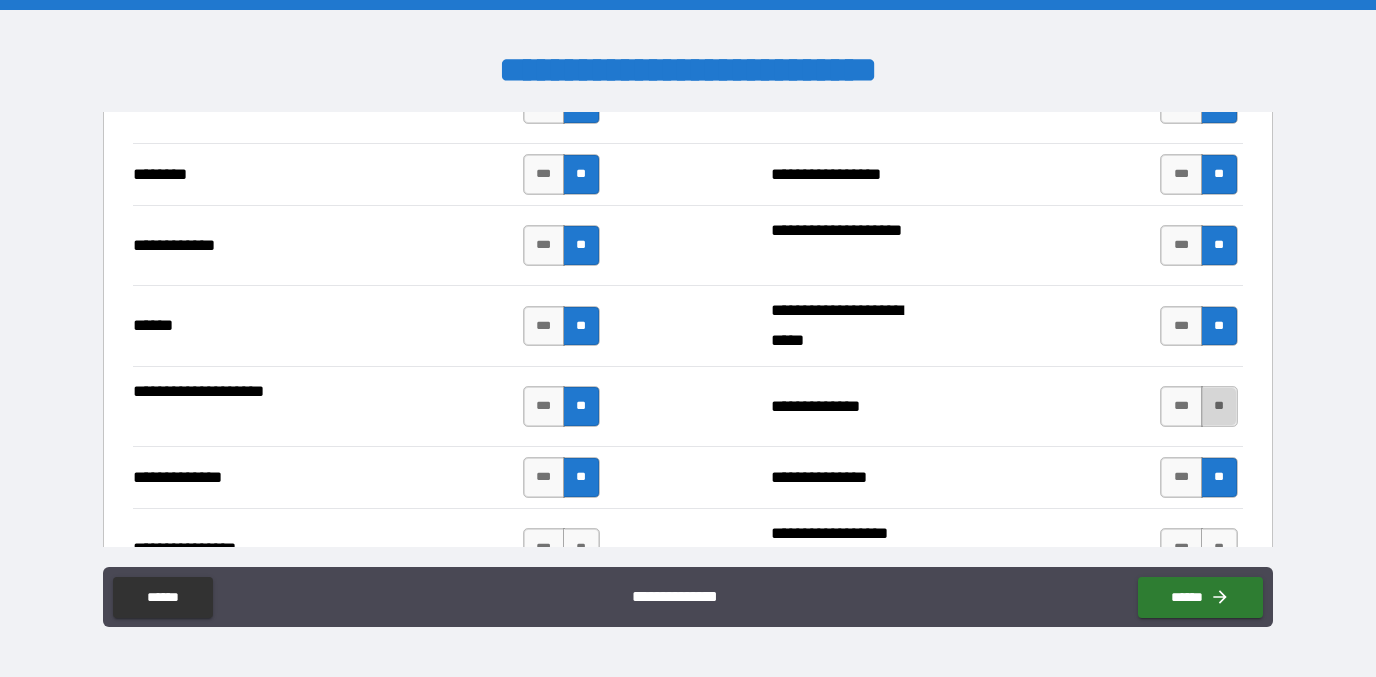 click on "**" at bounding box center [1219, 406] 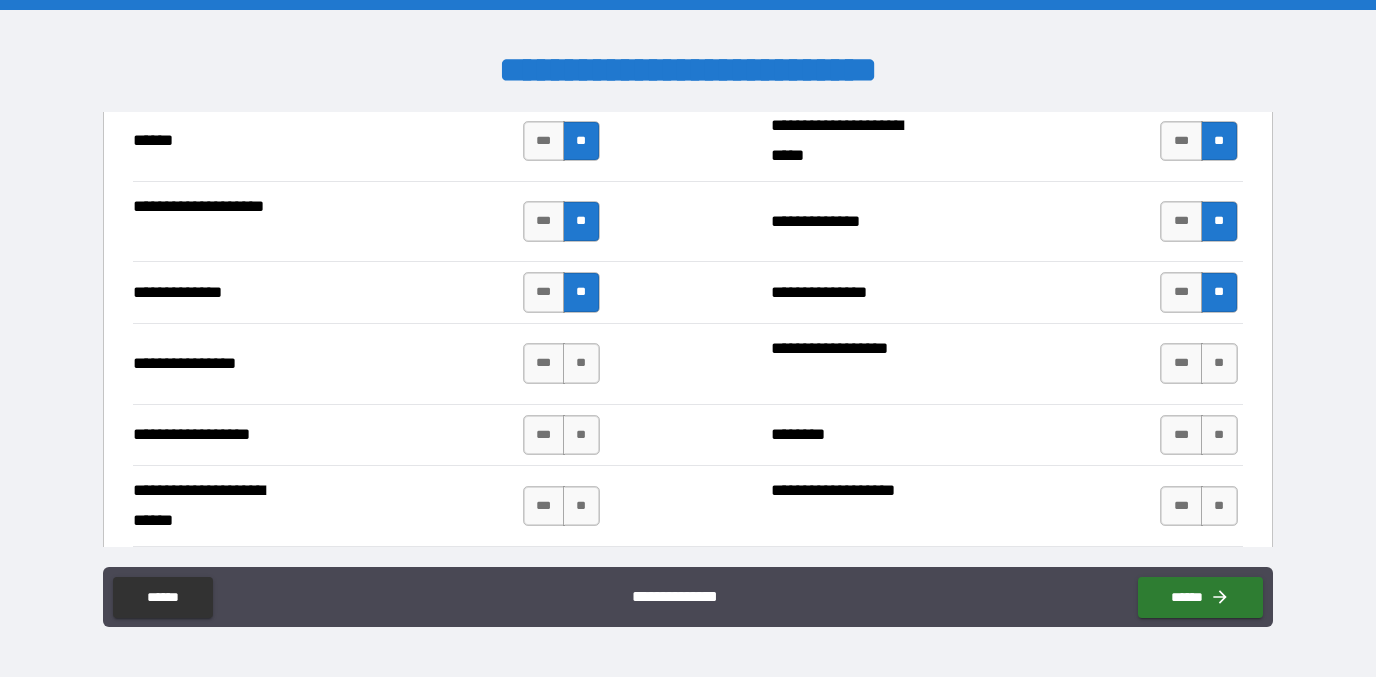 scroll, scrollTop: 3551, scrollLeft: 0, axis: vertical 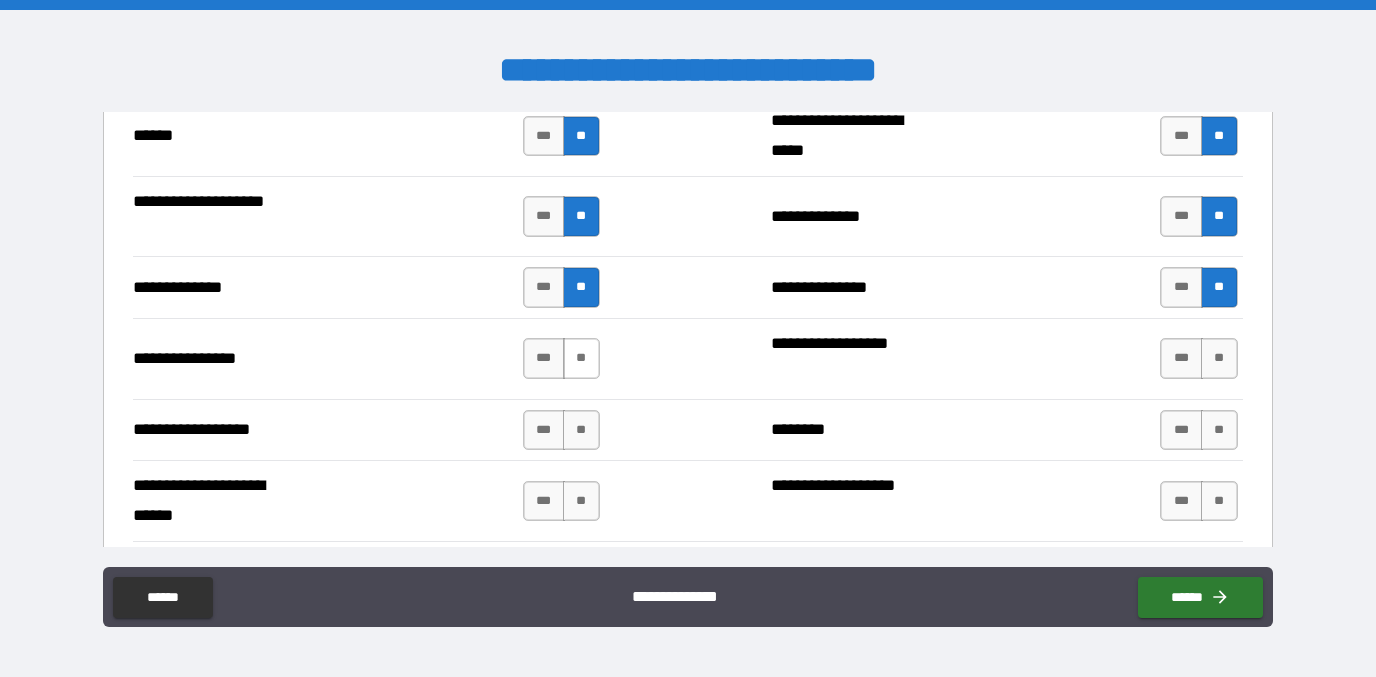 click on "**" at bounding box center [581, 358] 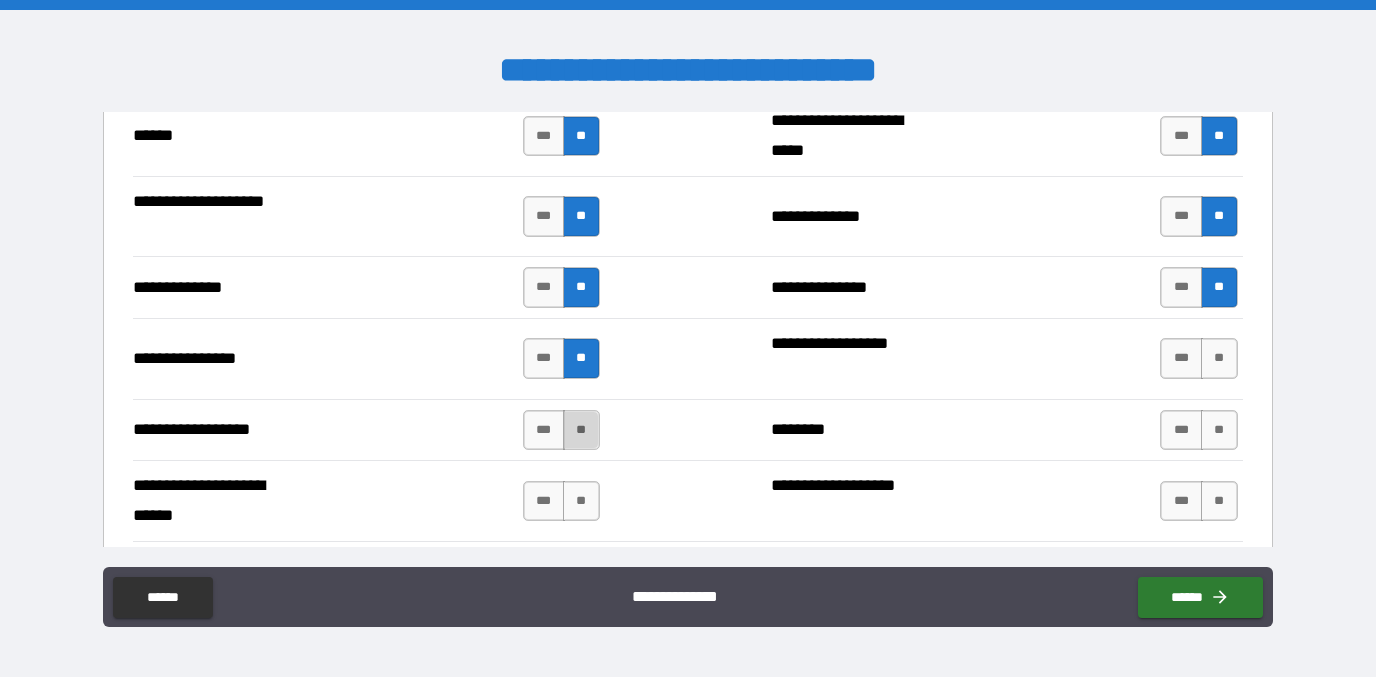 click on "**" at bounding box center [581, 430] 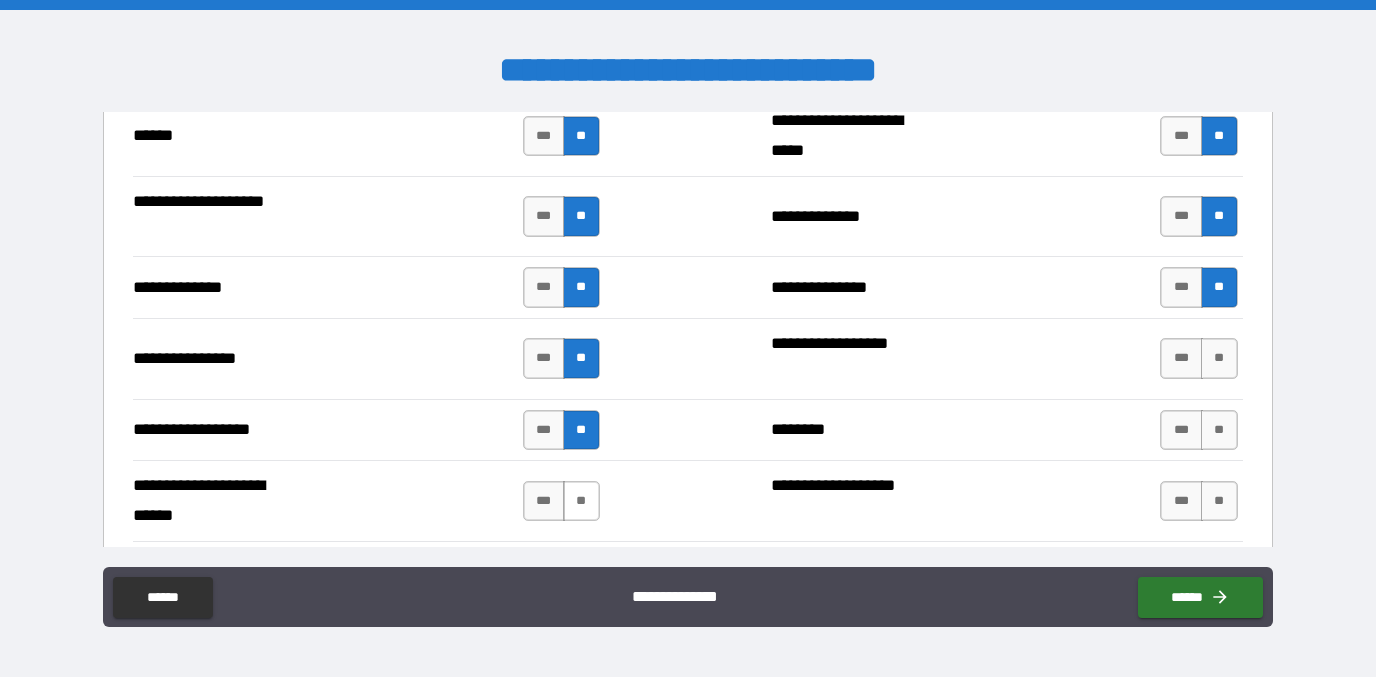 click on "**" at bounding box center (581, 501) 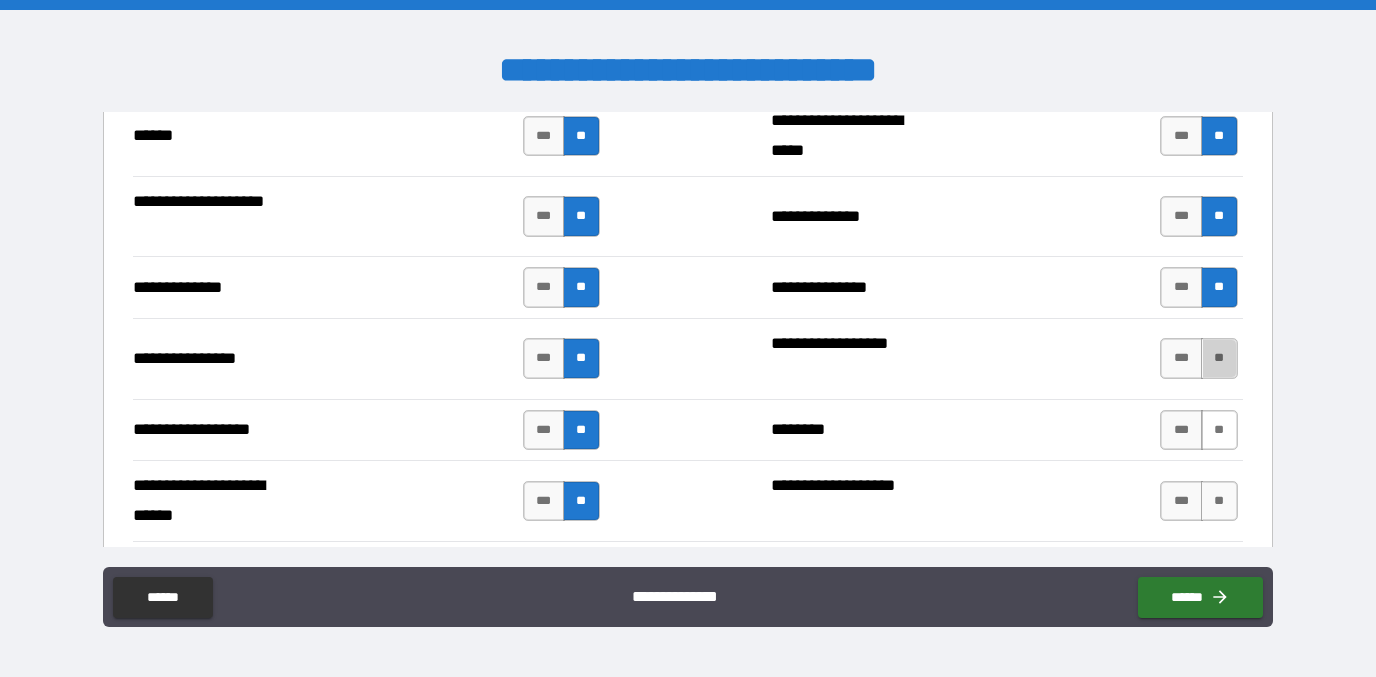 drag, startPoint x: 1212, startPoint y: 361, endPoint x: 1212, endPoint y: 435, distance: 74 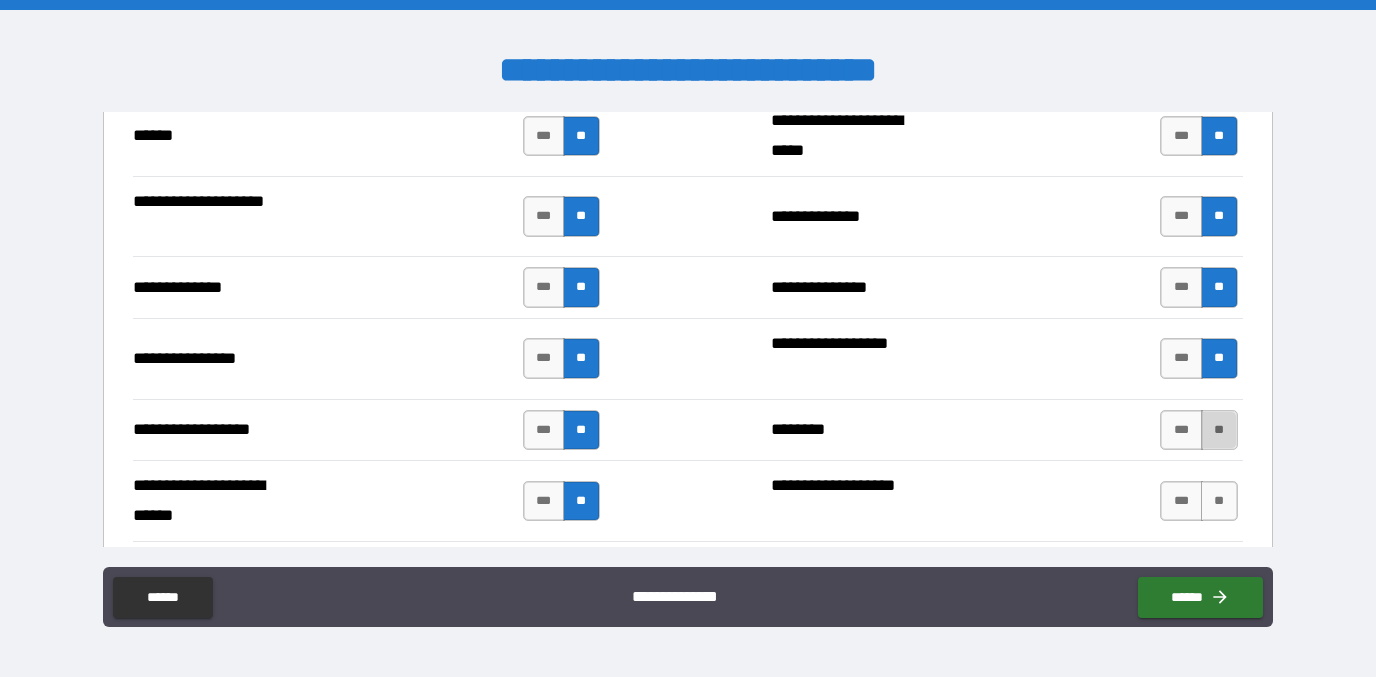 click on "**" at bounding box center (1219, 430) 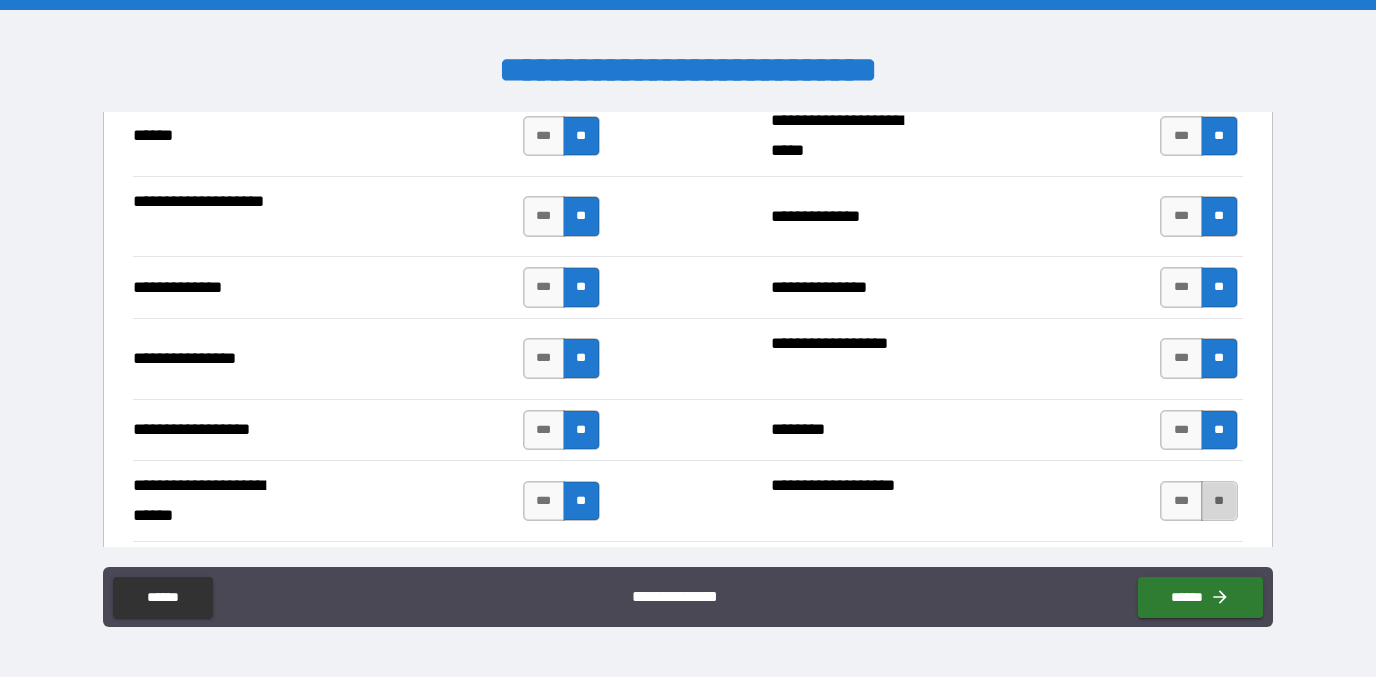 click on "**" at bounding box center (1219, 501) 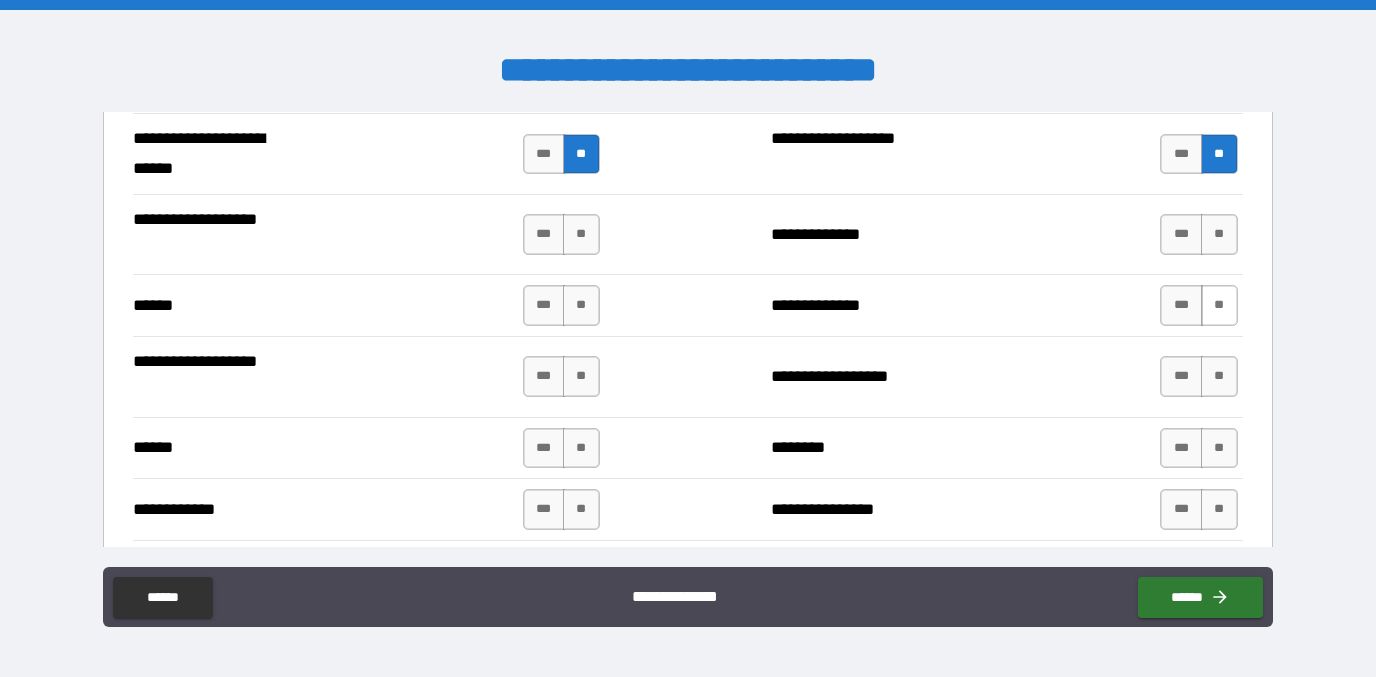 scroll, scrollTop: 3896, scrollLeft: 0, axis: vertical 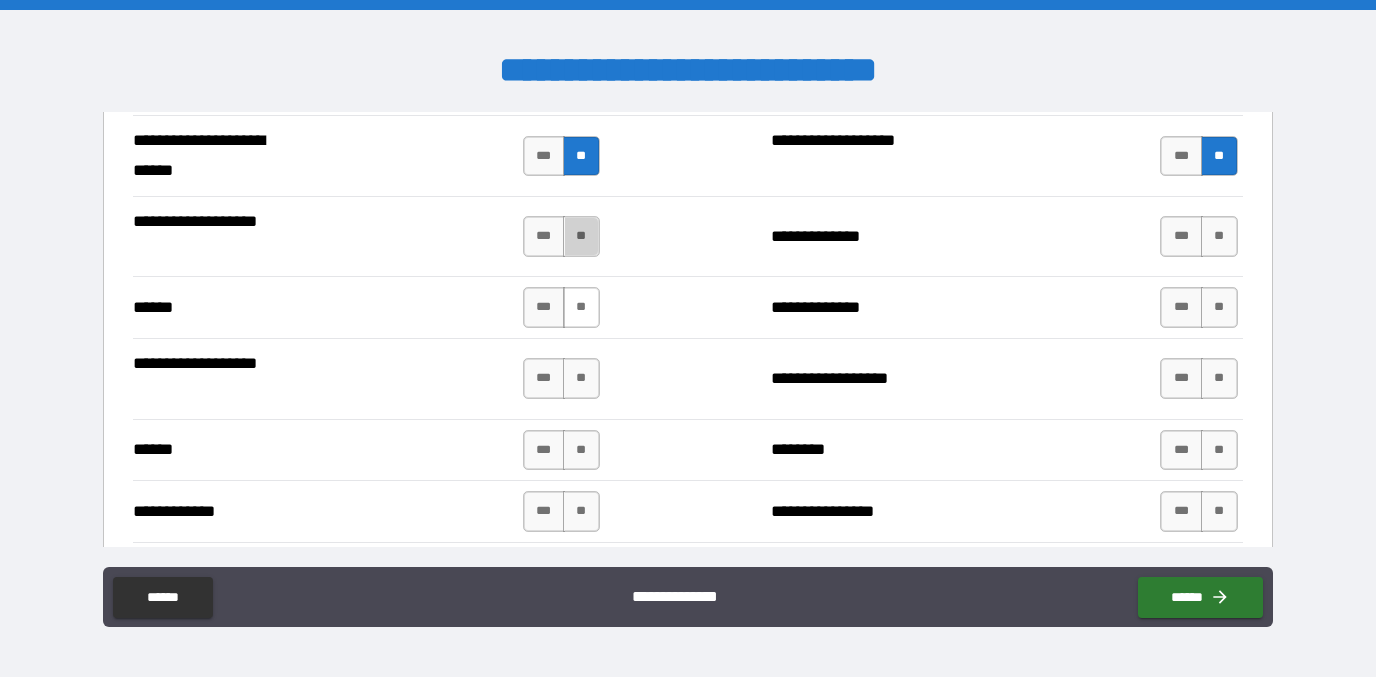 drag, startPoint x: 573, startPoint y: 248, endPoint x: 579, endPoint y: 291, distance: 43.416588 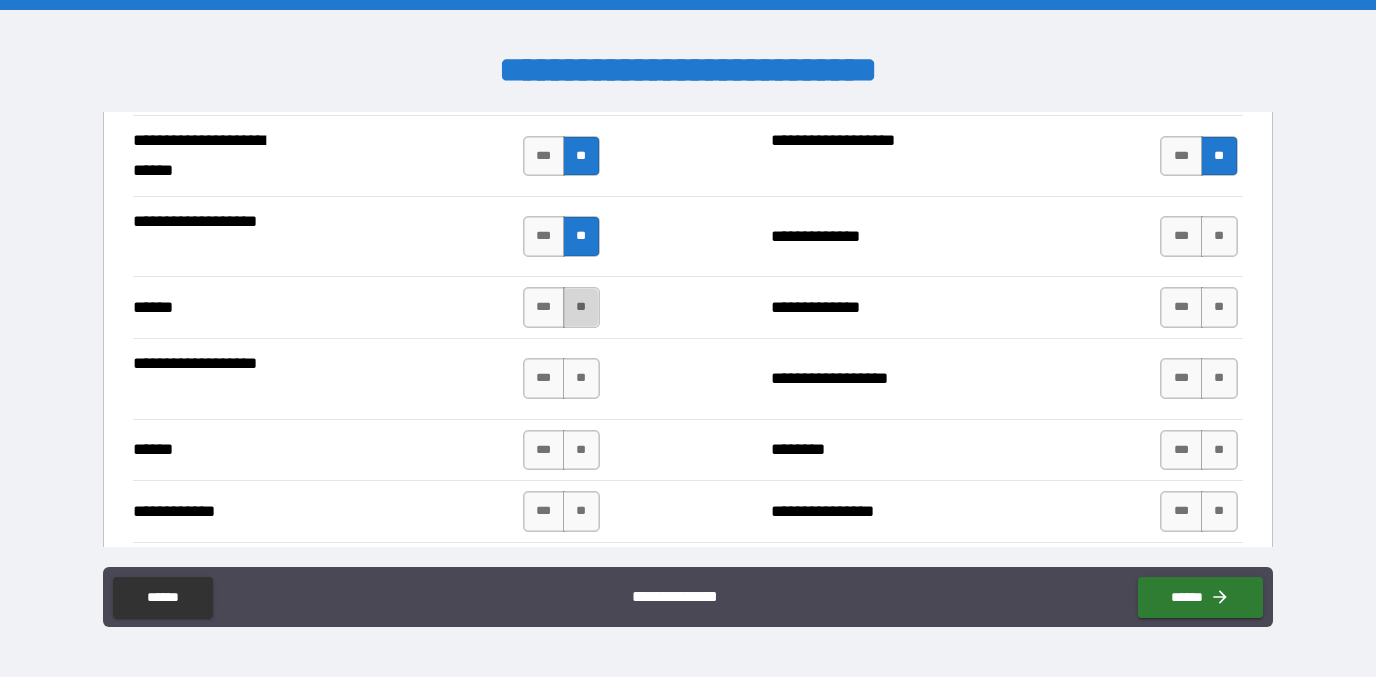 click on "**" at bounding box center [581, 307] 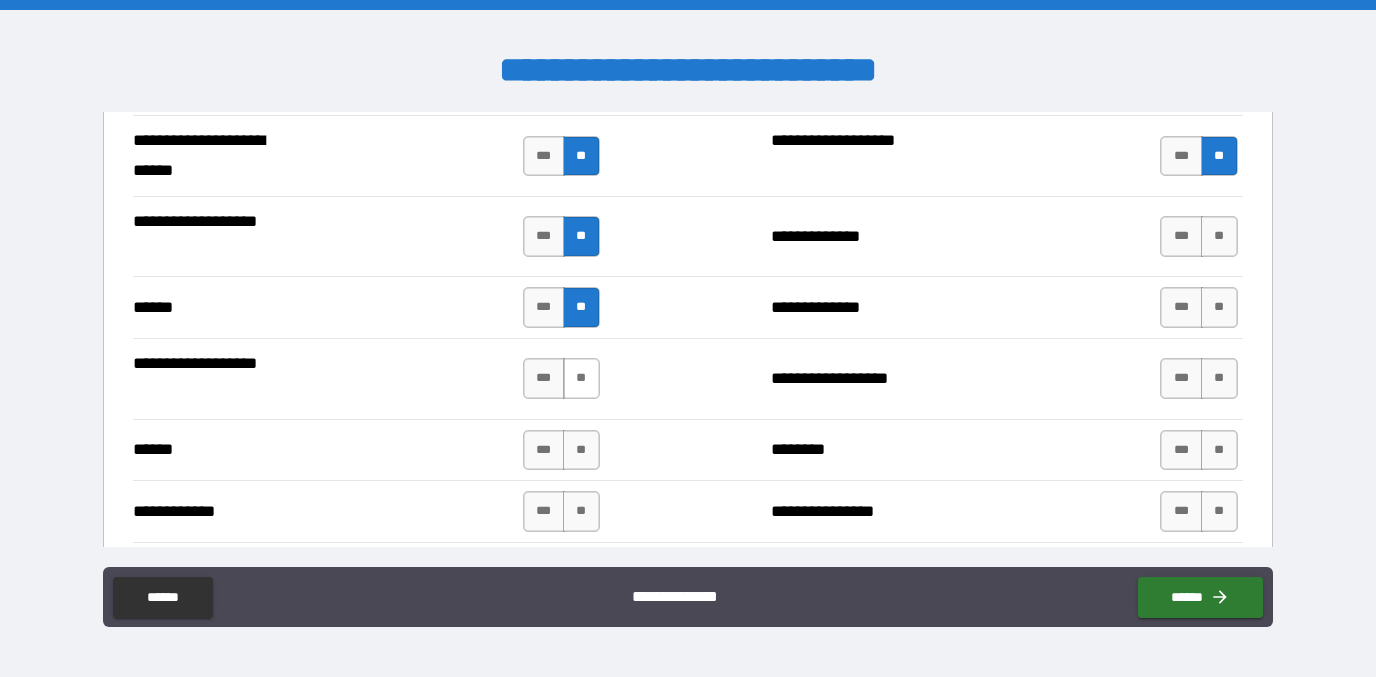 click on "**" at bounding box center (581, 378) 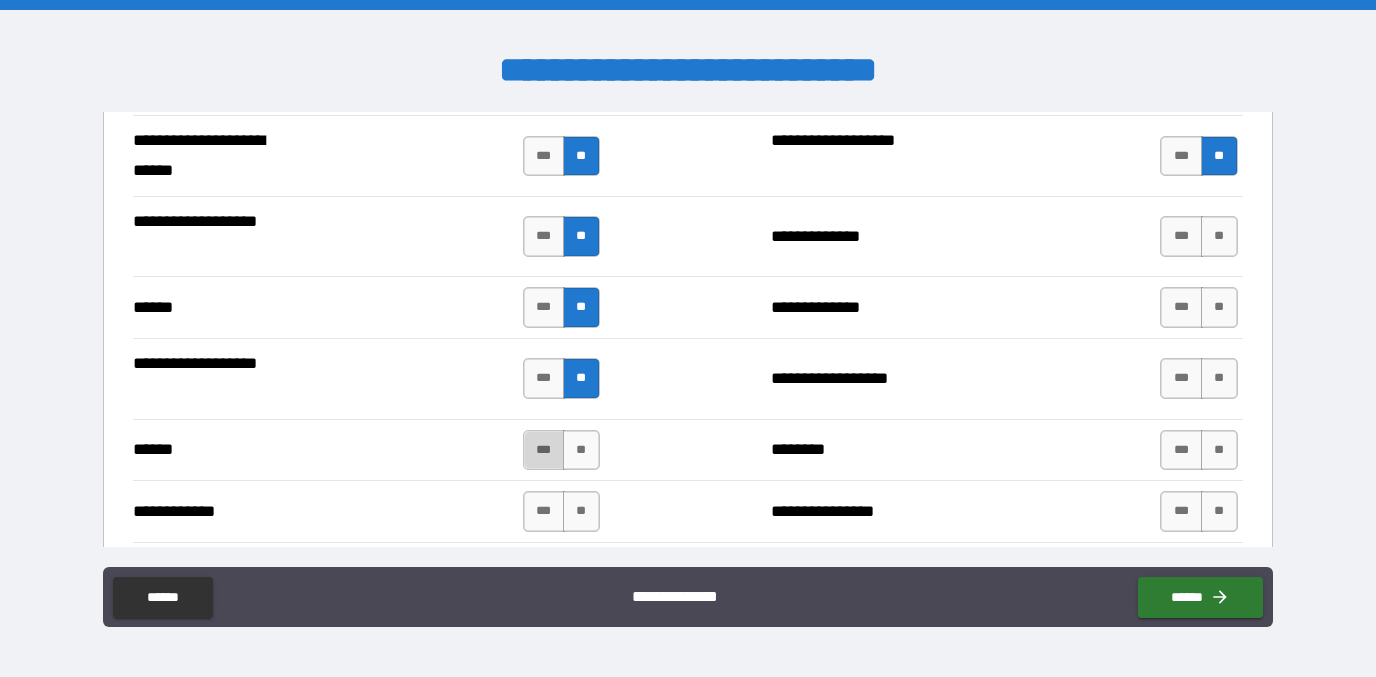 click on "***" at bounding box center (544, 450) 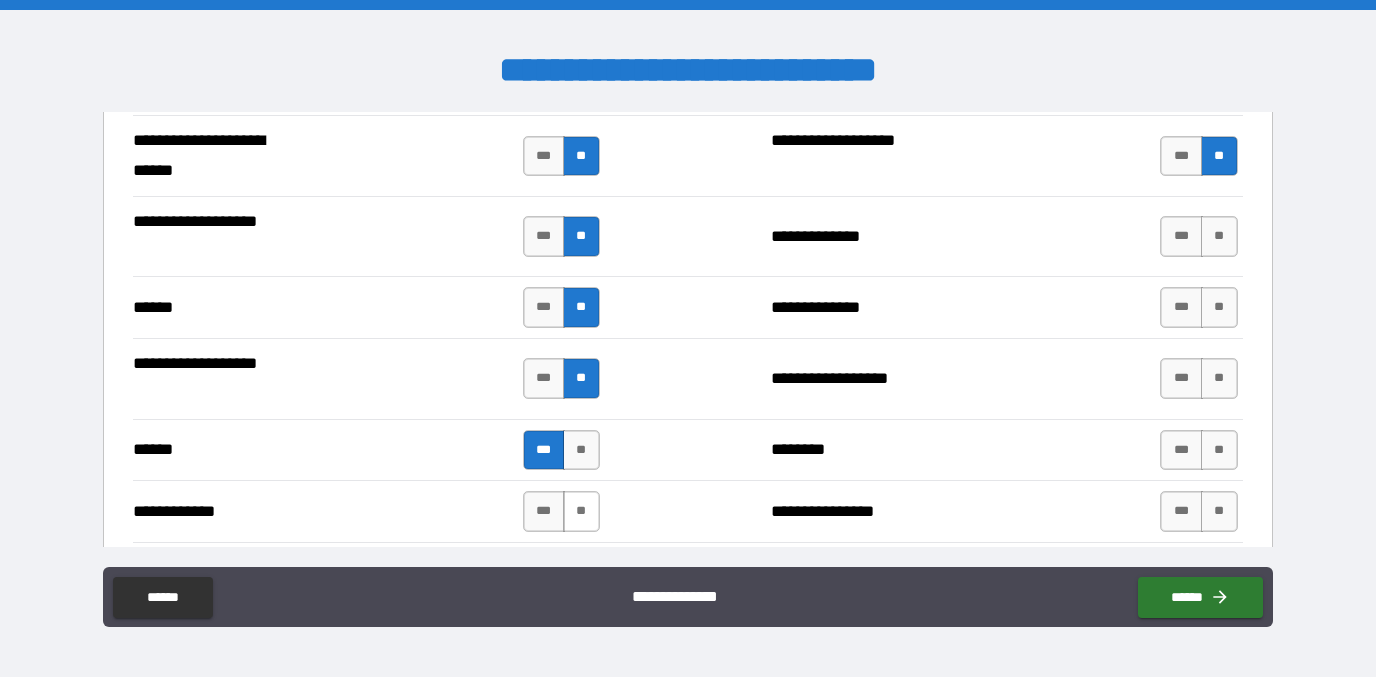 click on "**" at bounding box center [581, 511] 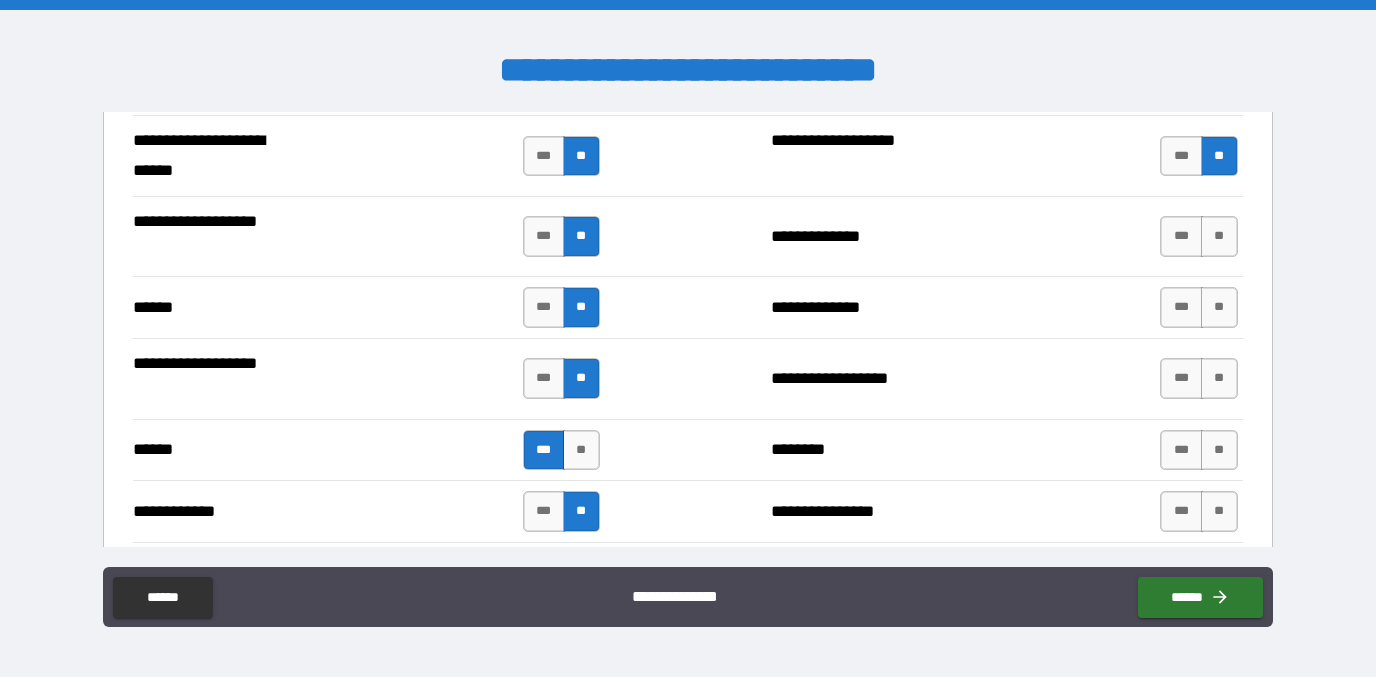 scroll, scrollTop: 3897, scrollLeft: 0, axis: vertical 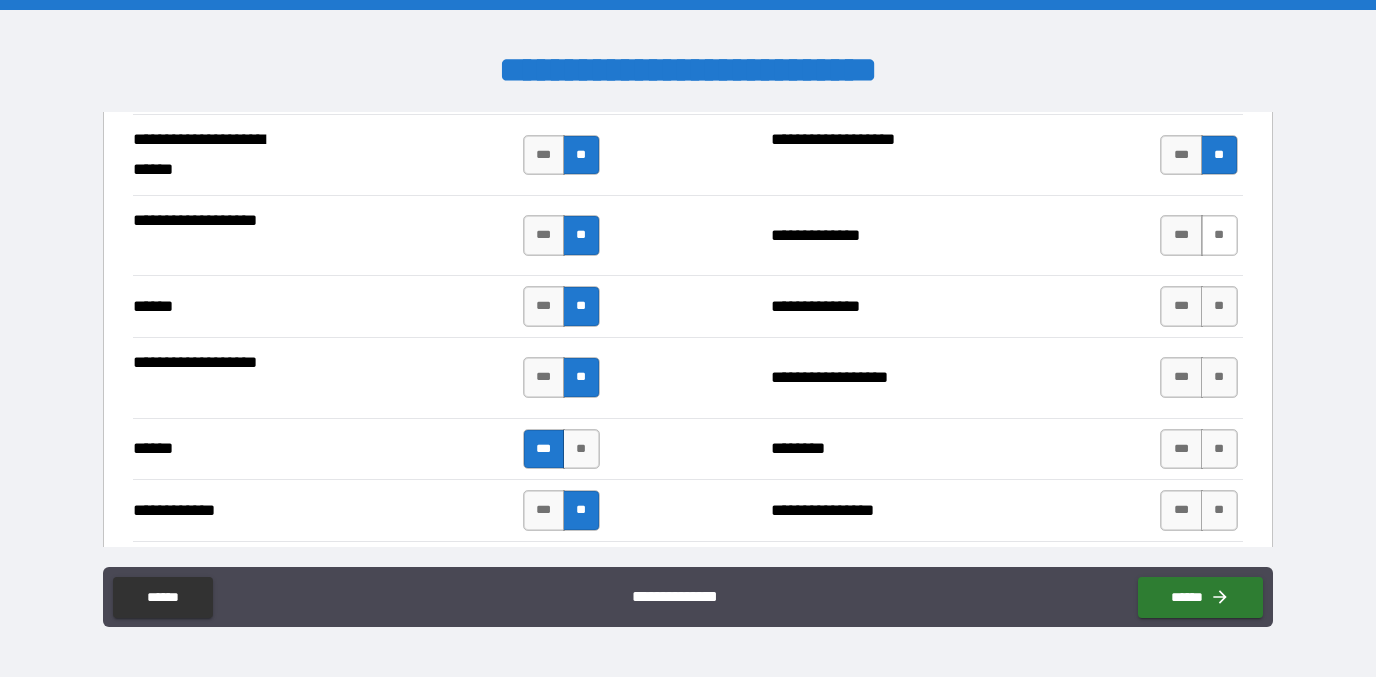 click on "**" at bounding box center (1219, 235) 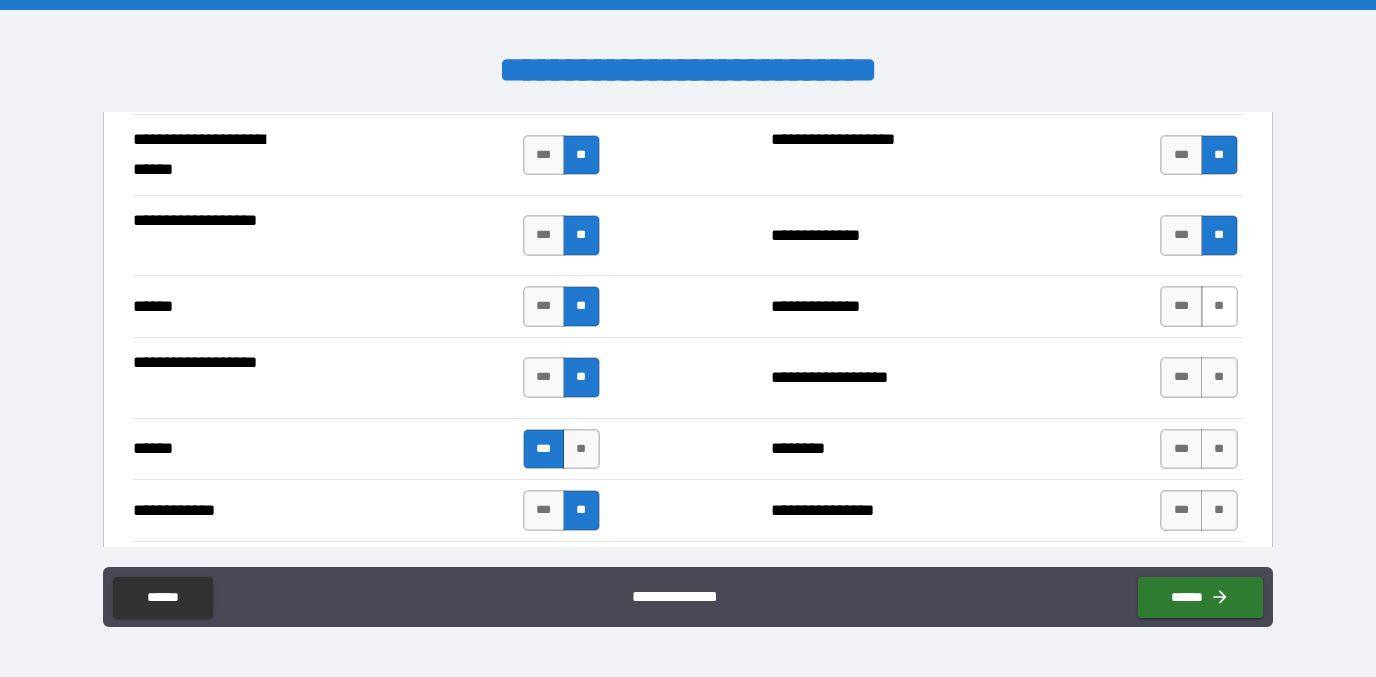 click on "**" at bounding box center (1219, 306) 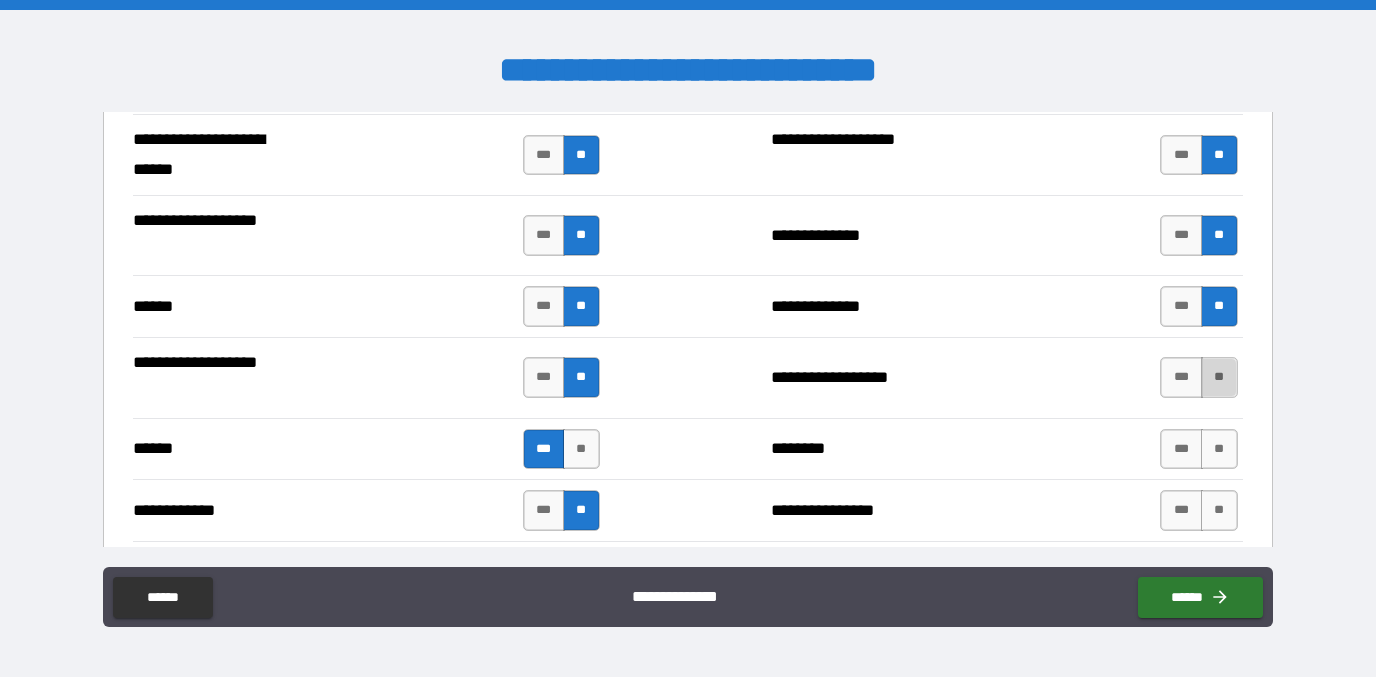 click on "**" at bounding box center (1219, 377) 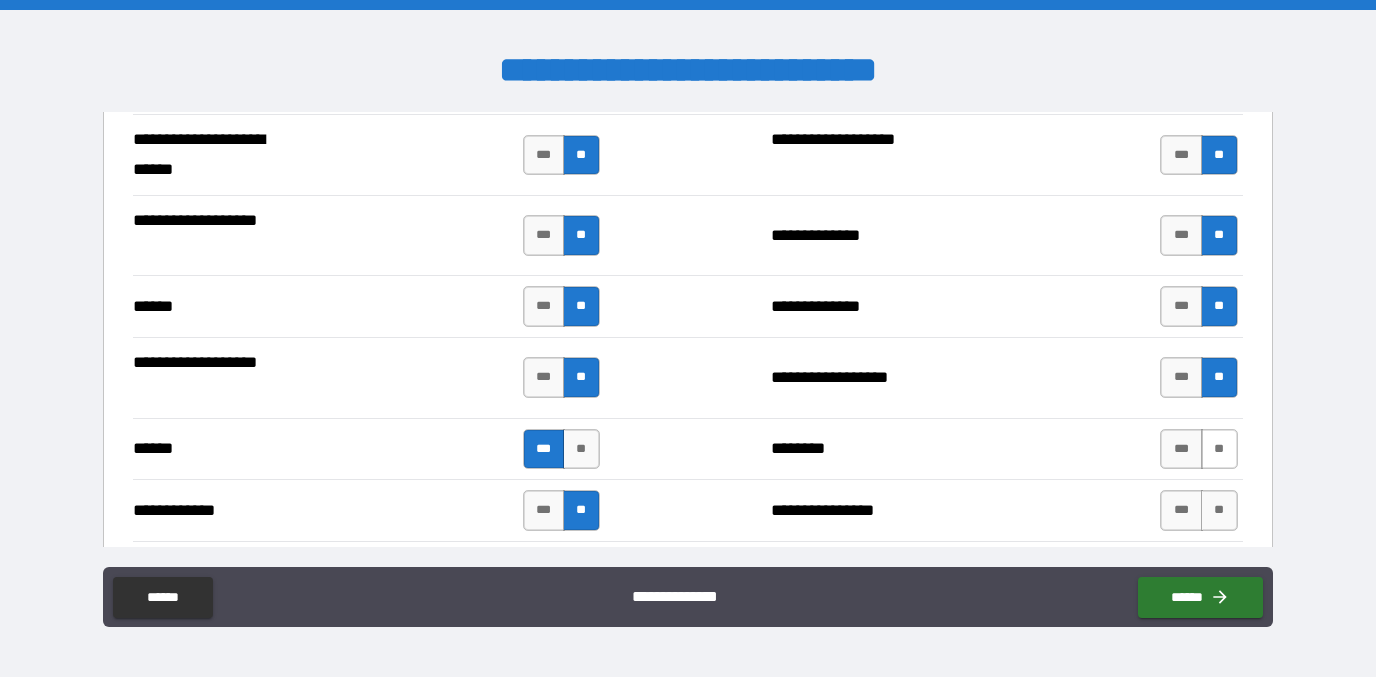 click on "**" at bounding box center (1219, 449) 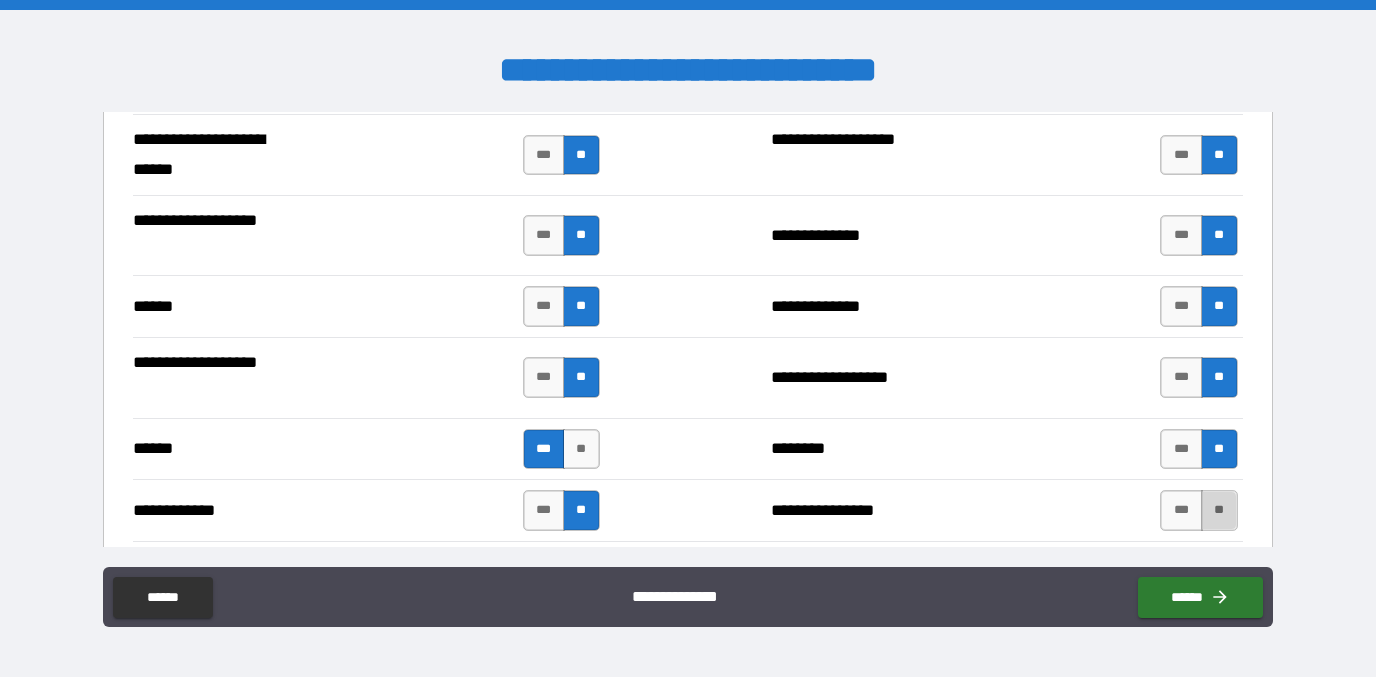 click on "**" at bounding box center [1219, 510] 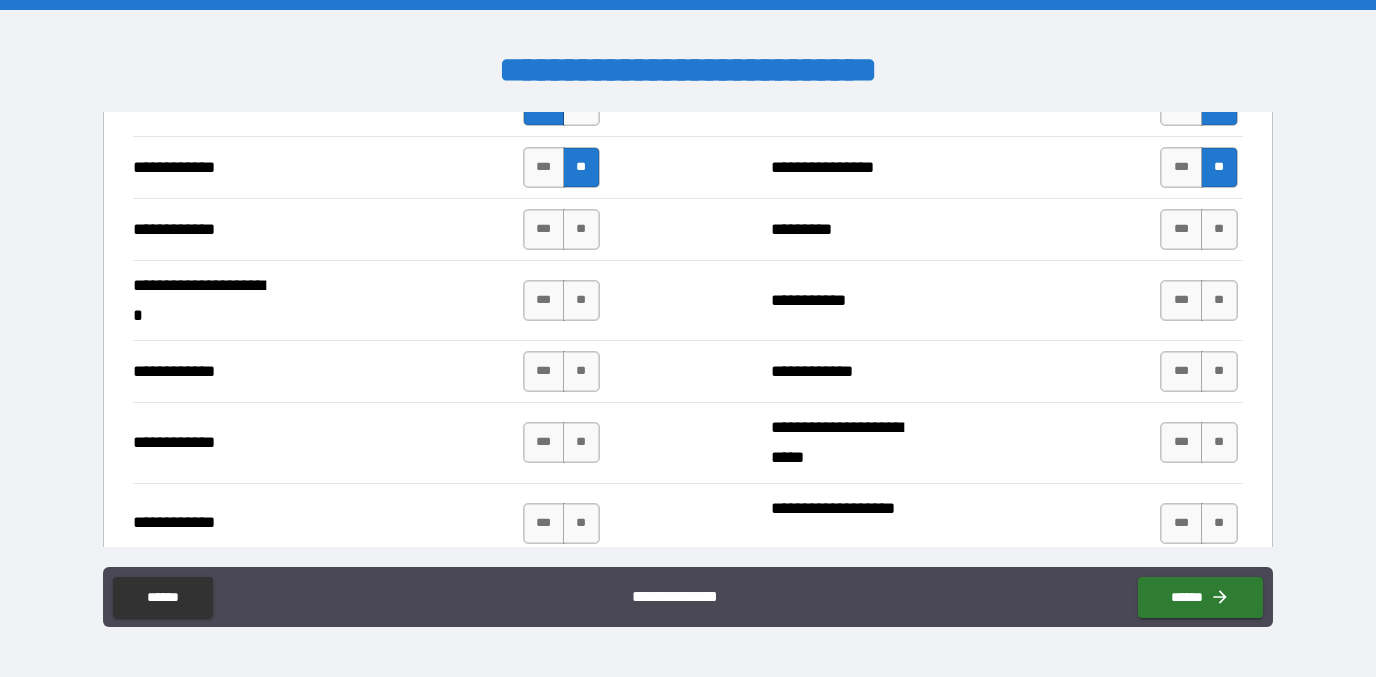 scroll, scrollTop: 4241, scrollLeft: 0, axis: vertical 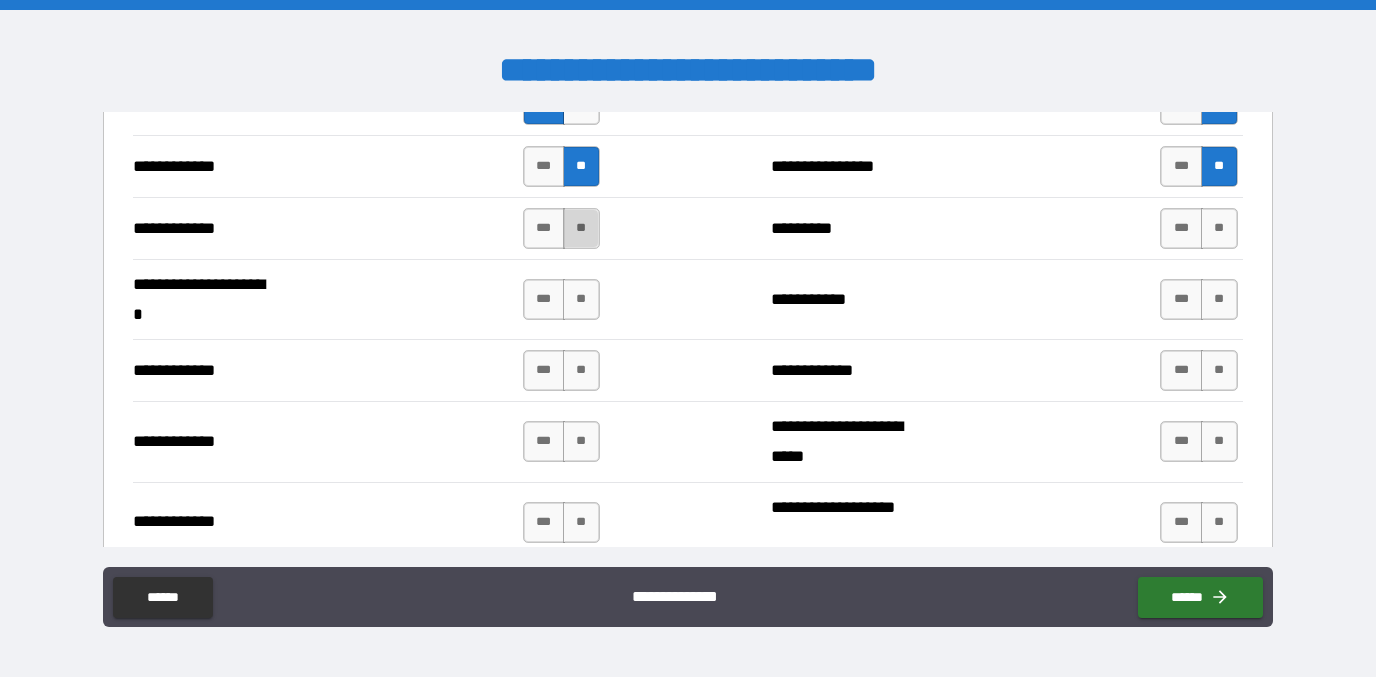 click on "**" at bounding box center (581, 228) 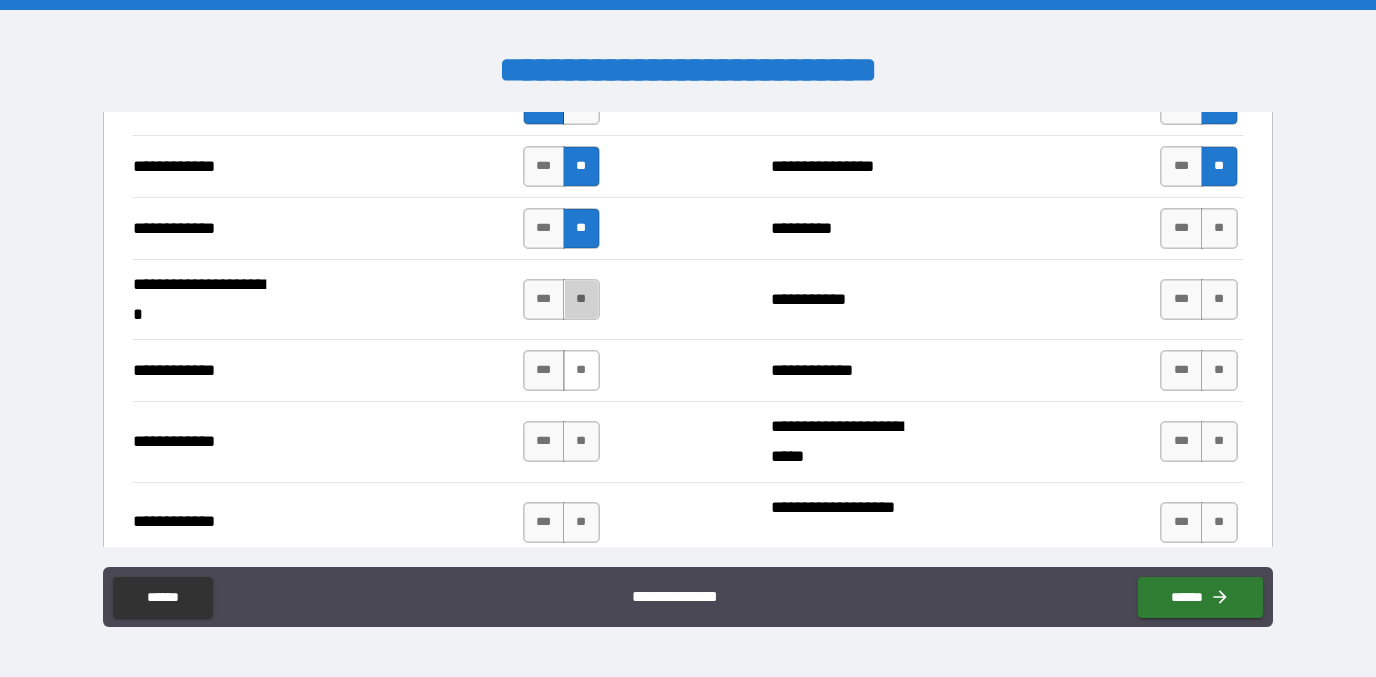 drag, startPoint x: 578, startPoint y: 295, endPoint x: 578, endPoint y: 352, distance: 57 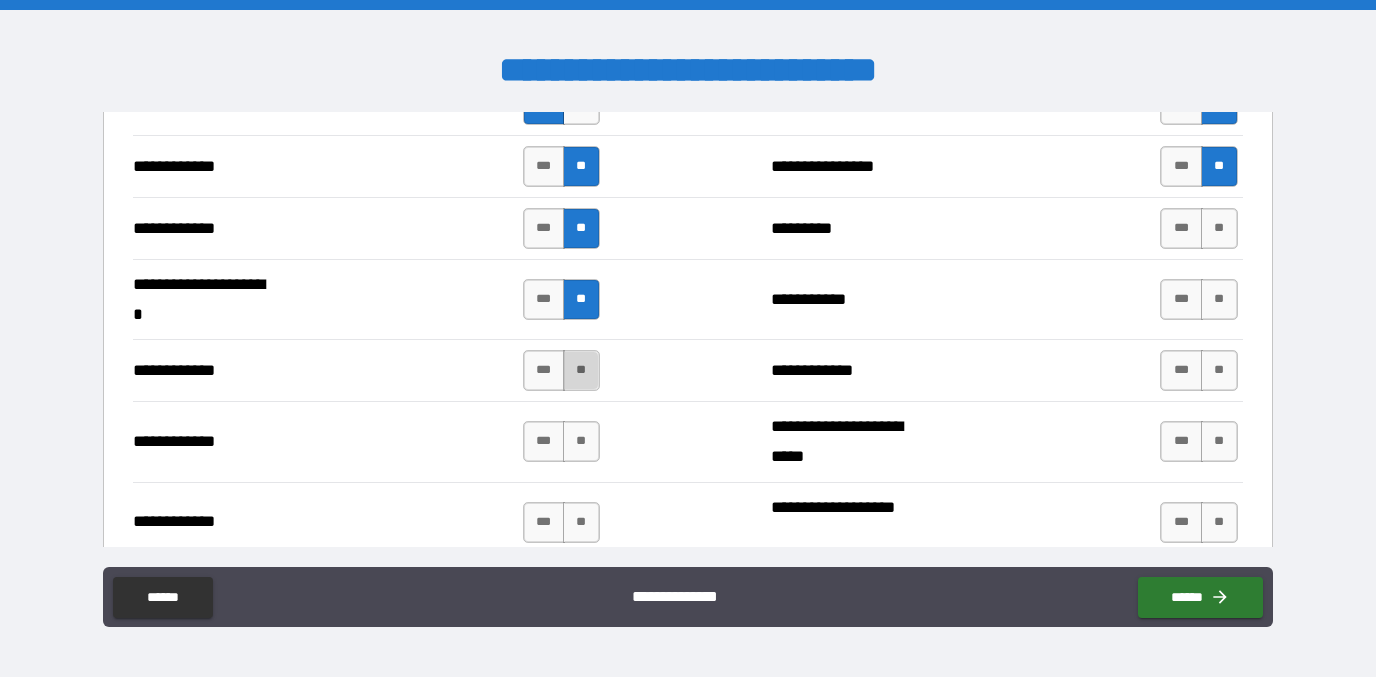 click on "**" at bounding box center (581, 370) 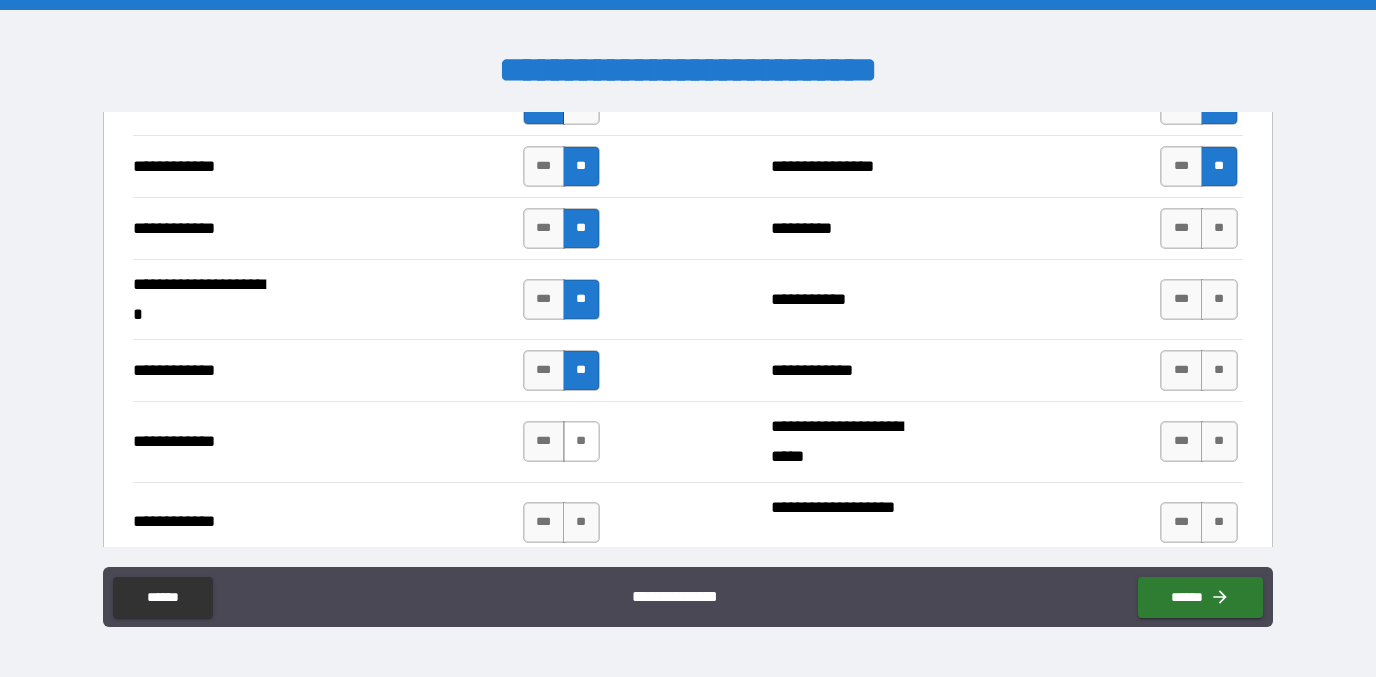 click on "**" at bounding box center [581, 441] 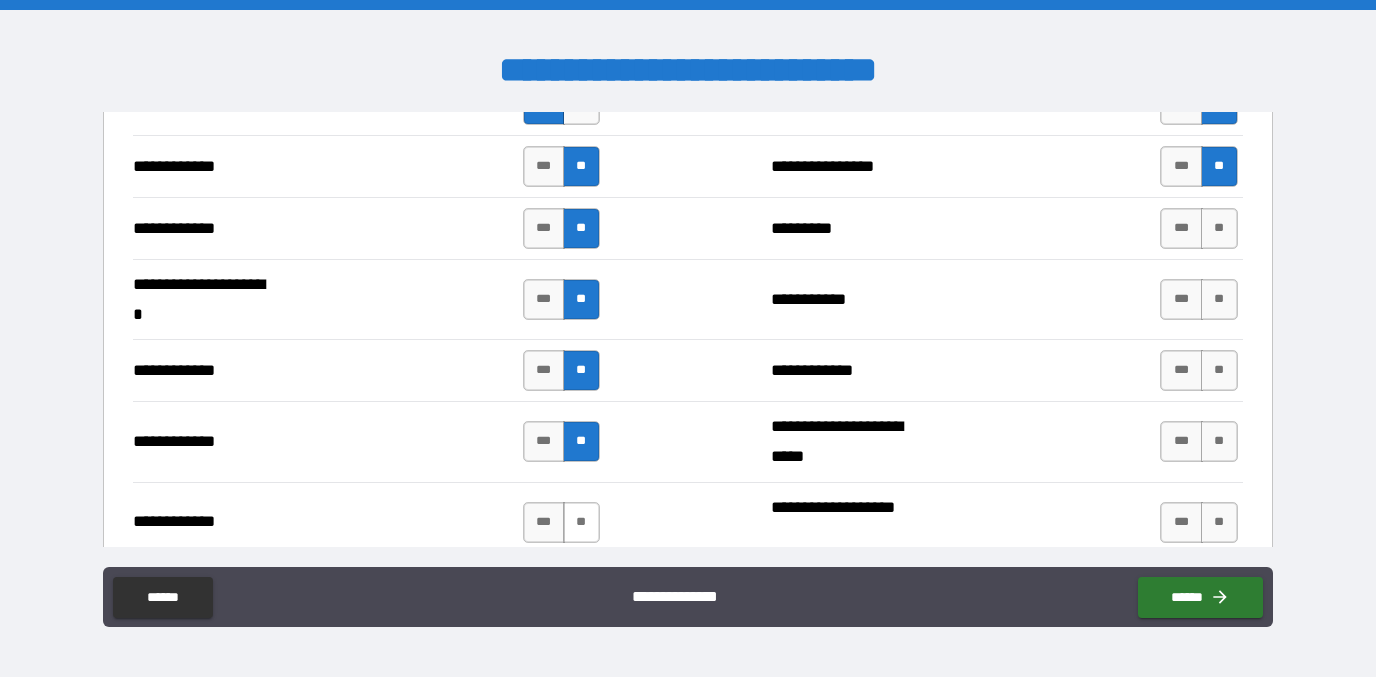 click on "**" at bounding box center (581, 522) 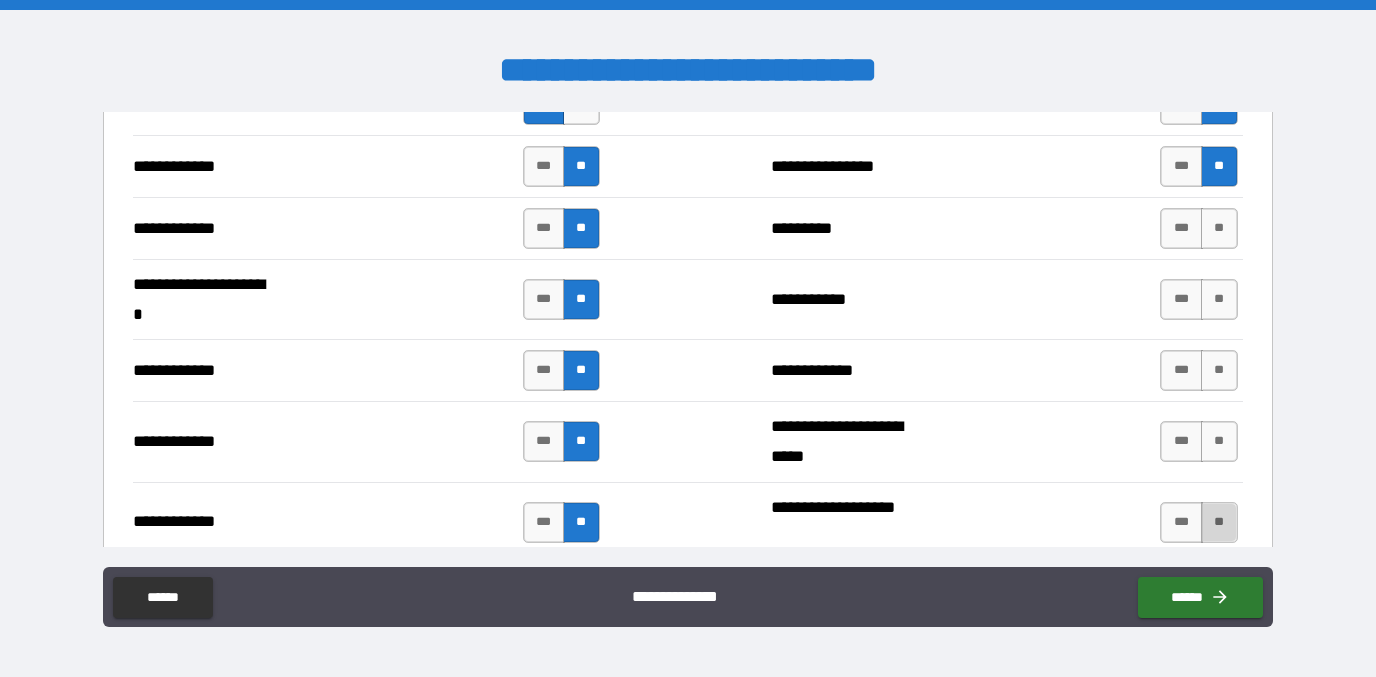 click on "**" at bounding box center [1219, 522] 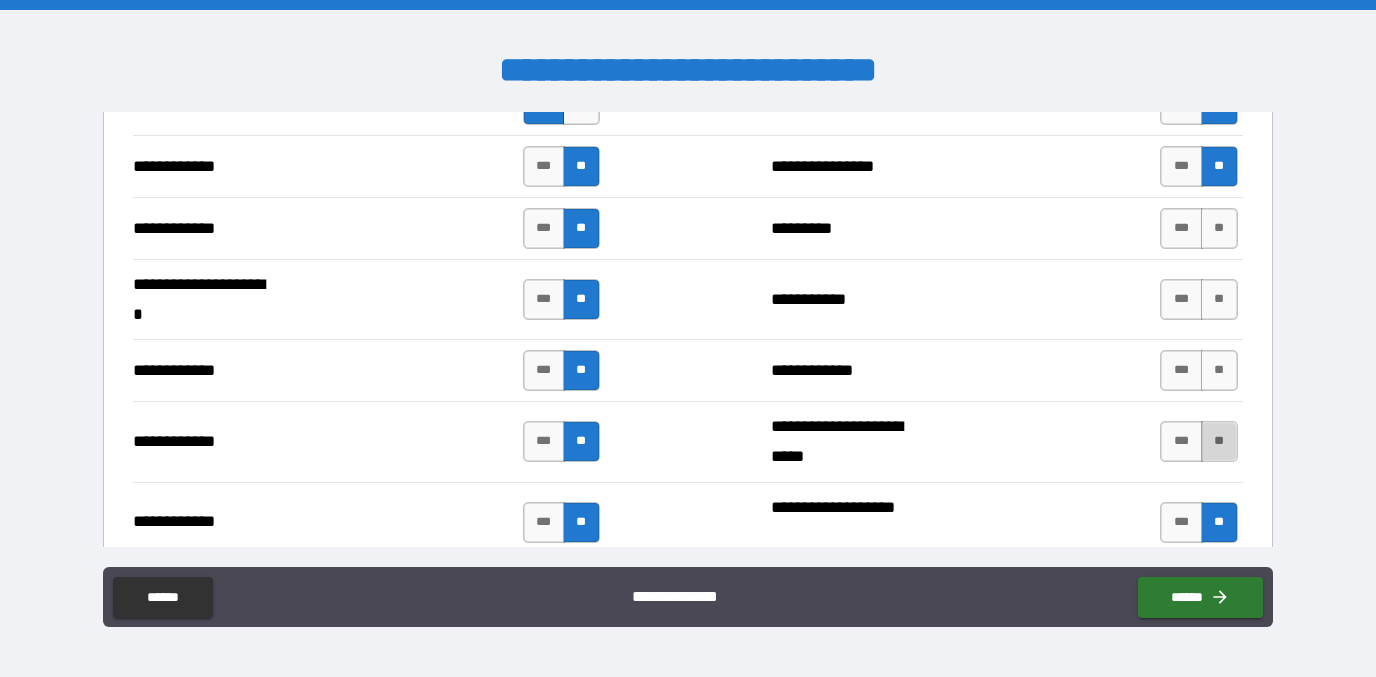 click on "**" at bounding box center [1219, 441] 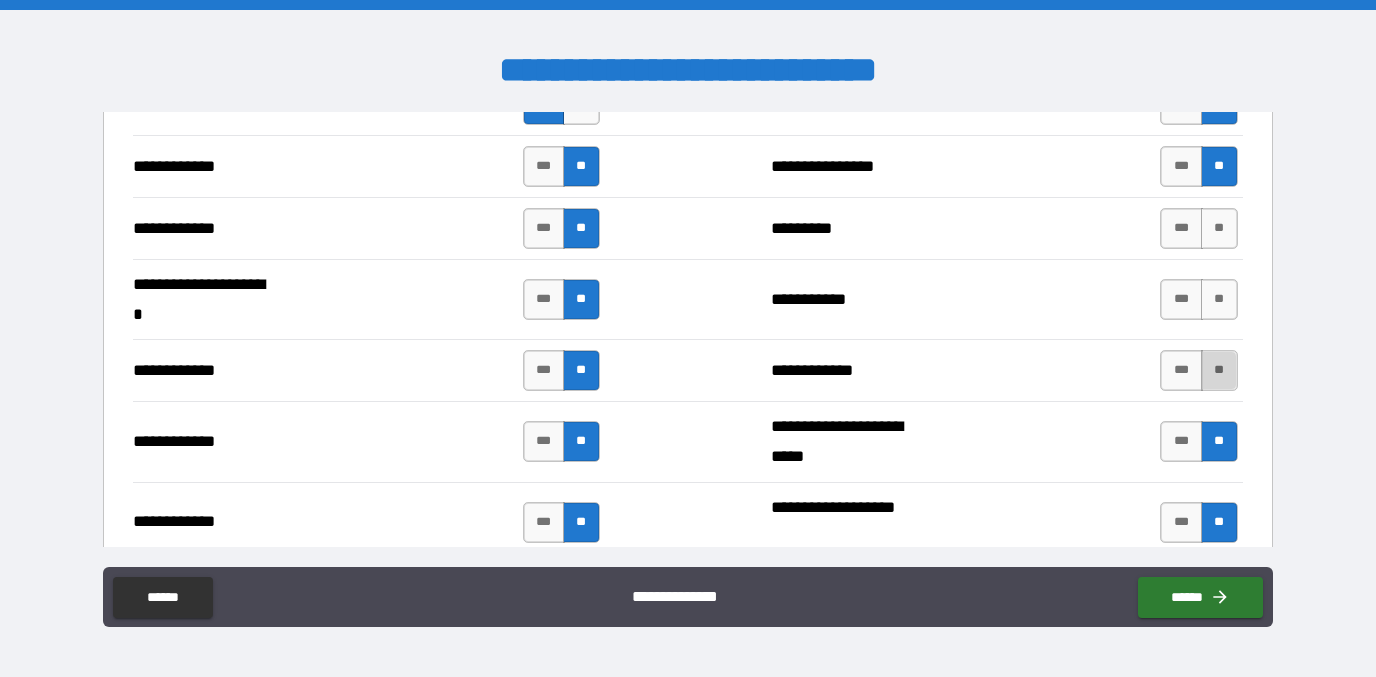 click on "**" at bounding box center (1219, 370) 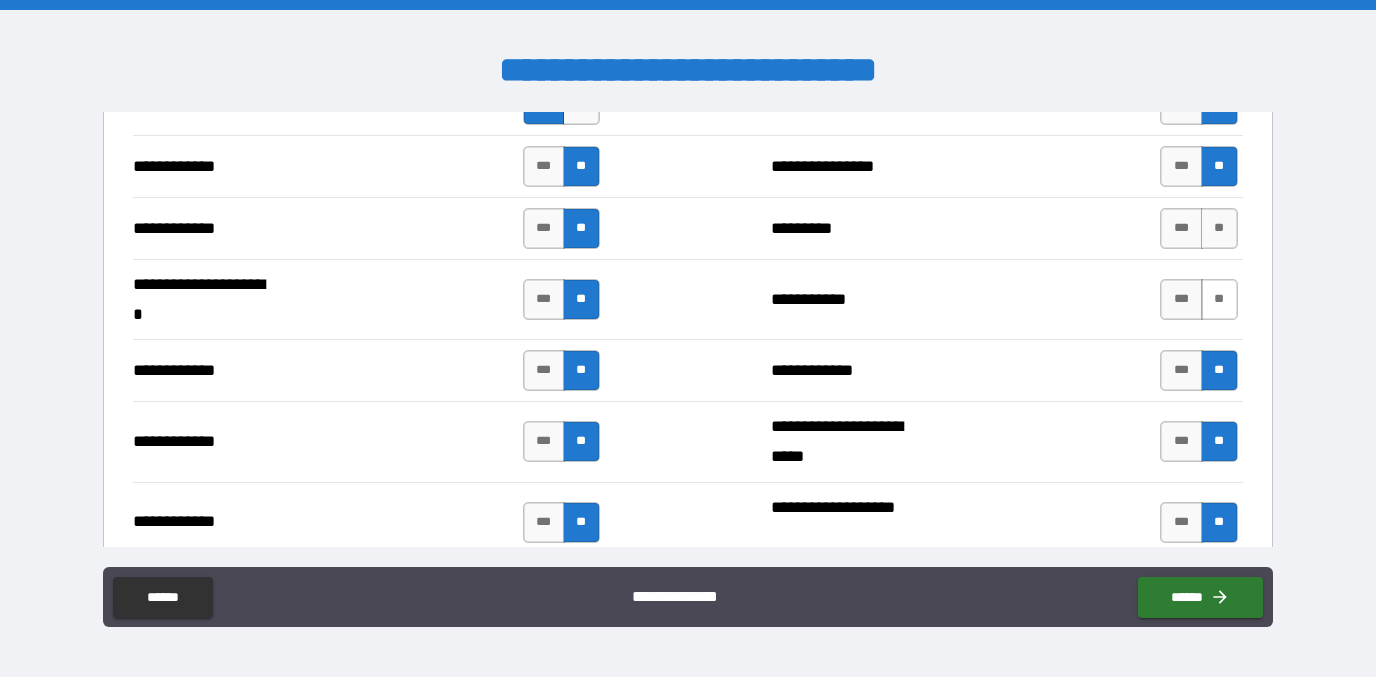 click on "**" at bounding box center [1219, 299] 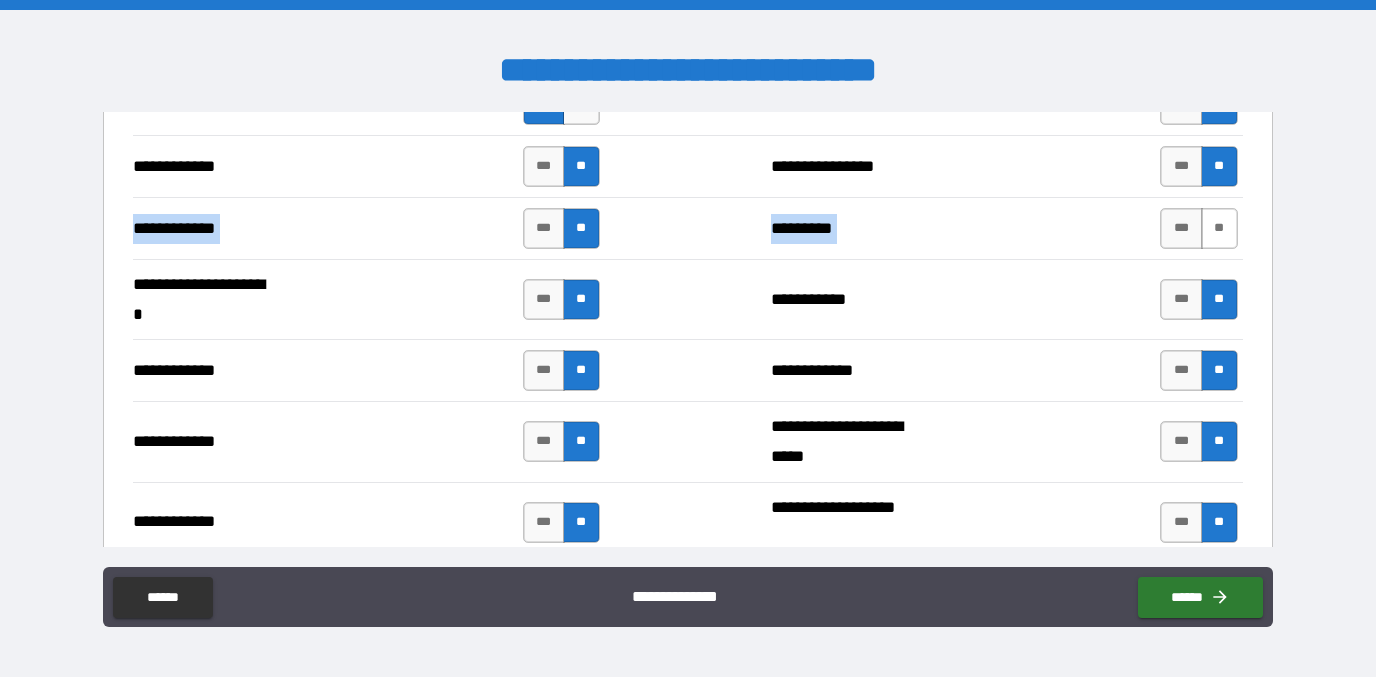 drag, startPoint x: 1209, startPoint y: 193, endPoint x: 1209, endPoint y: 214, distance: 21 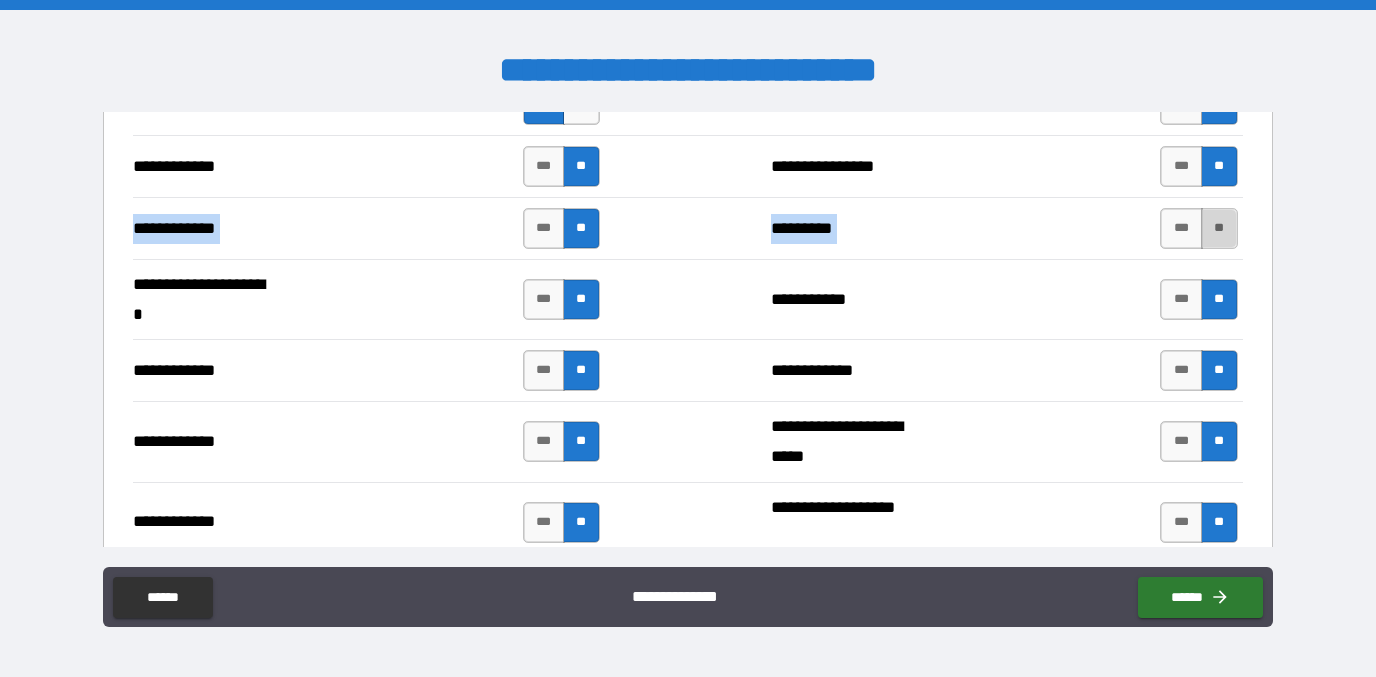click on "**" at bounding box center (1219, 228) 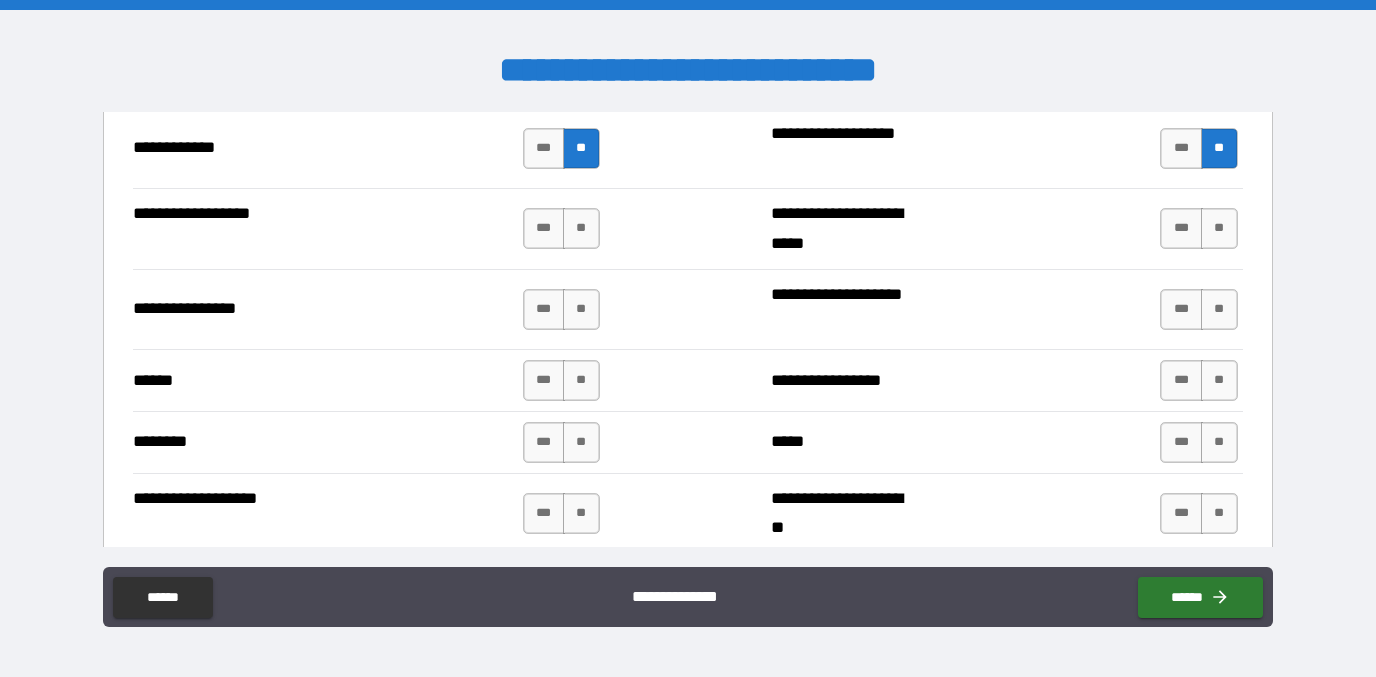 scroll, scrollTop: 4619, scrollLeft: 0, axis: vertical 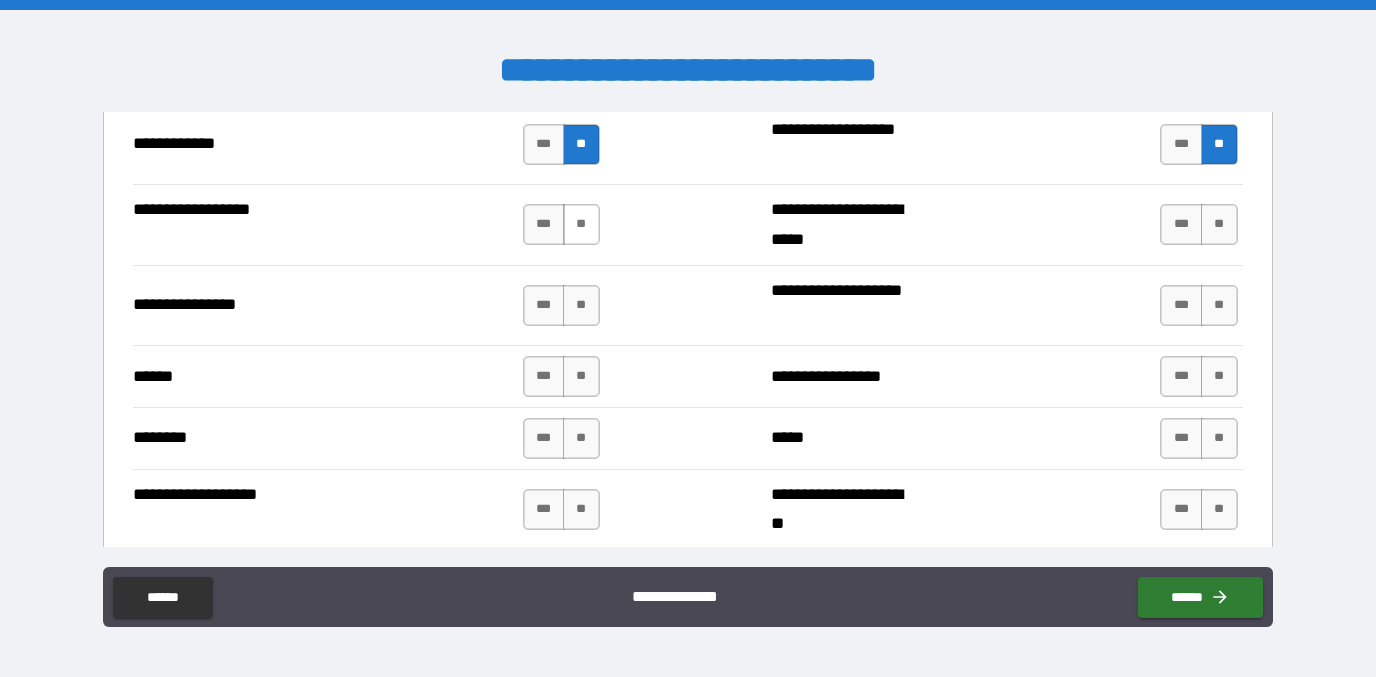 click on "**" at bounding box center [581, 224] 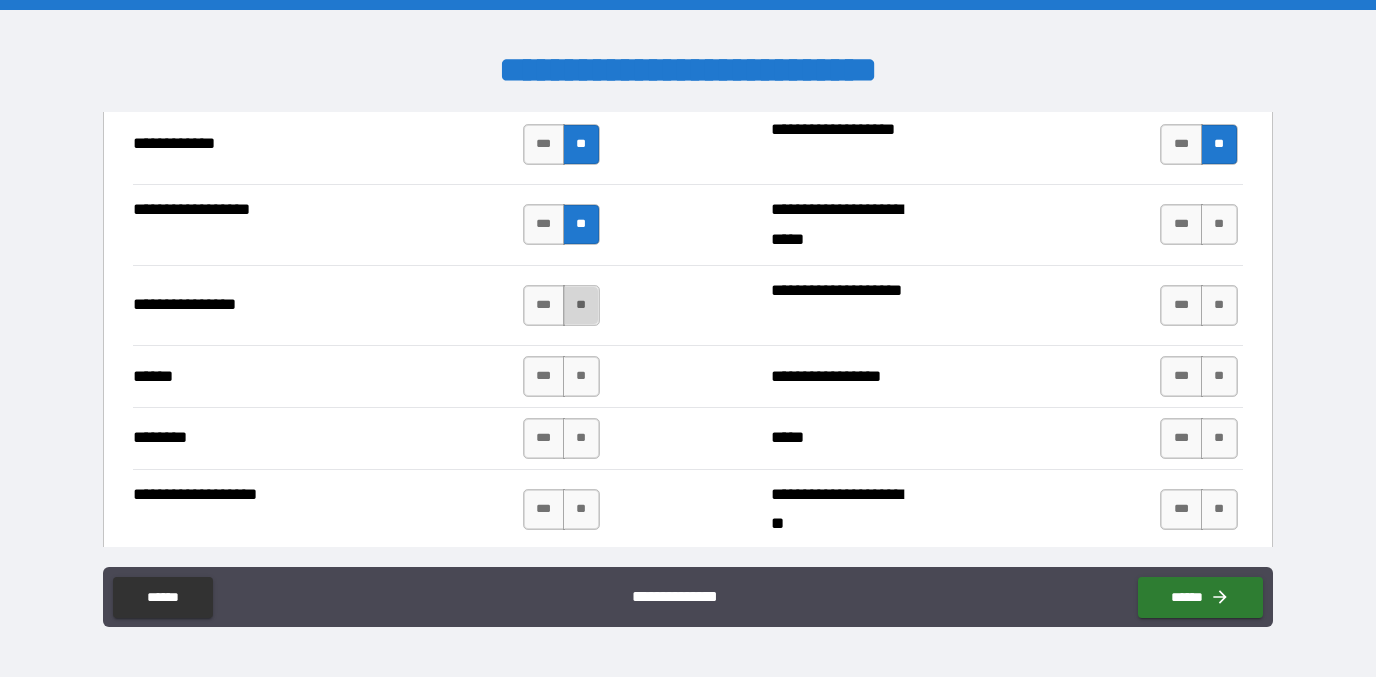 click on "**" at bounding box center (581, 305) 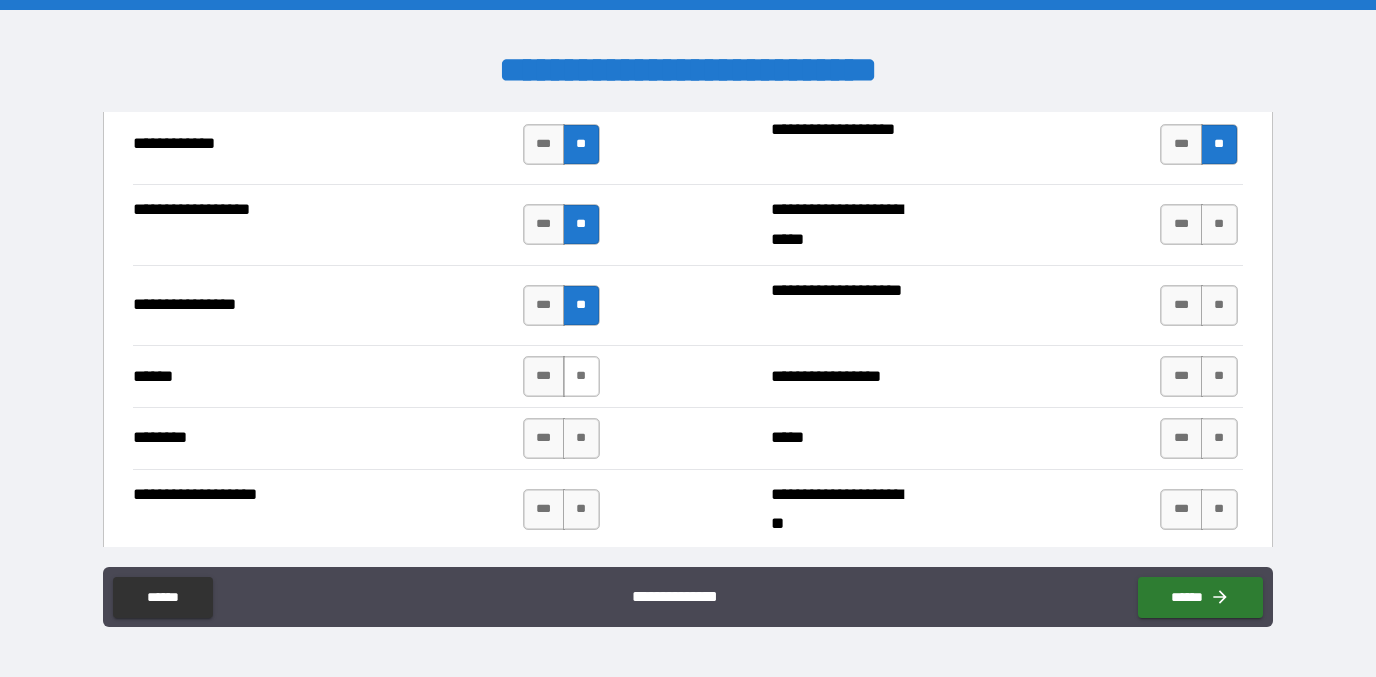 click on "**" at bounding box center [581, 376] 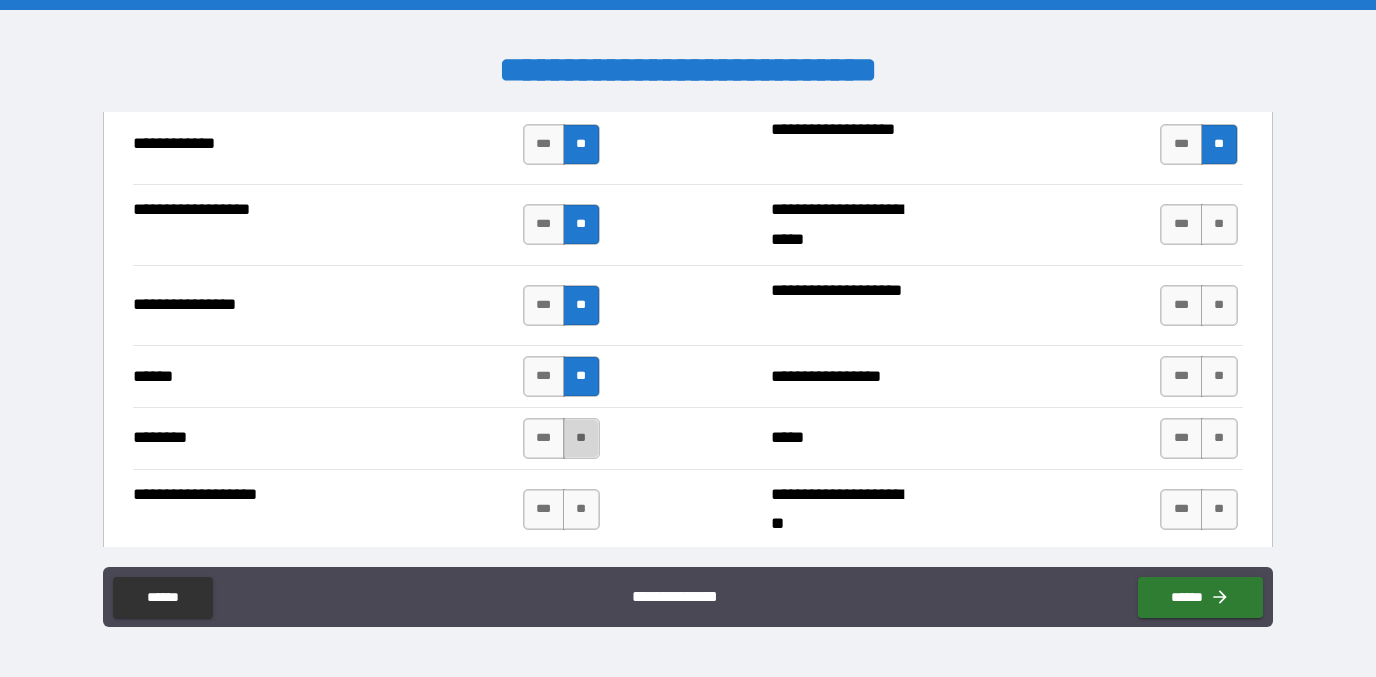 click on "**" at bounding box center (581, 438) 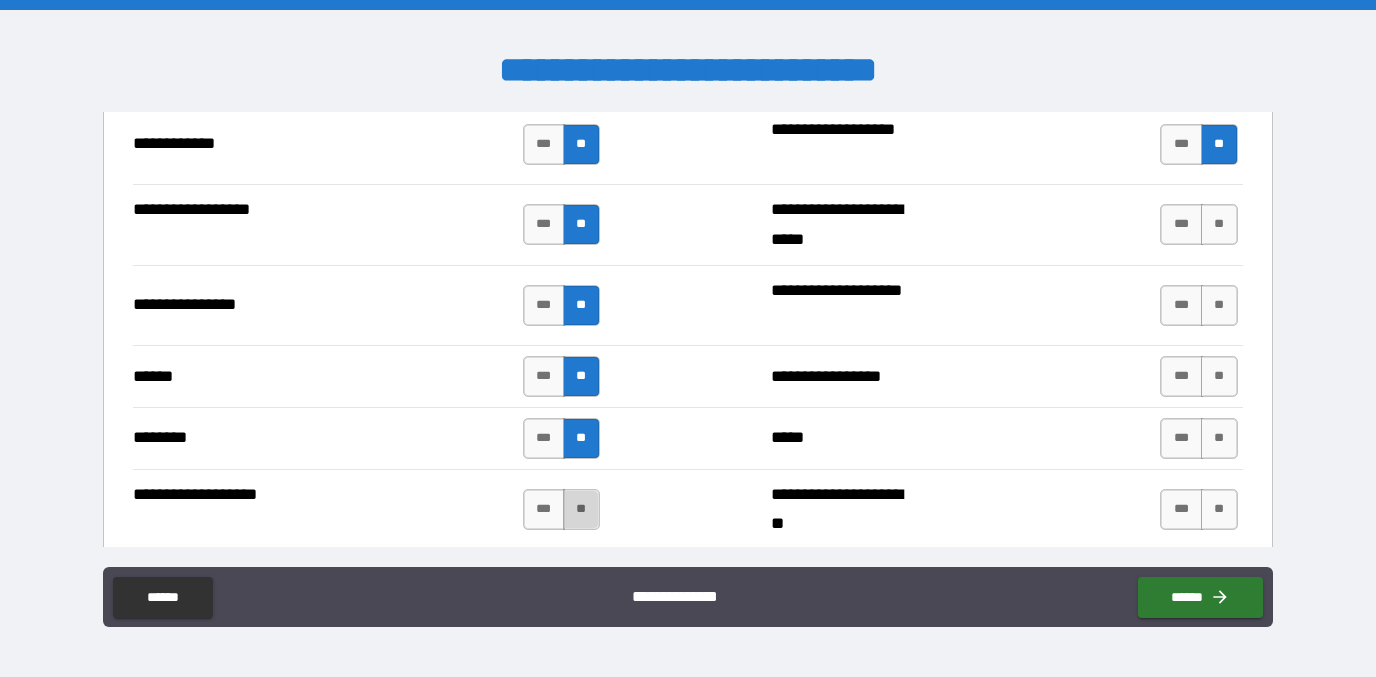 click on "**" at bounding box center [581, 509] 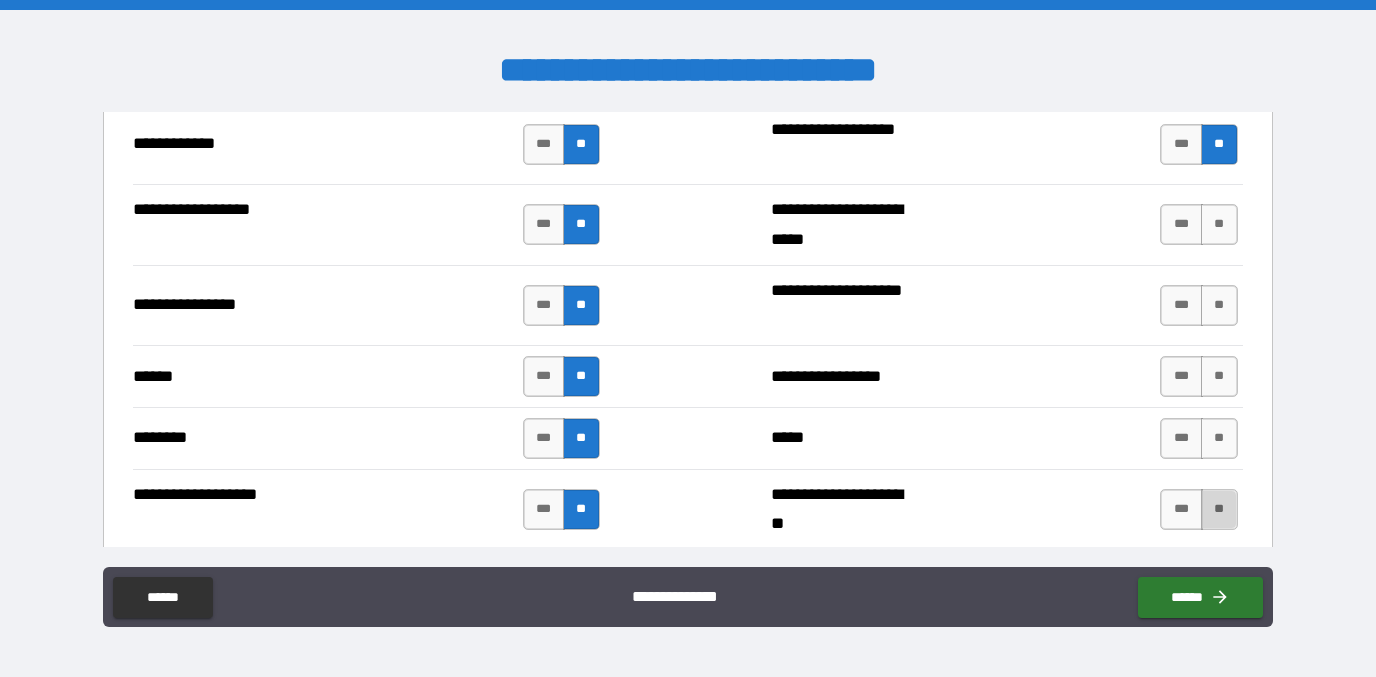 click on "**" at bounding box center [1219, 509] 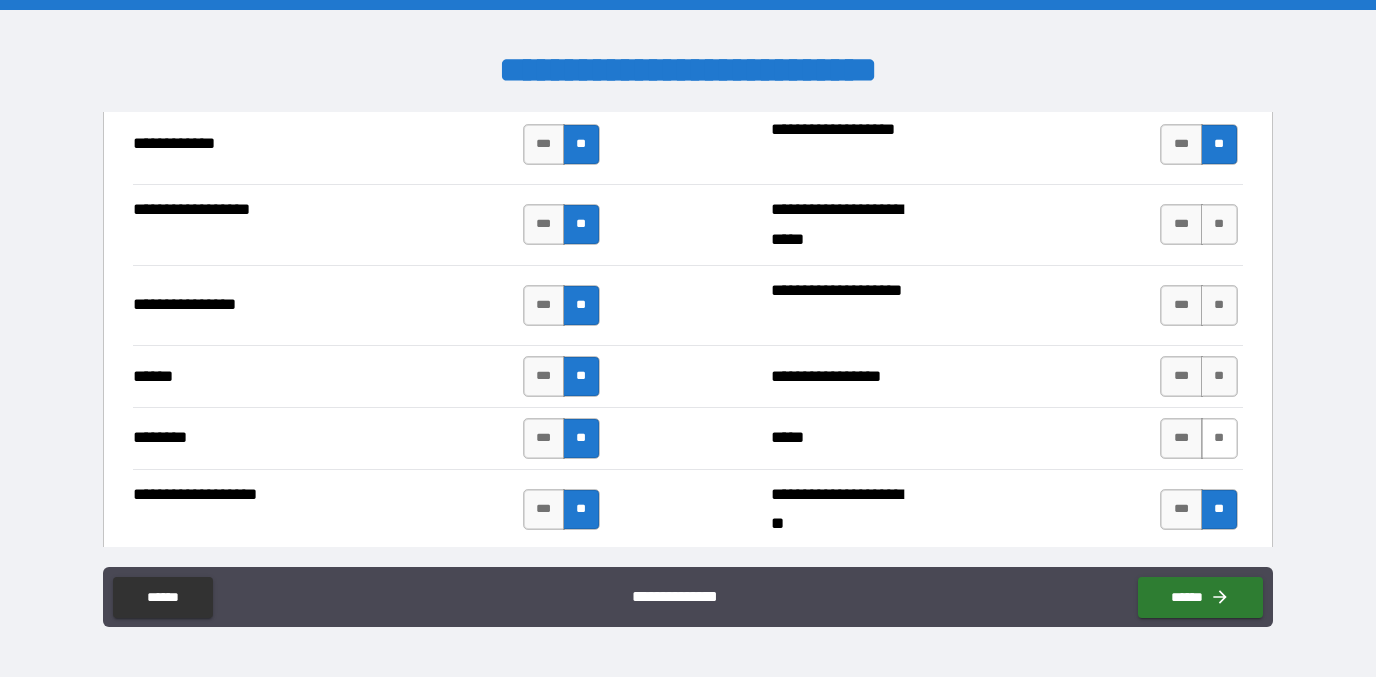 click on "**" at bounding box center (1219, 438) 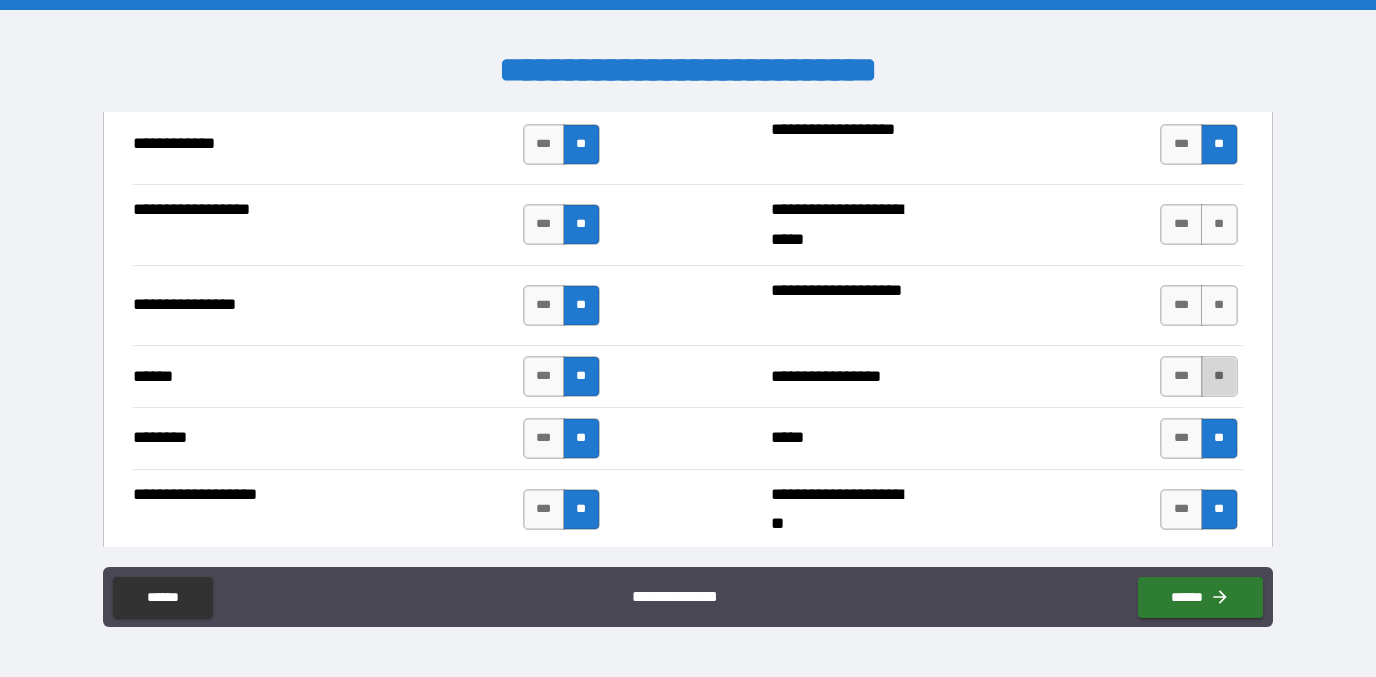 click on "**" at bounding box center (1219, 376) 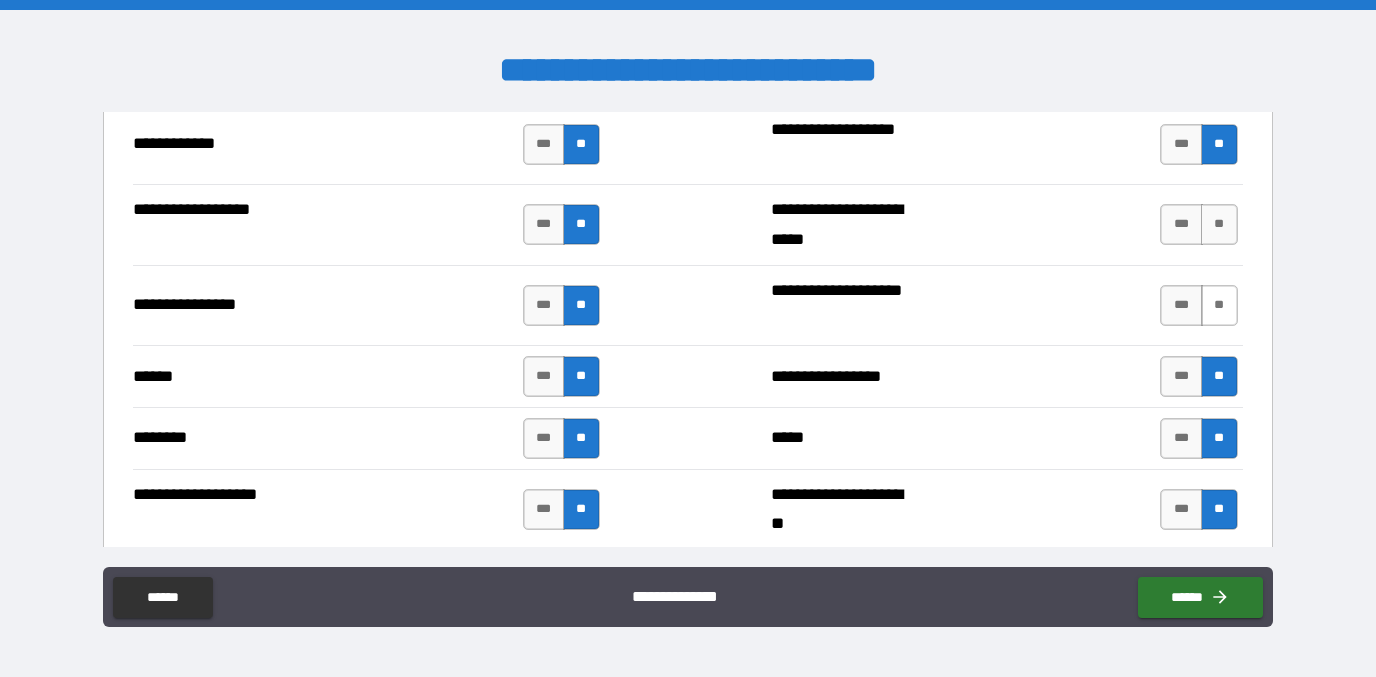 click on "**" at bounding box center (1219, 305) 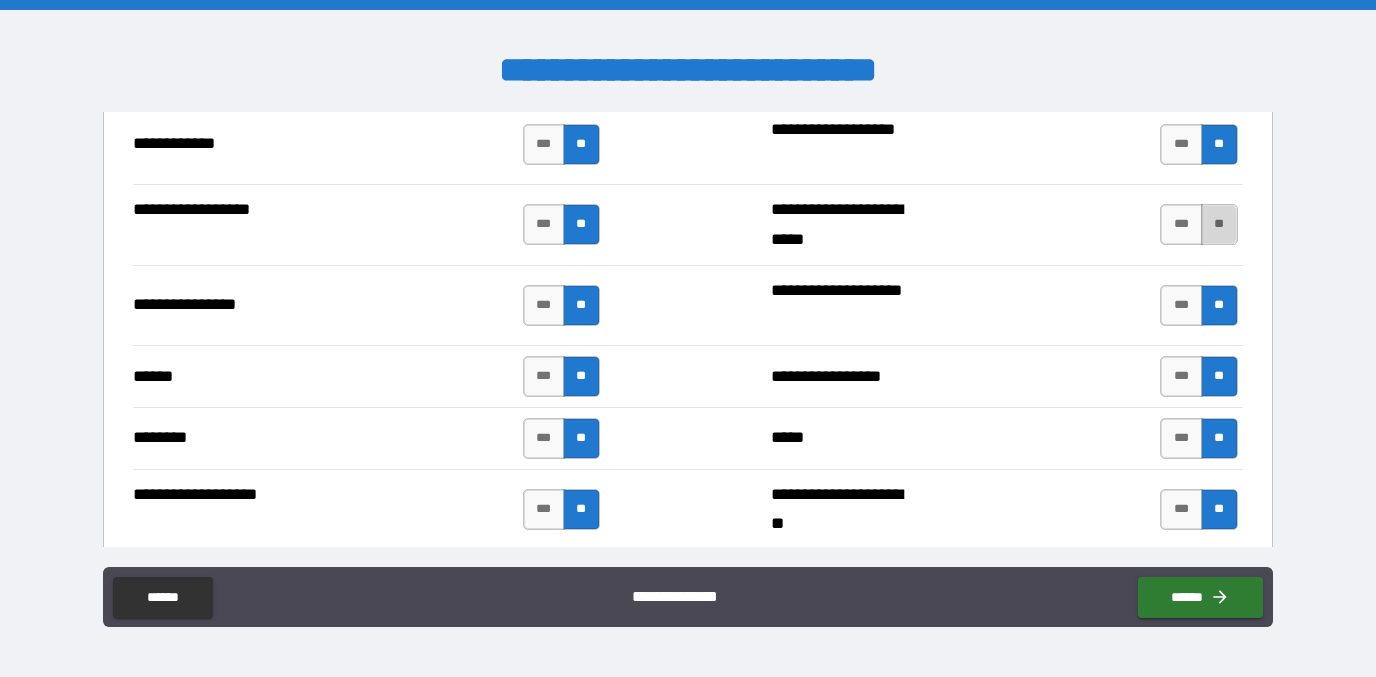 click on "**" at bounding box center (1219, 224) 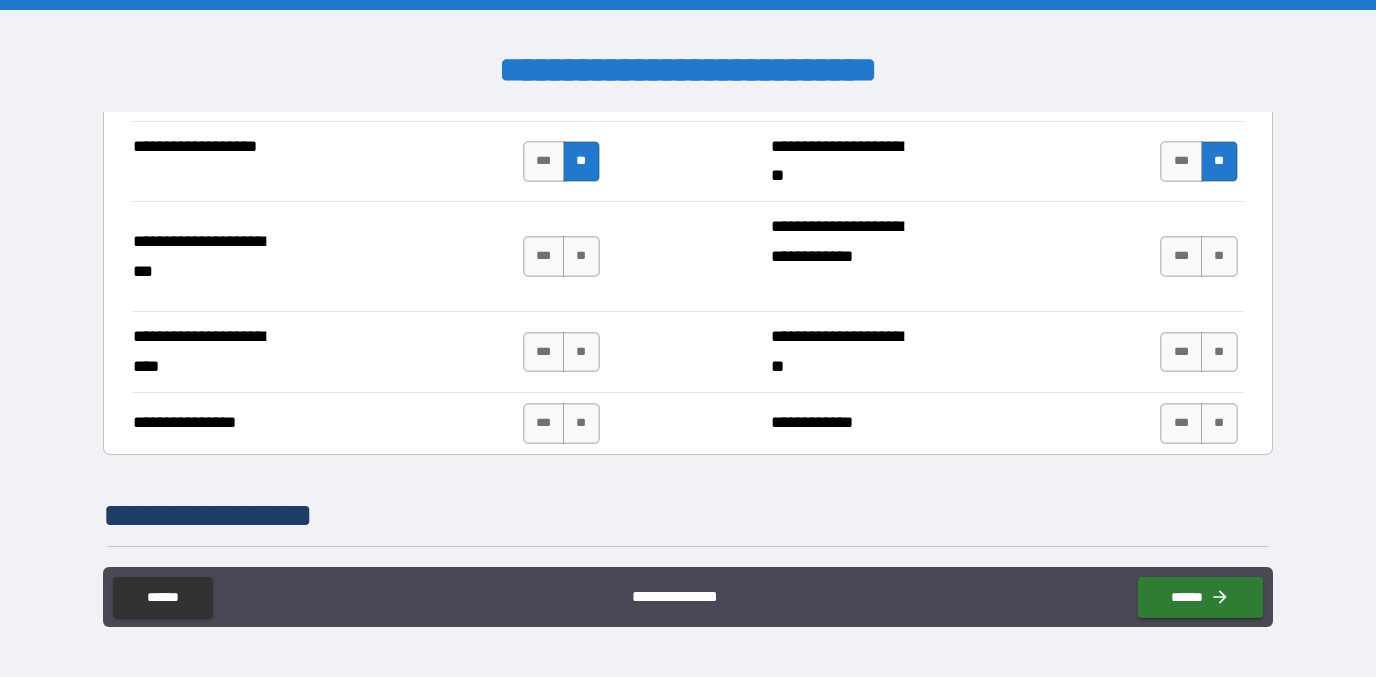 scroll, scrollTop: 4970, scrollLeft: 0, axis: vertical 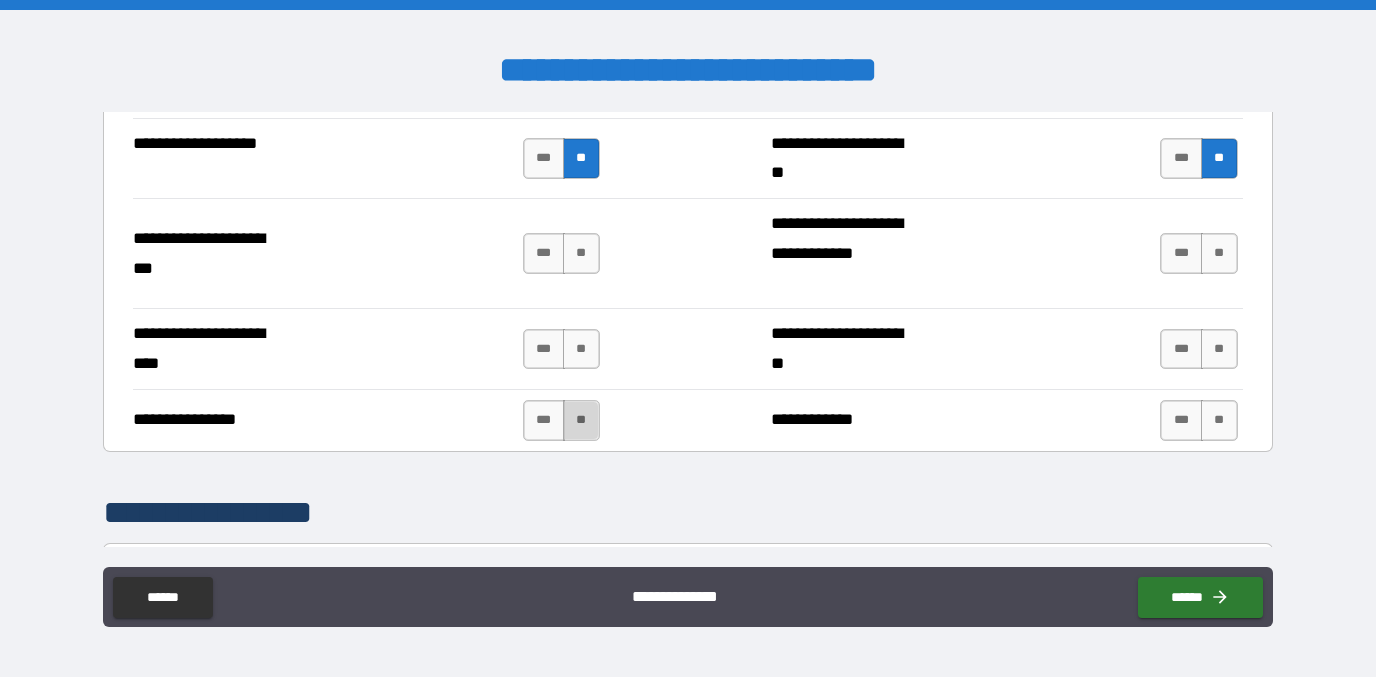 click on "**" at bounding box center (581, 420) 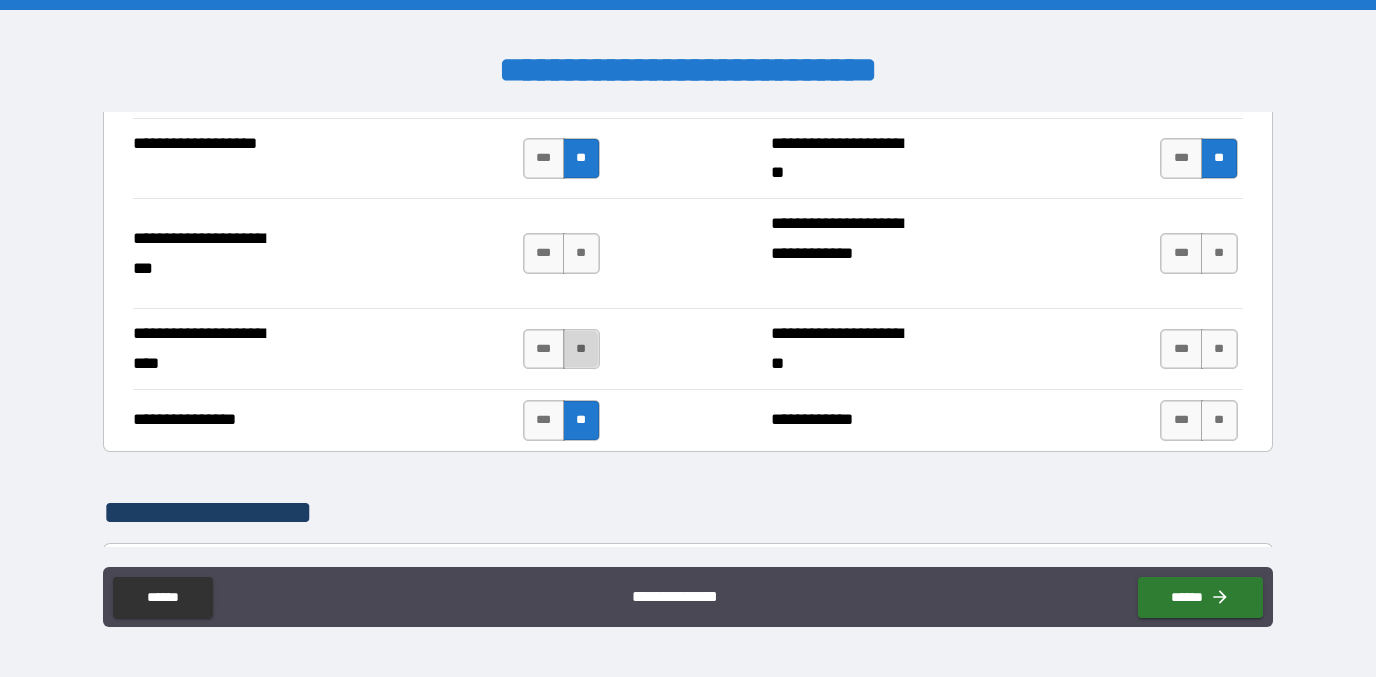click on "**" at bounding box center (581, 349) 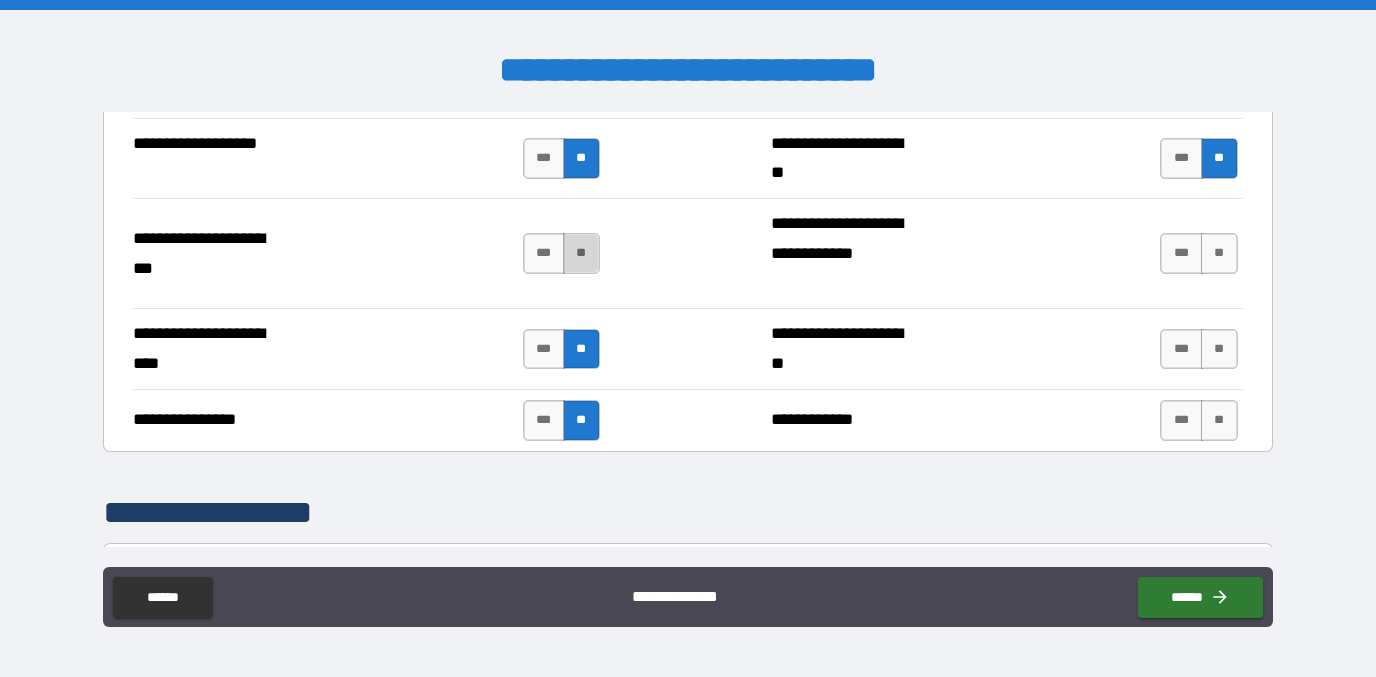 click on "**" at bounding box center [581, 253] 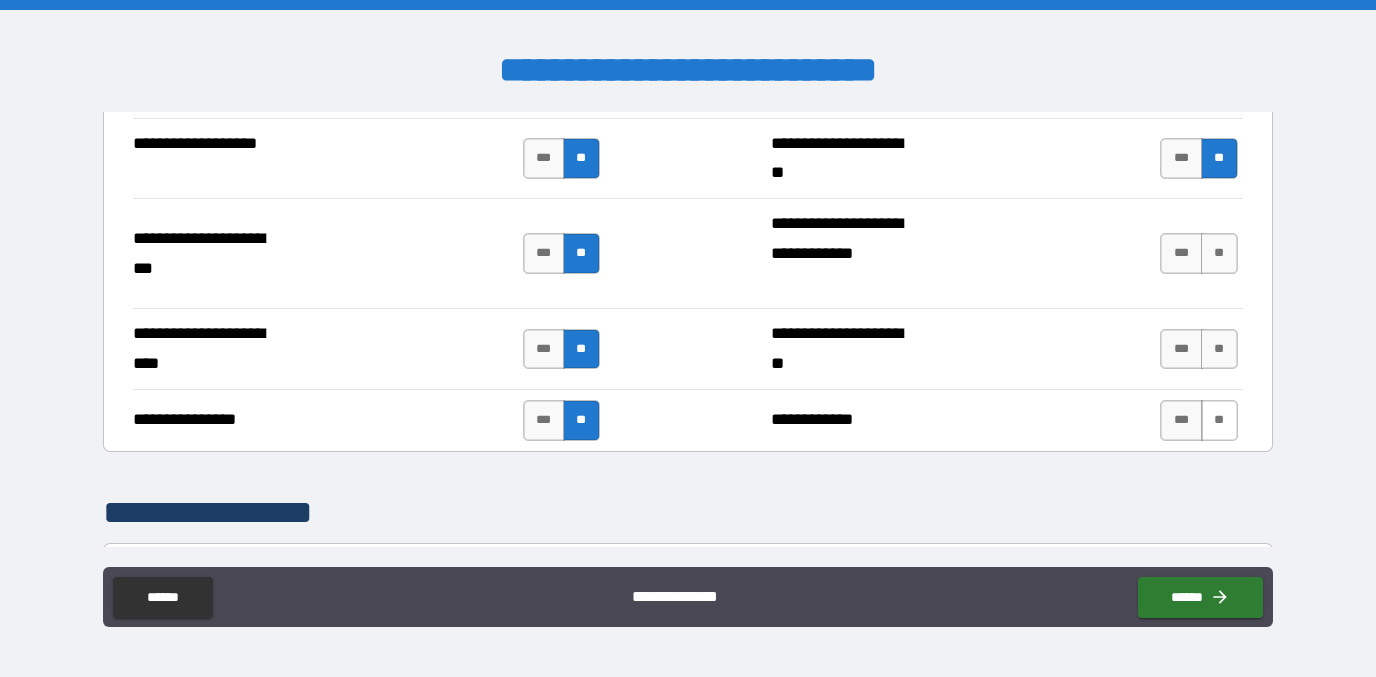 click on "**" at bounding box center [1219, 420] 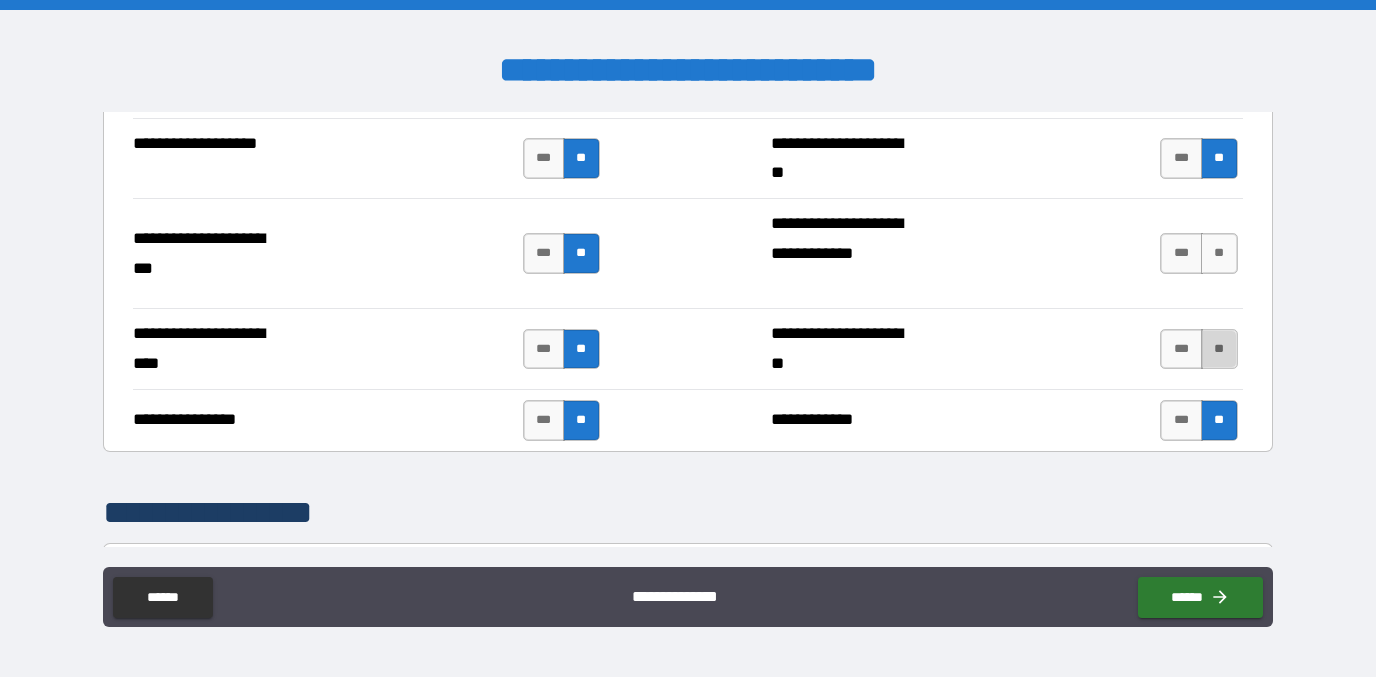 click on "**" at bounding box center [1219, 349] 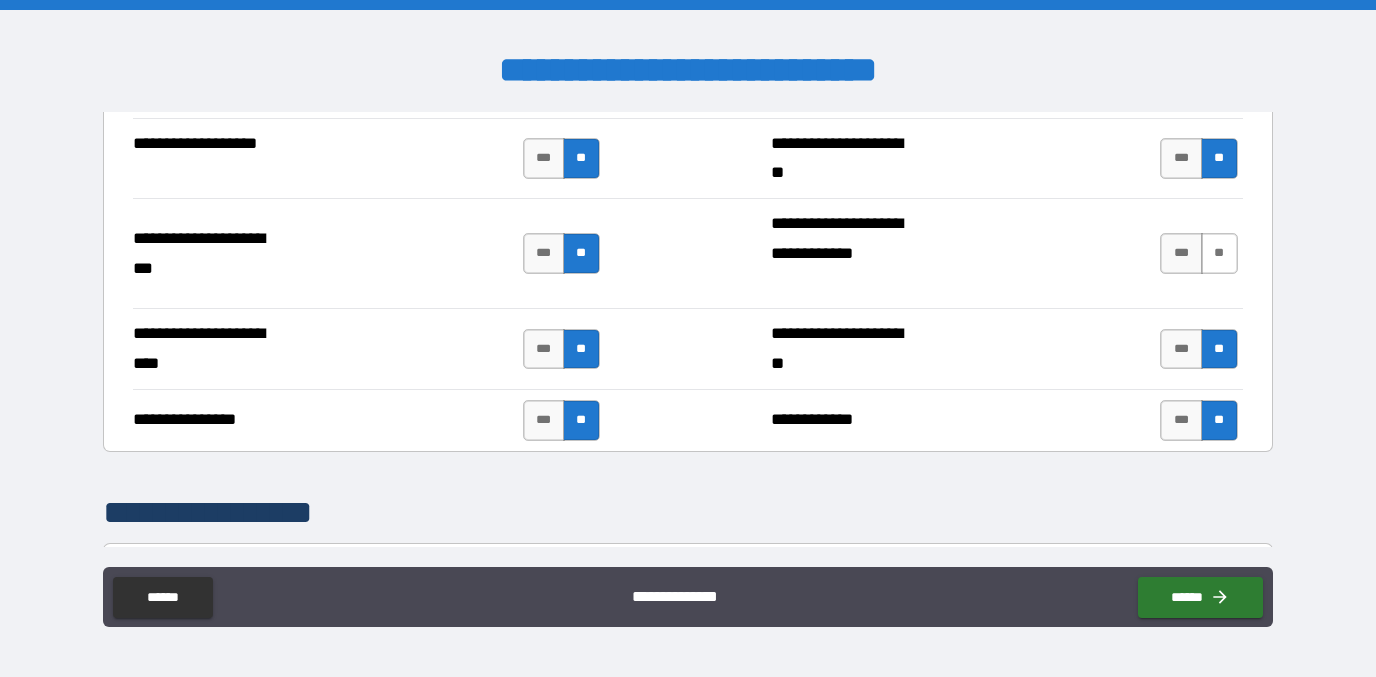 click on "**" at bounding box center (1219, 253) 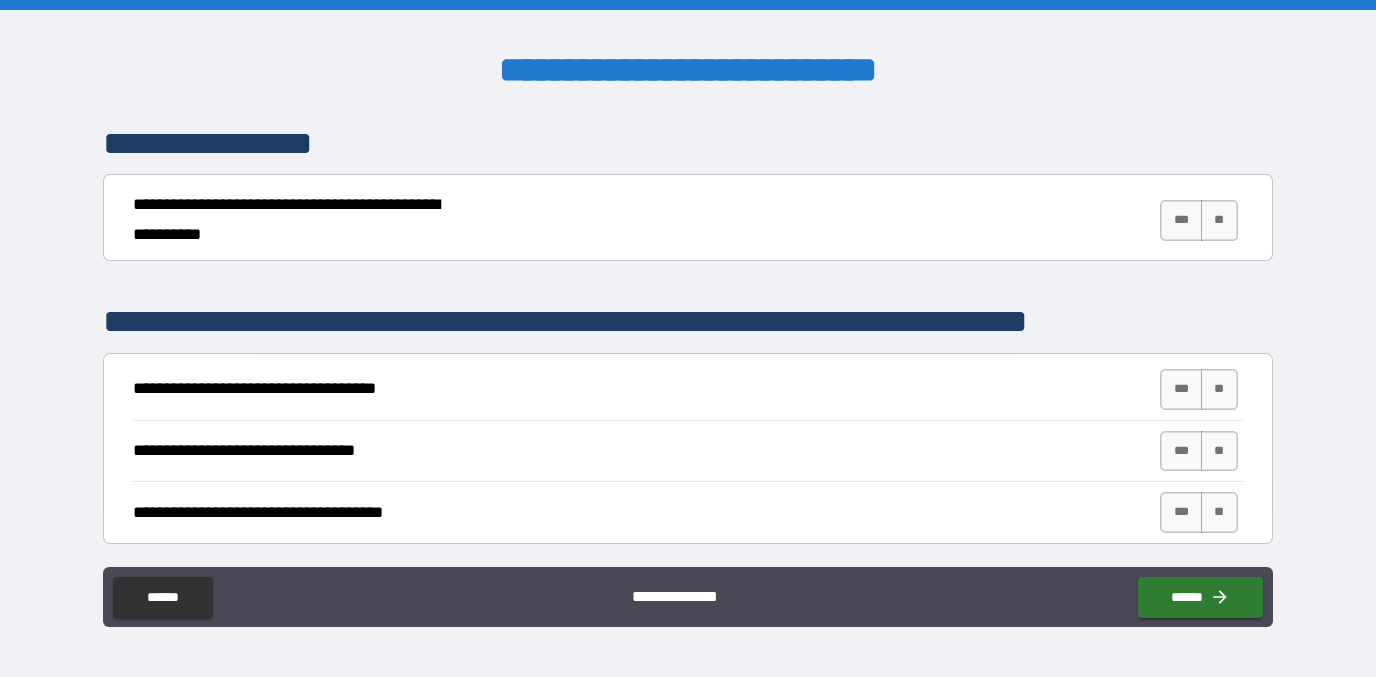 scroll, scrollTop: 5409, scrollLeft: 0, axis: vertical 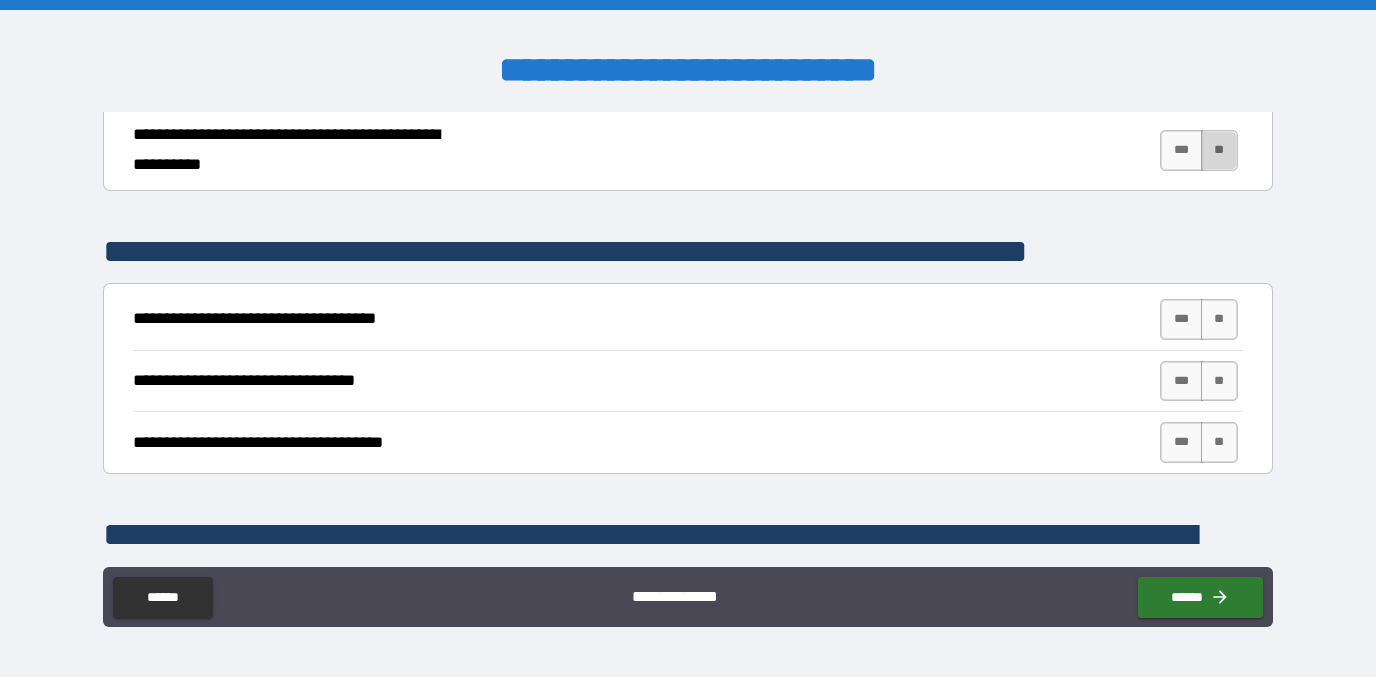 click on "**" at bounding box center [1219, 150] 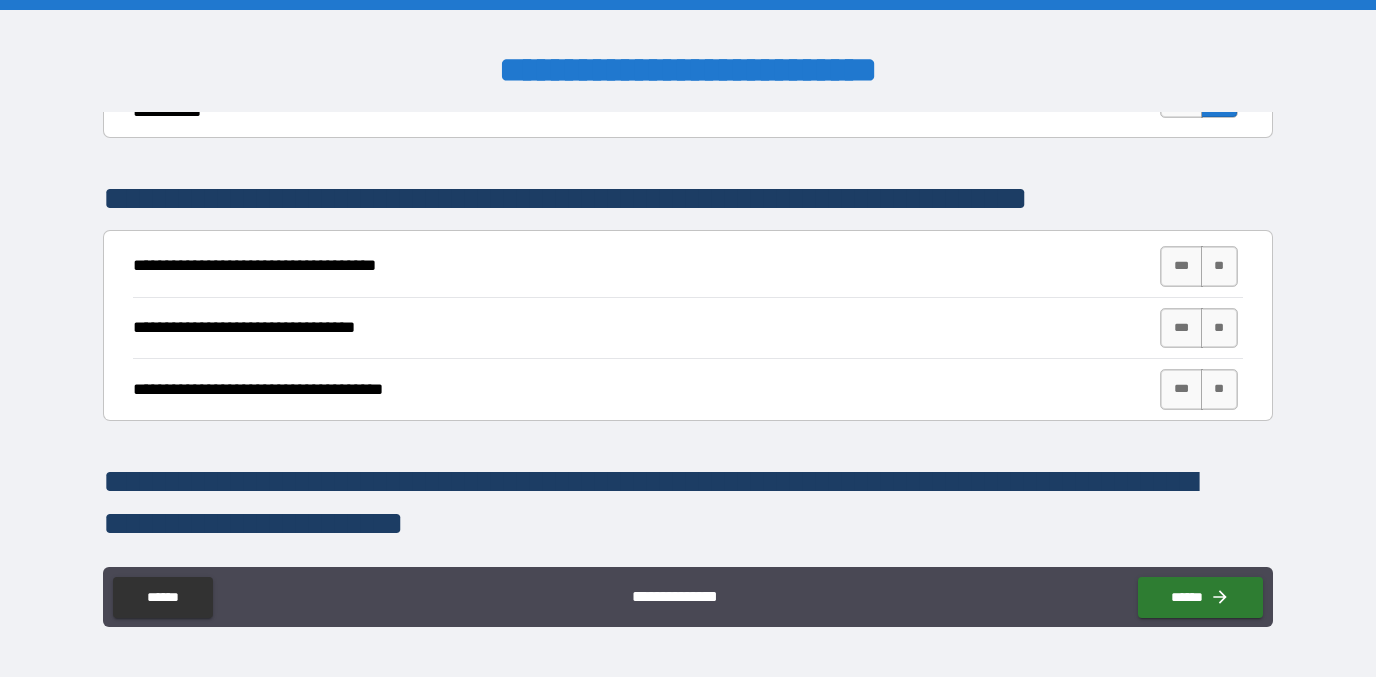 scroll, scrollTop: 5499, scrollLeft: 0, axis: vertical 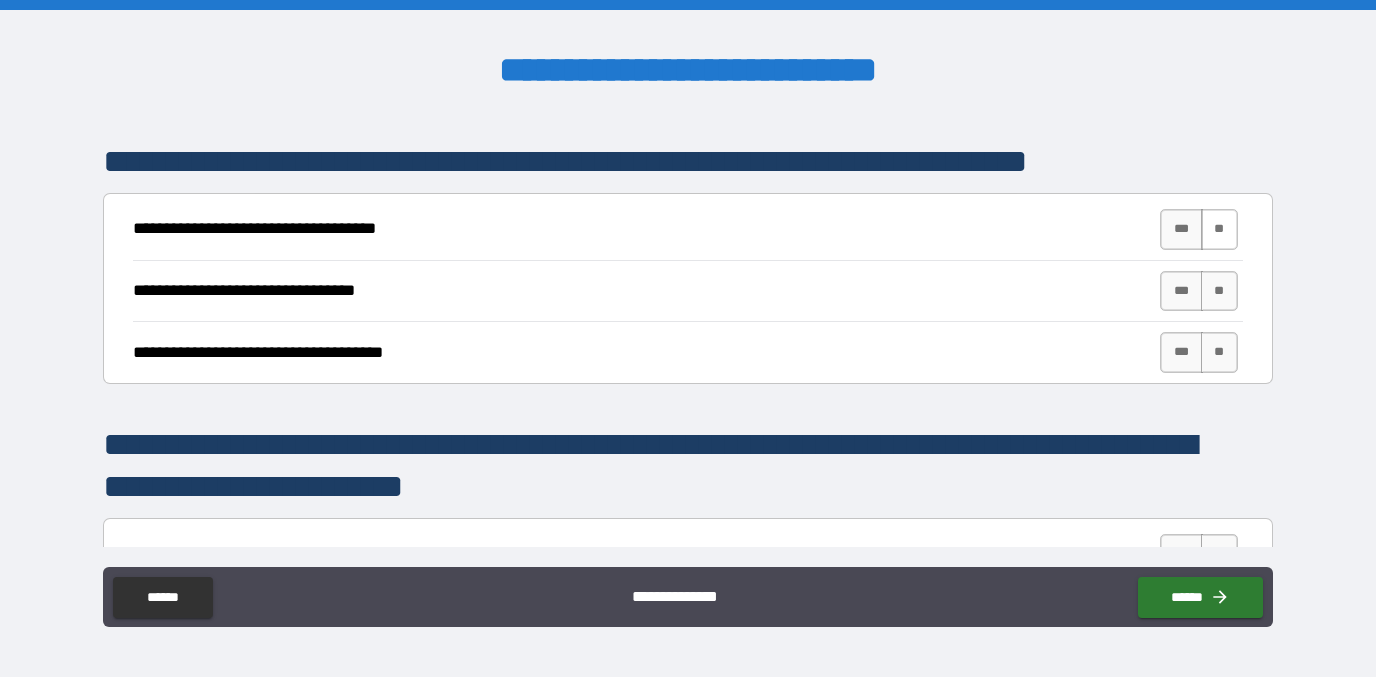 click on "**" at bounding box center (1219, 229) 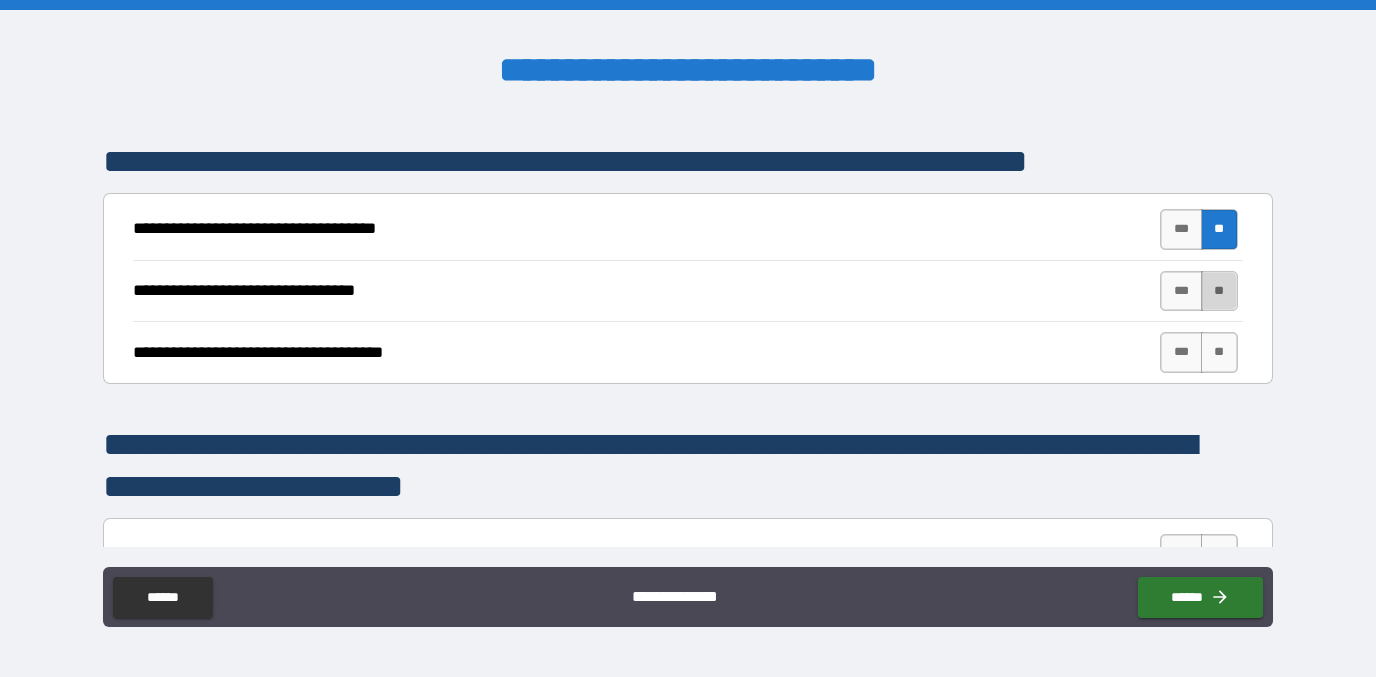 click on "**" at bounding box center (1219, 291) 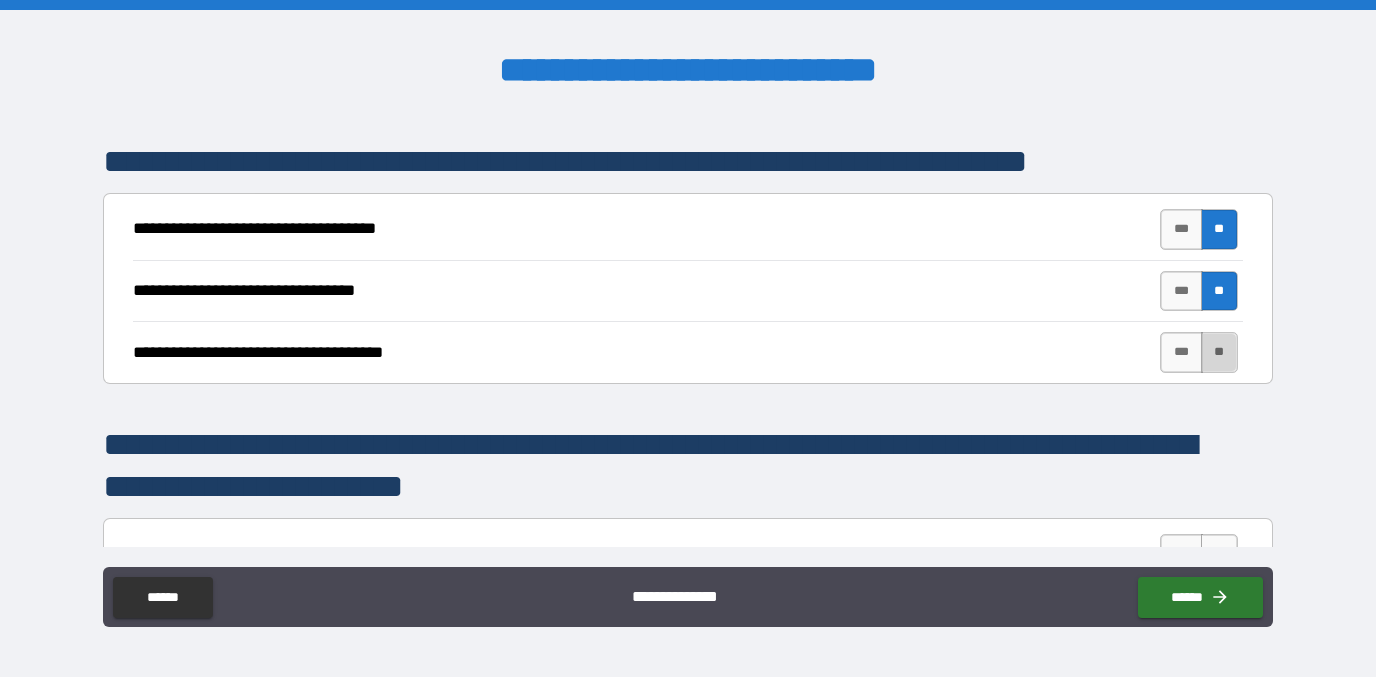 click on "**" at bounding box center (1219, 352) 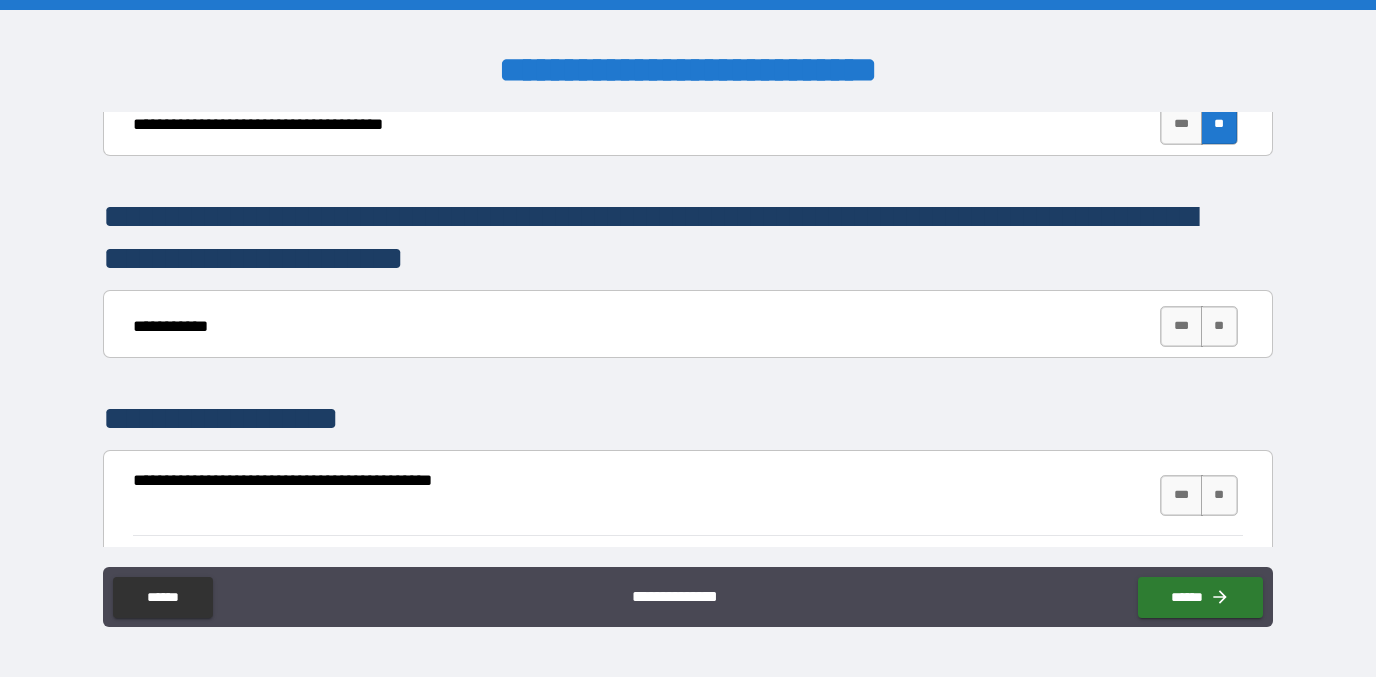 scroll, scrollTop: 5750, scrollLeft: 0, axis: vertical 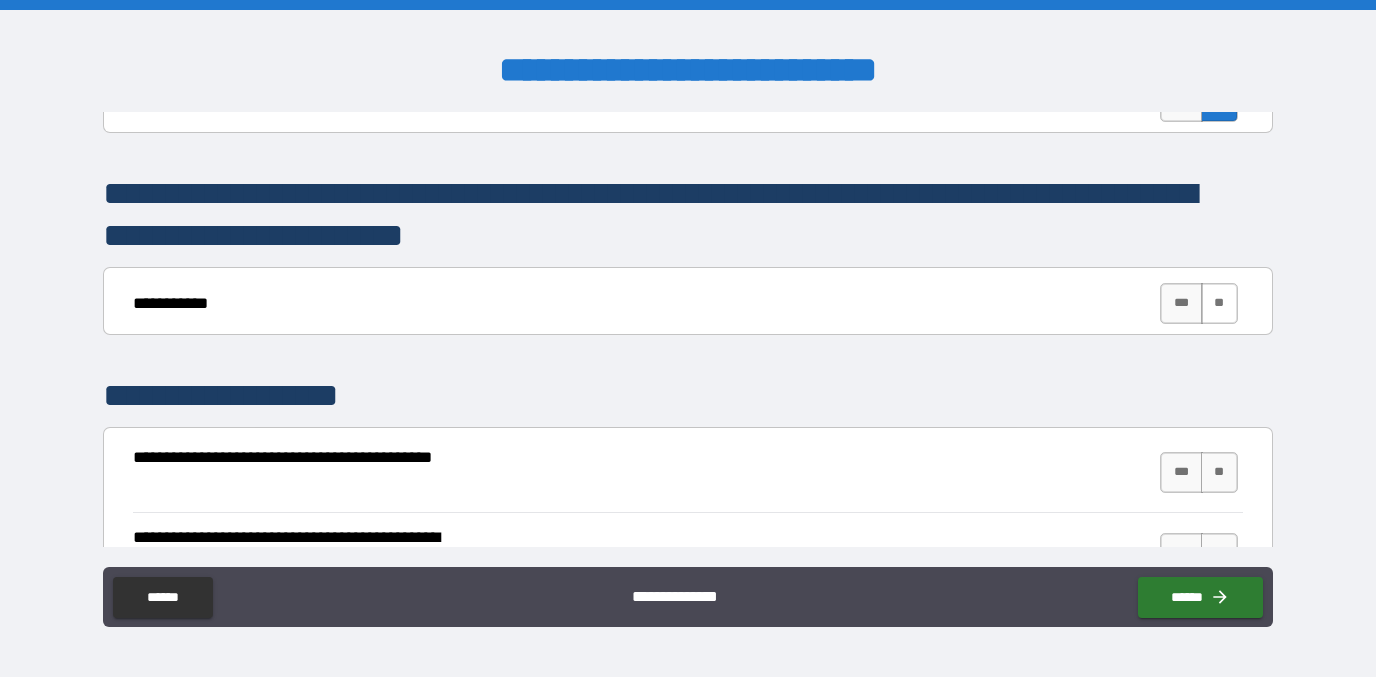 click on "**" at bounding box center [1219, 303] 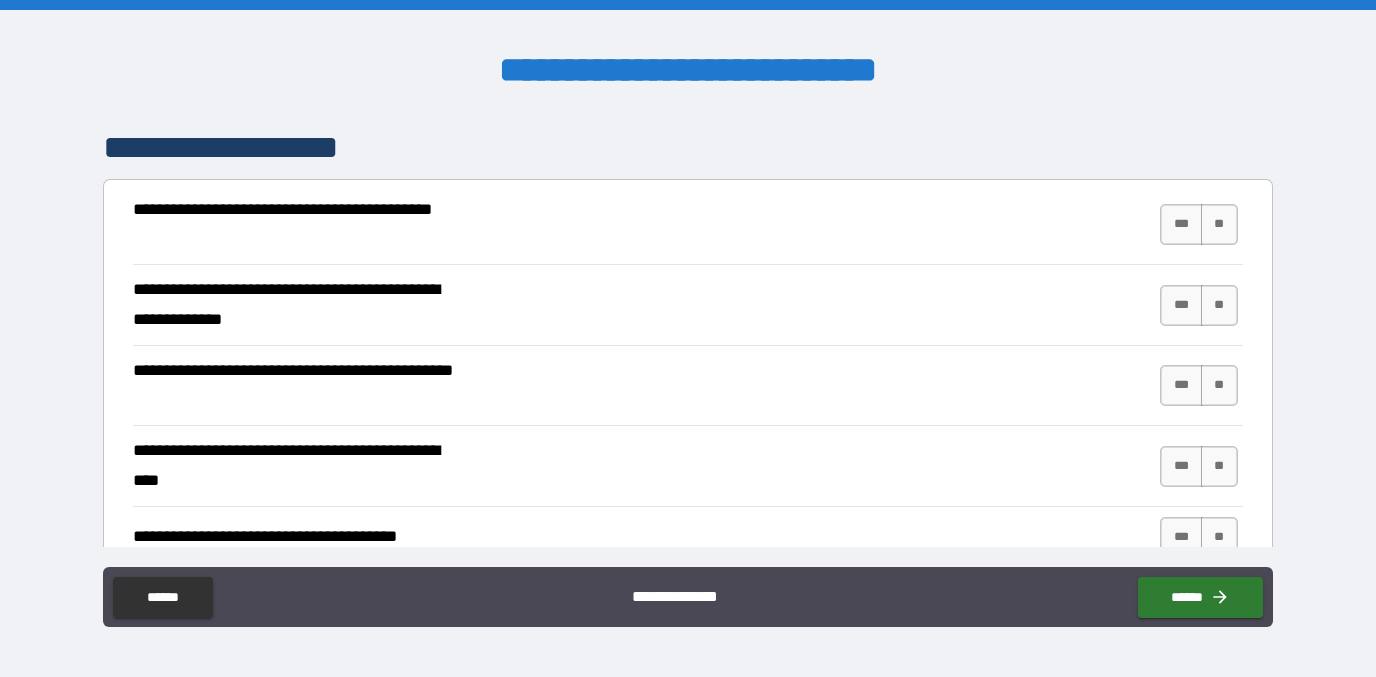scroll, scrollTop: 6051, scrollLeft: 0, axis: vertical 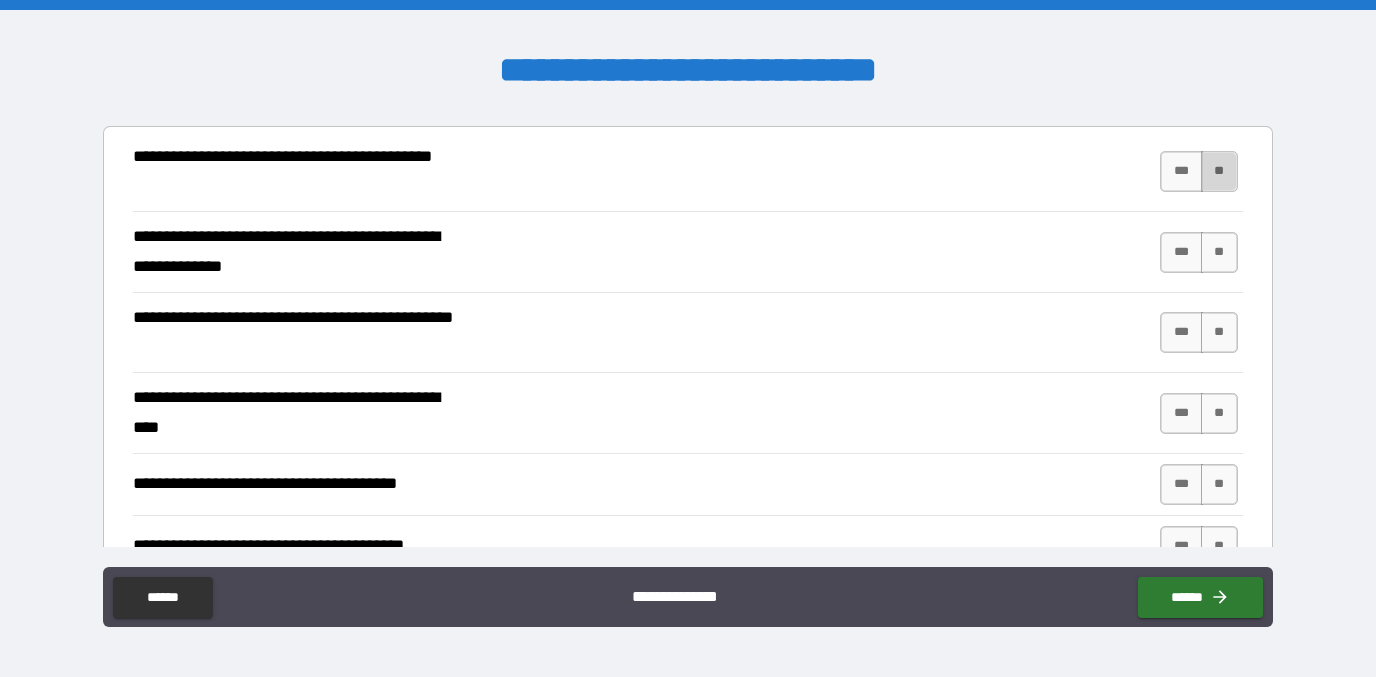 click on "**" at bounding box center [1219, 171] 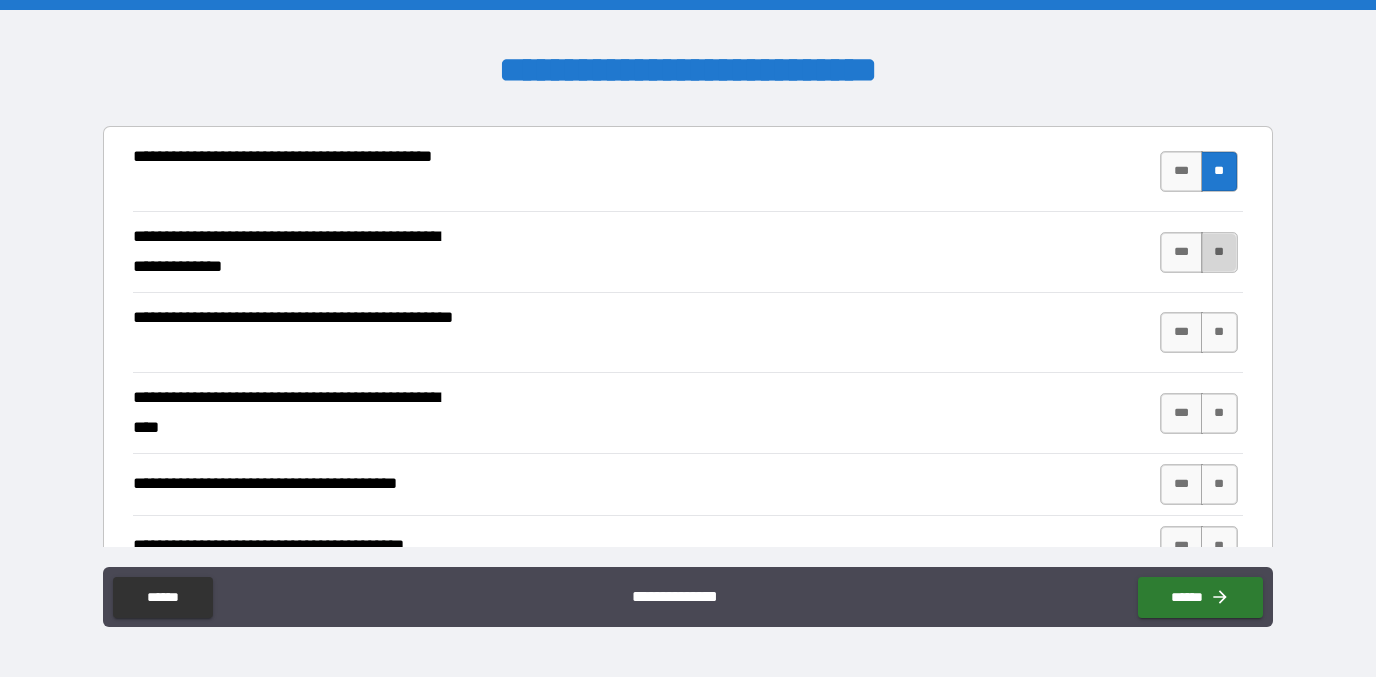 click on "**" at bounding box center [1219, 252] 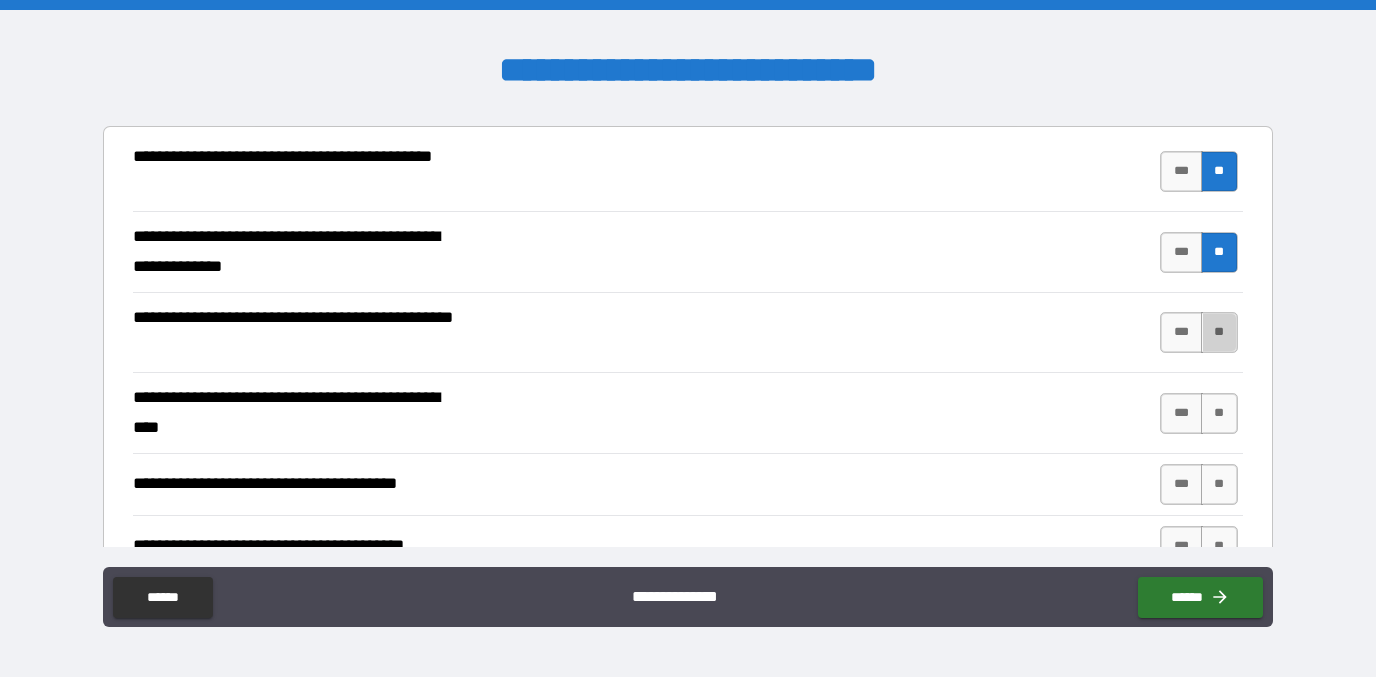 drag, startPoint x: 1214, startPoint y: 330, endPoint x: 1213, endPoint y: 357, distance: 27.018513 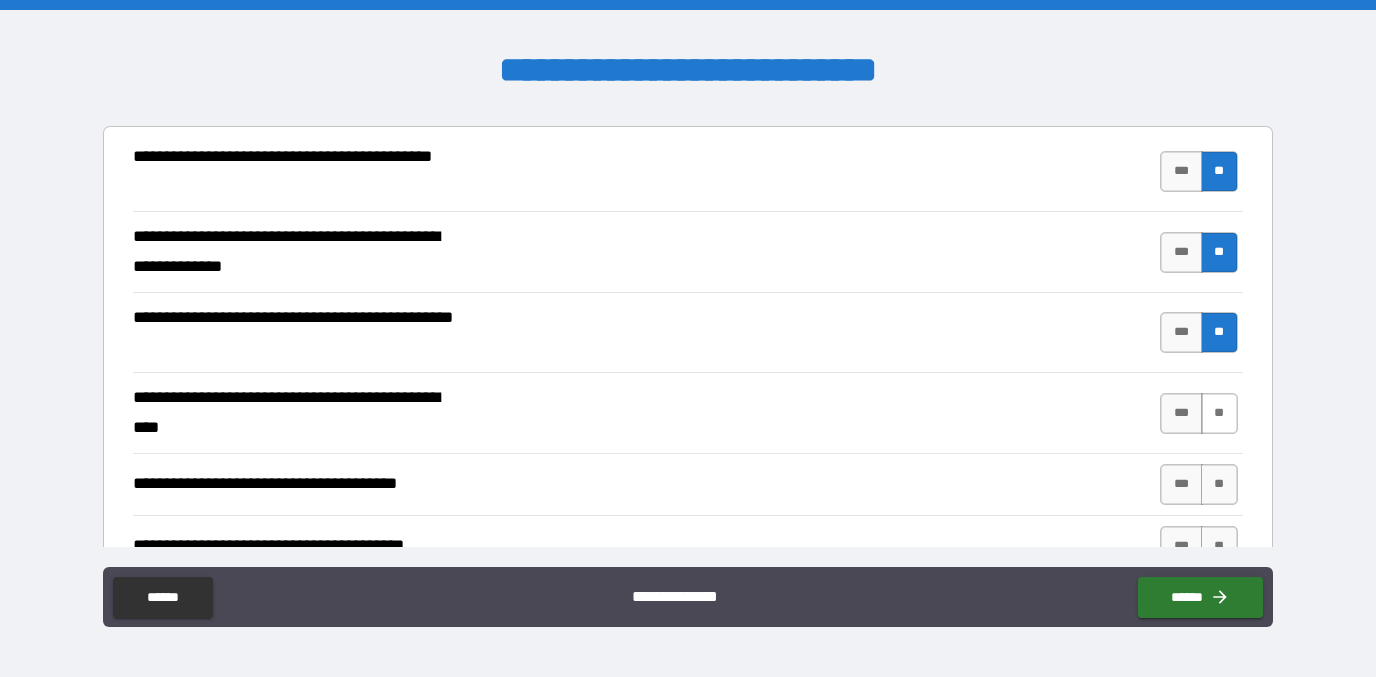 click on "**" at bounding box center [1219, 413] 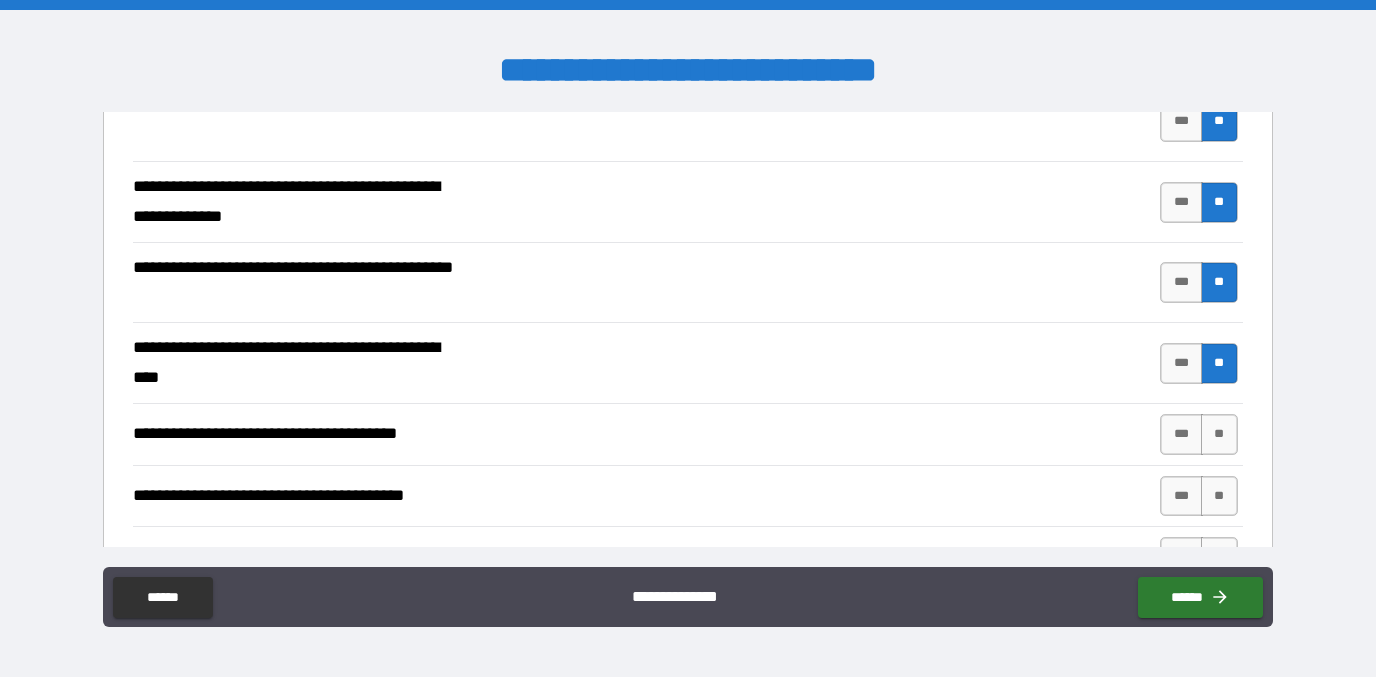 scroll, scrollTop: 6112, scrollLeft: 0, axis: vertical 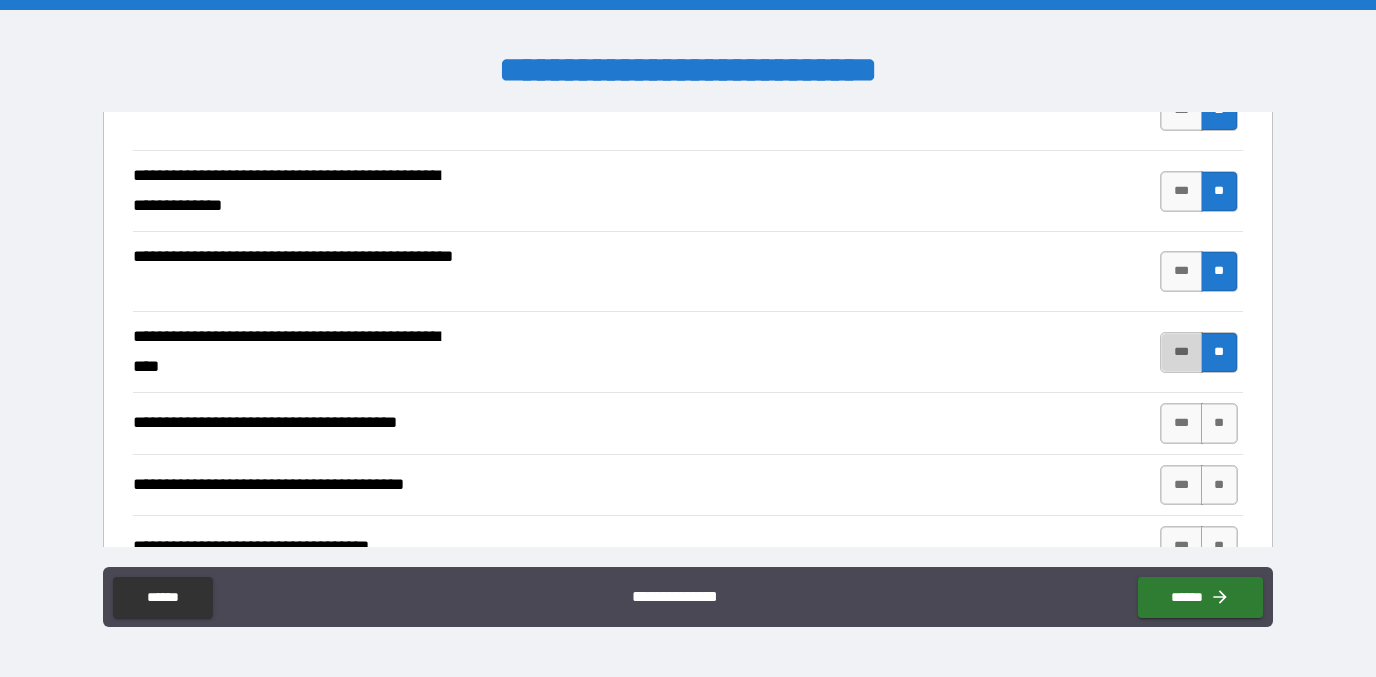 click on "***" at bounding box center [1181, 352] 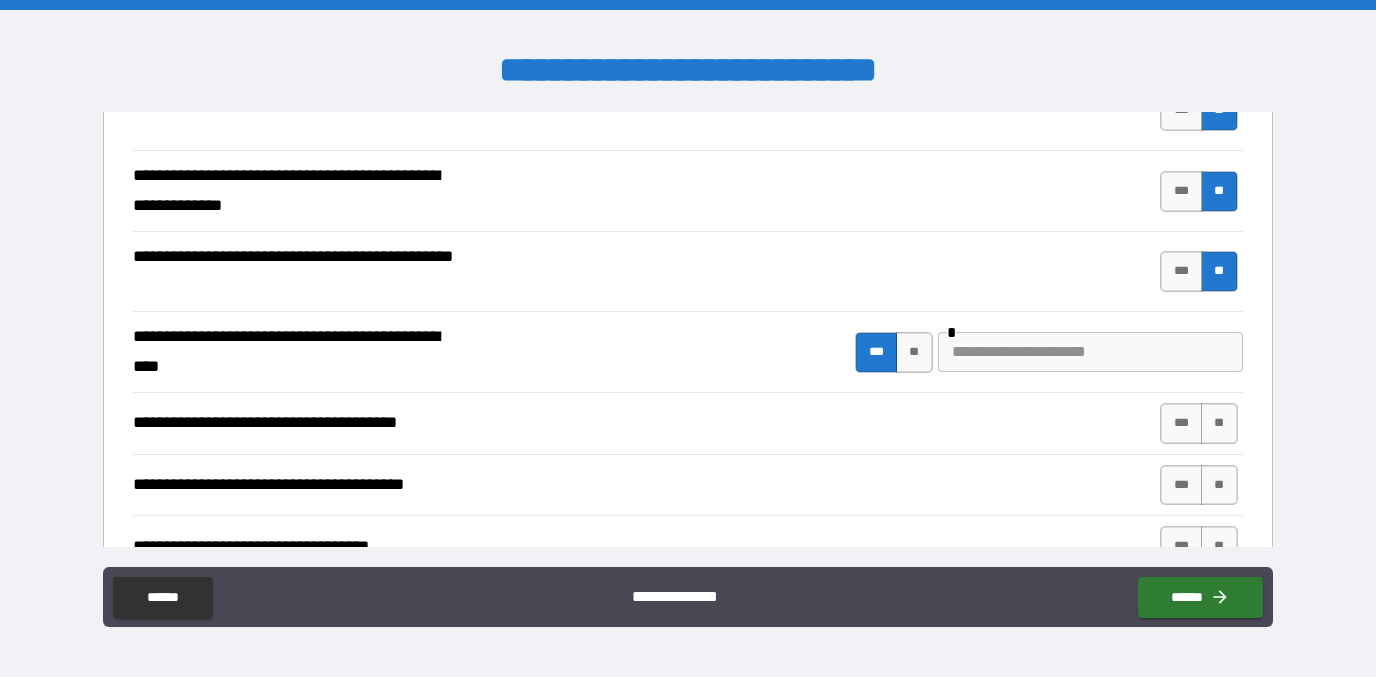 click at bounding box center (1090, 352) 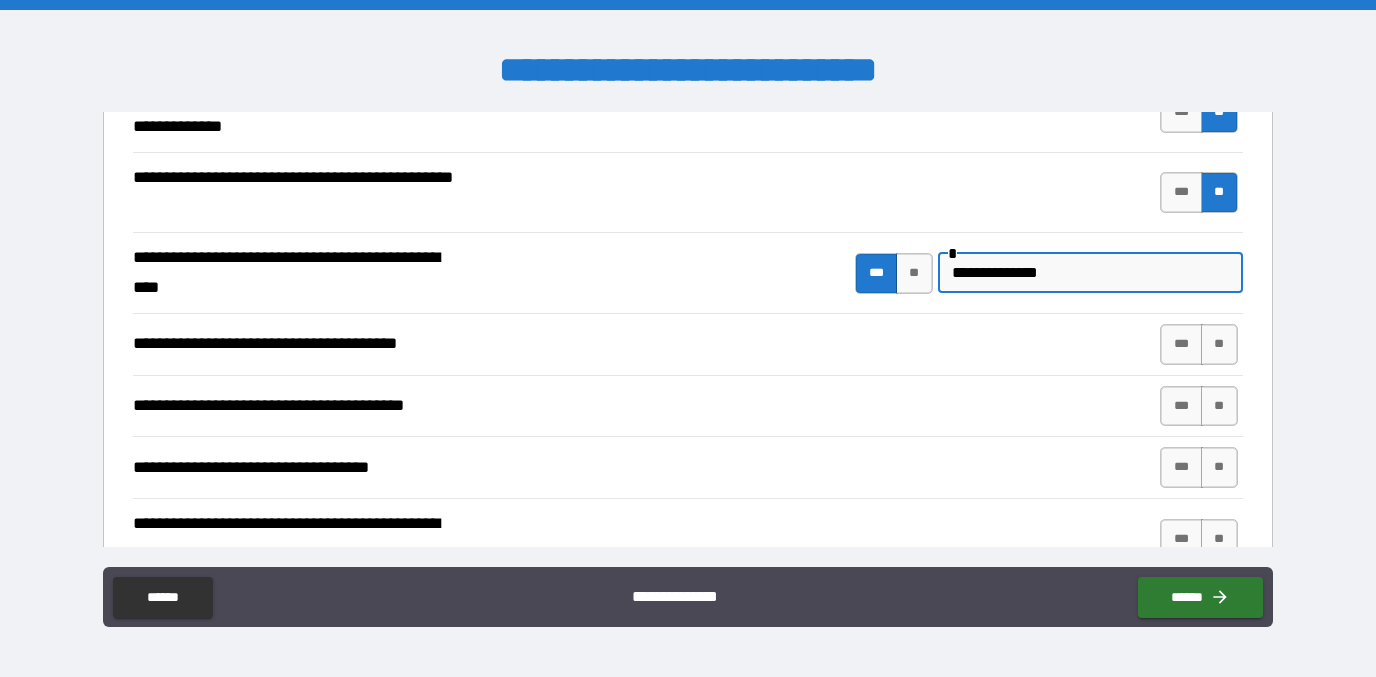 scroll, scrollTop: 6197, scrollLeft: 0, axis: vertical 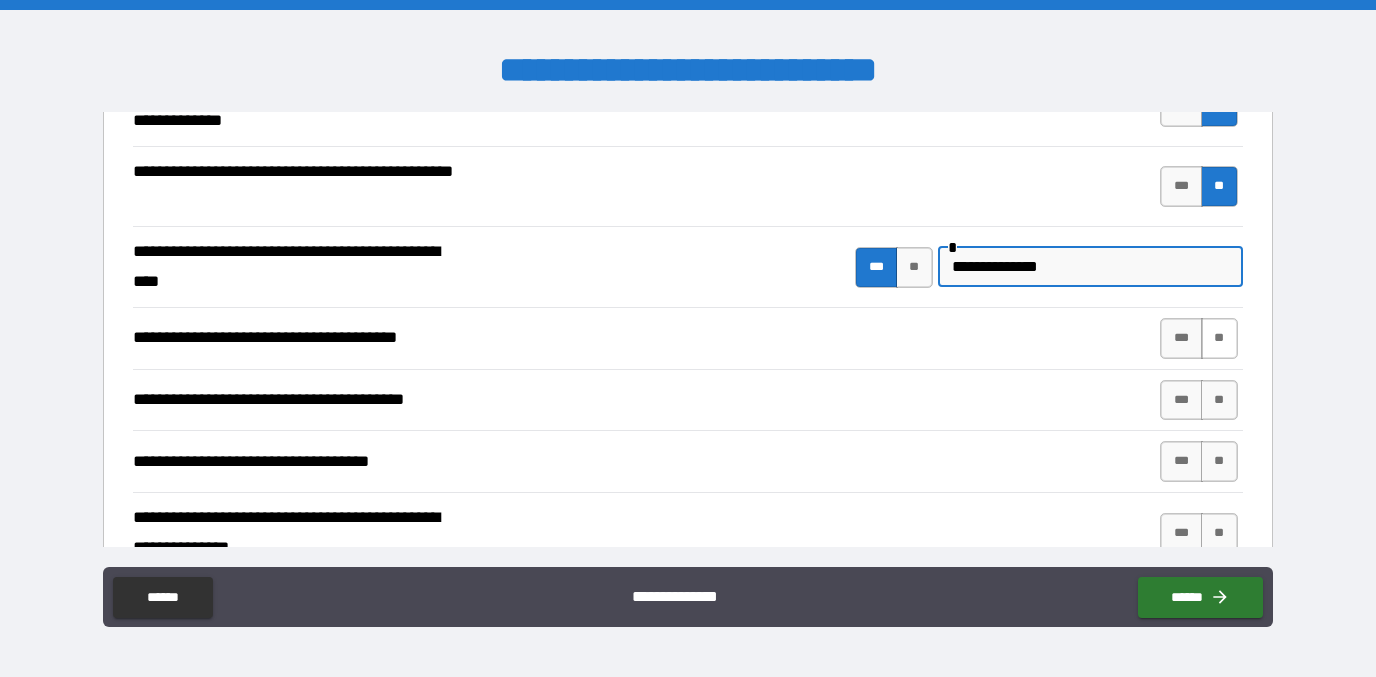 type on "**********" 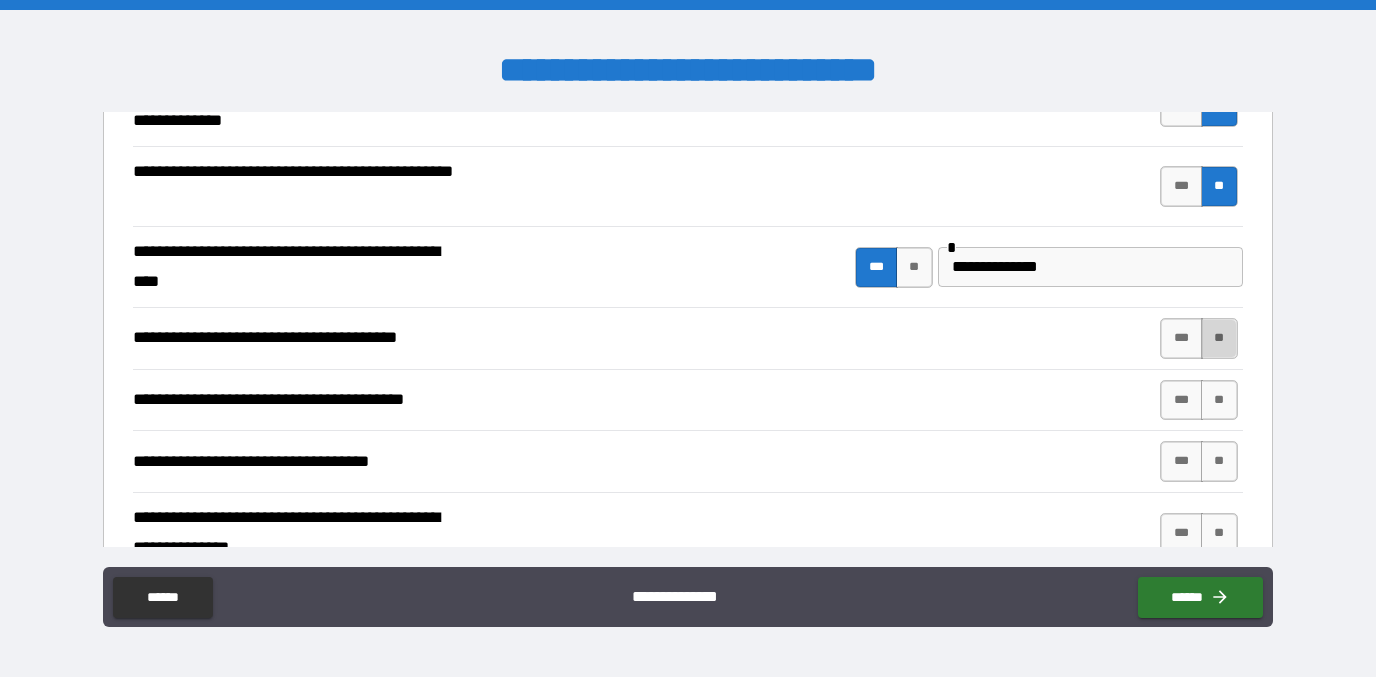click on "**" at bounding box center [1219, 338] 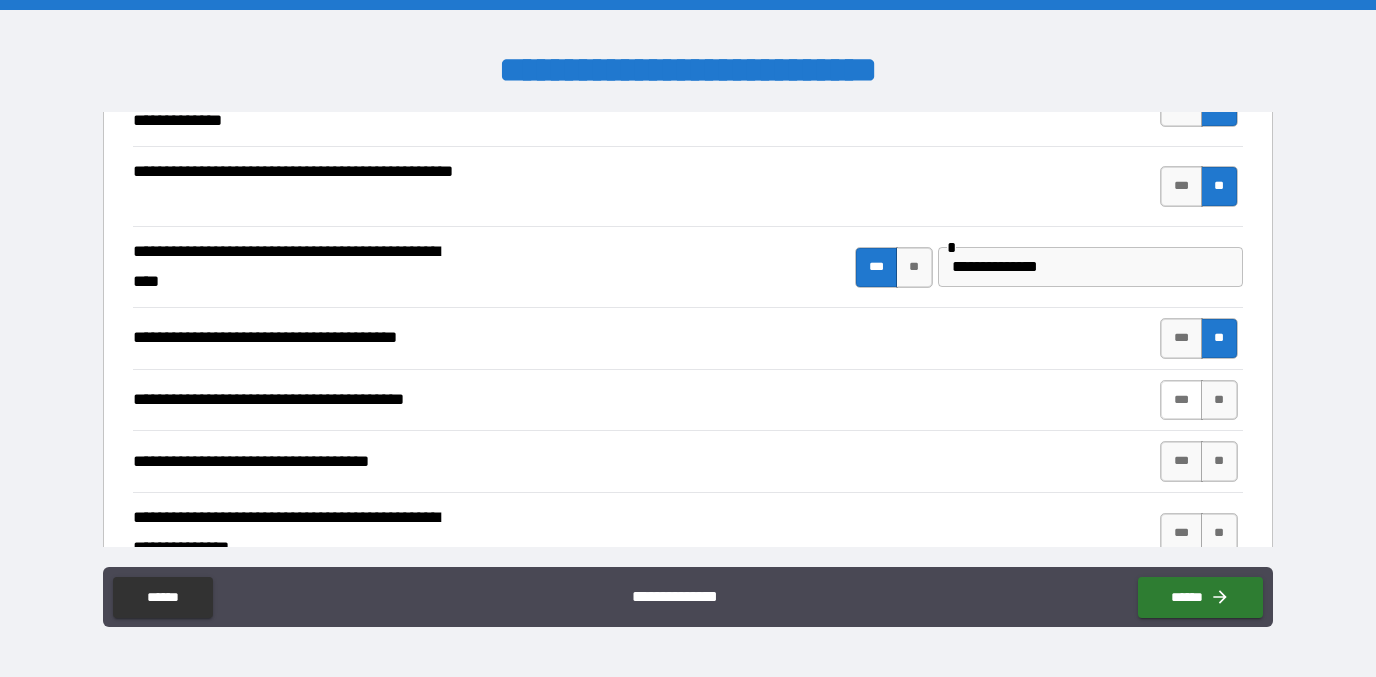 click on "***" at bounding box center (1181, 400) 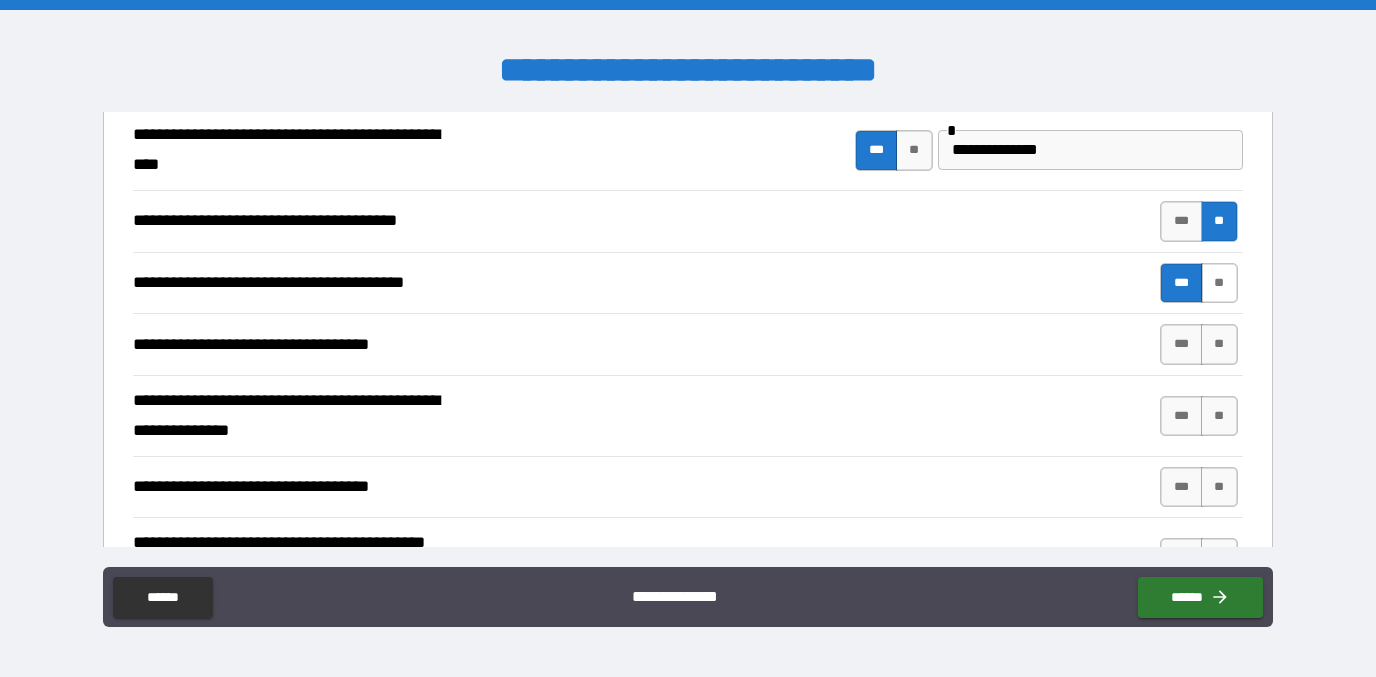 scroll, scrollTop: 6330, scrollLeft: 0, axis: vertical 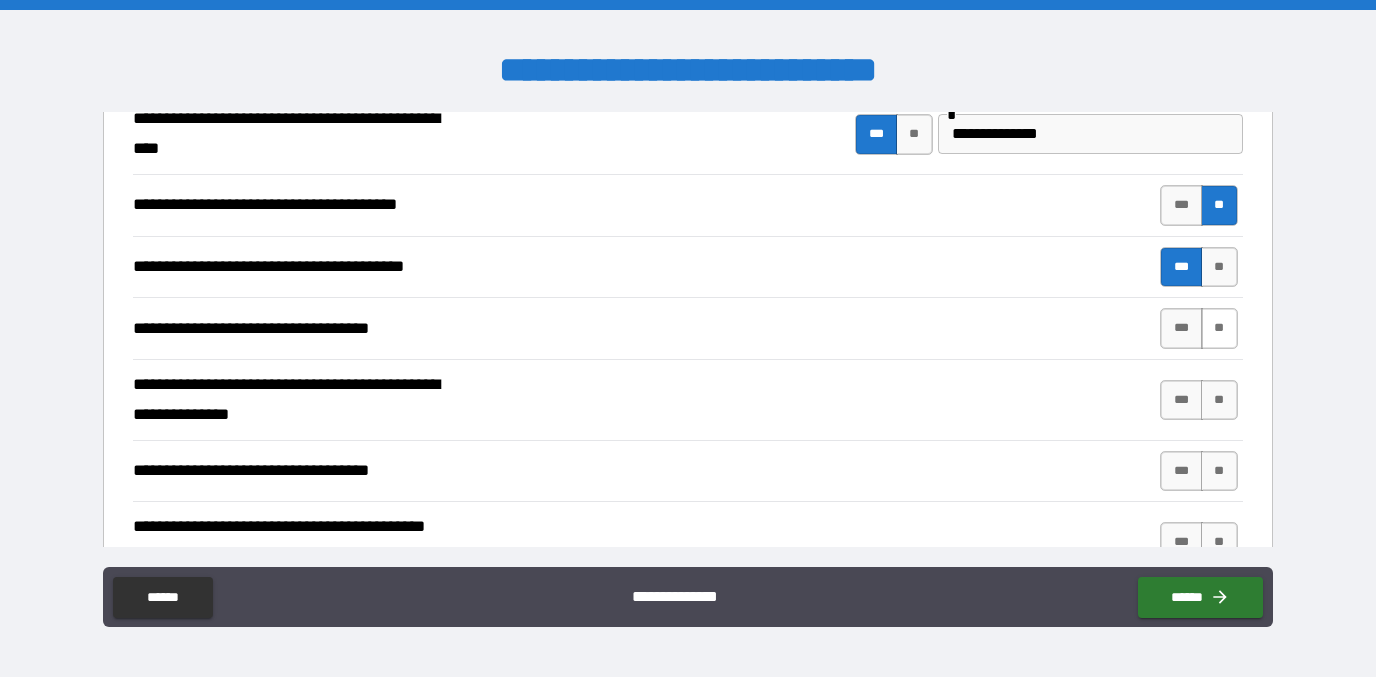 click on "**" at bounding box center [1219, 328] 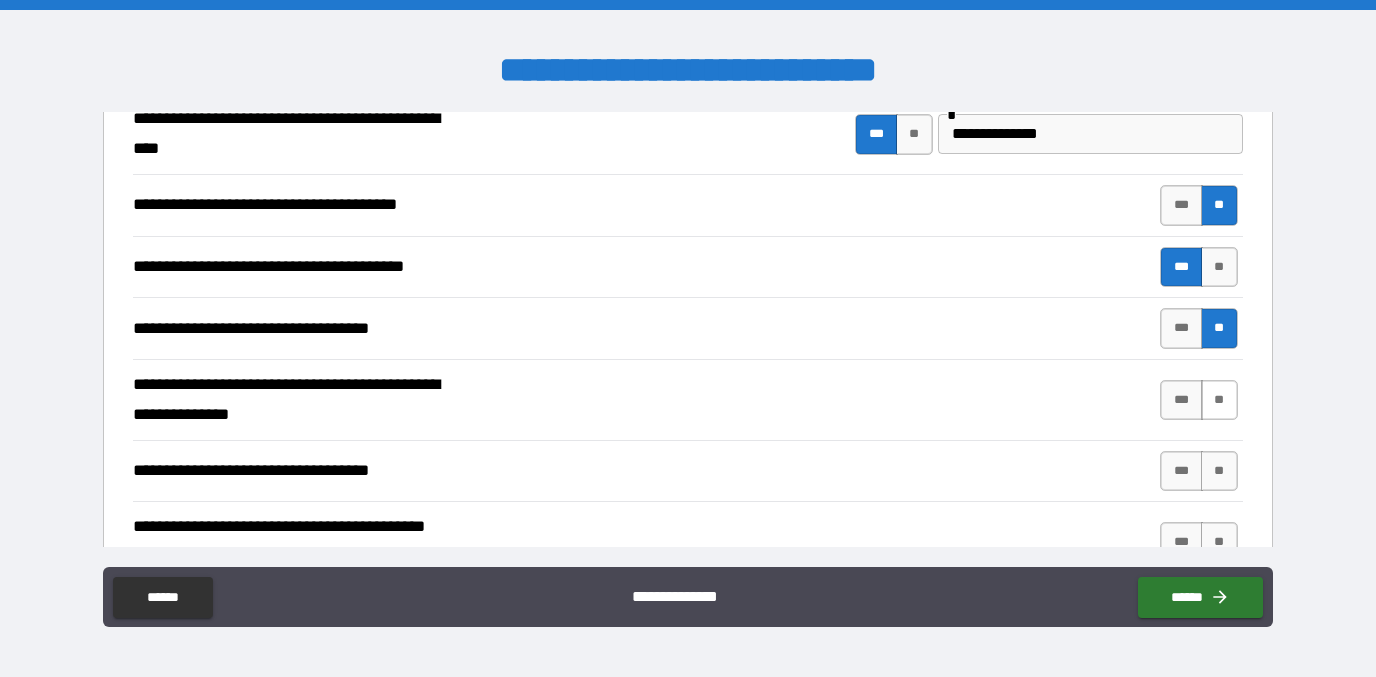 click on "**" at bounding box center [1219, 400] 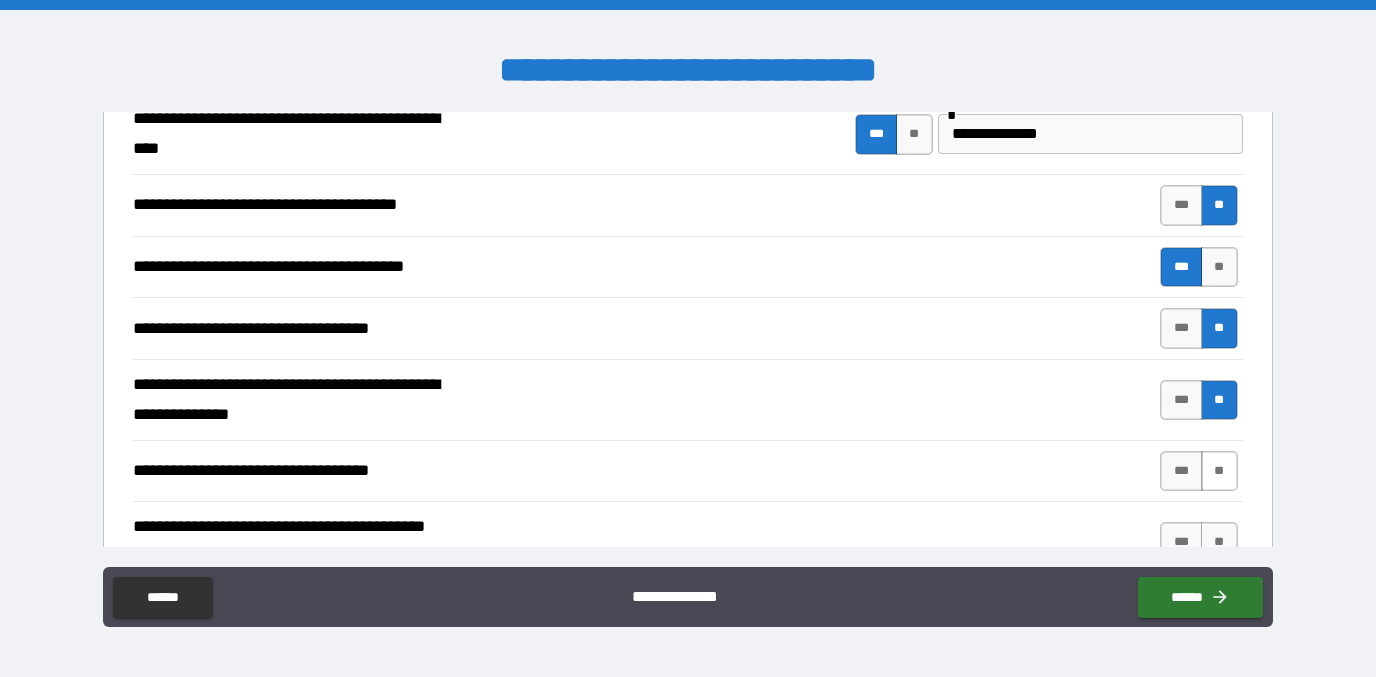 click on "**" at bounding box center [1219, 471] 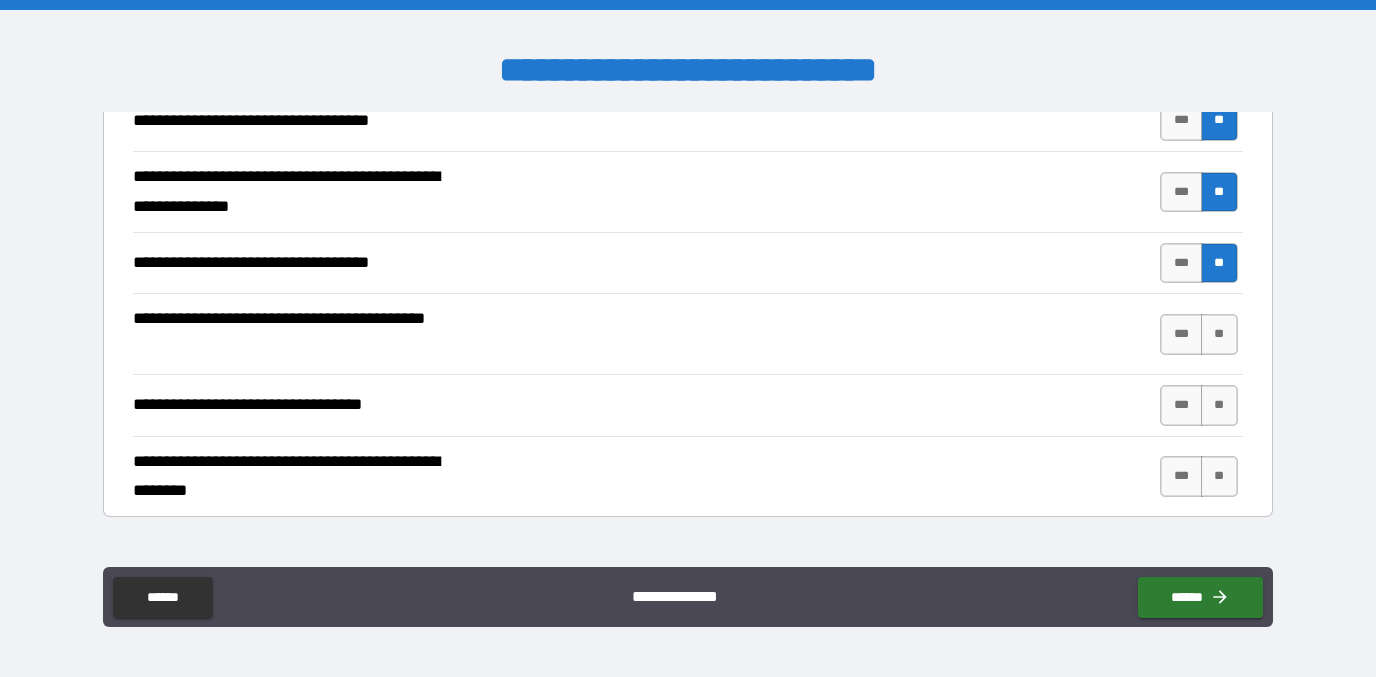 scroll, scrollTop: 6551, scrollLeft: 0, axis: vertical 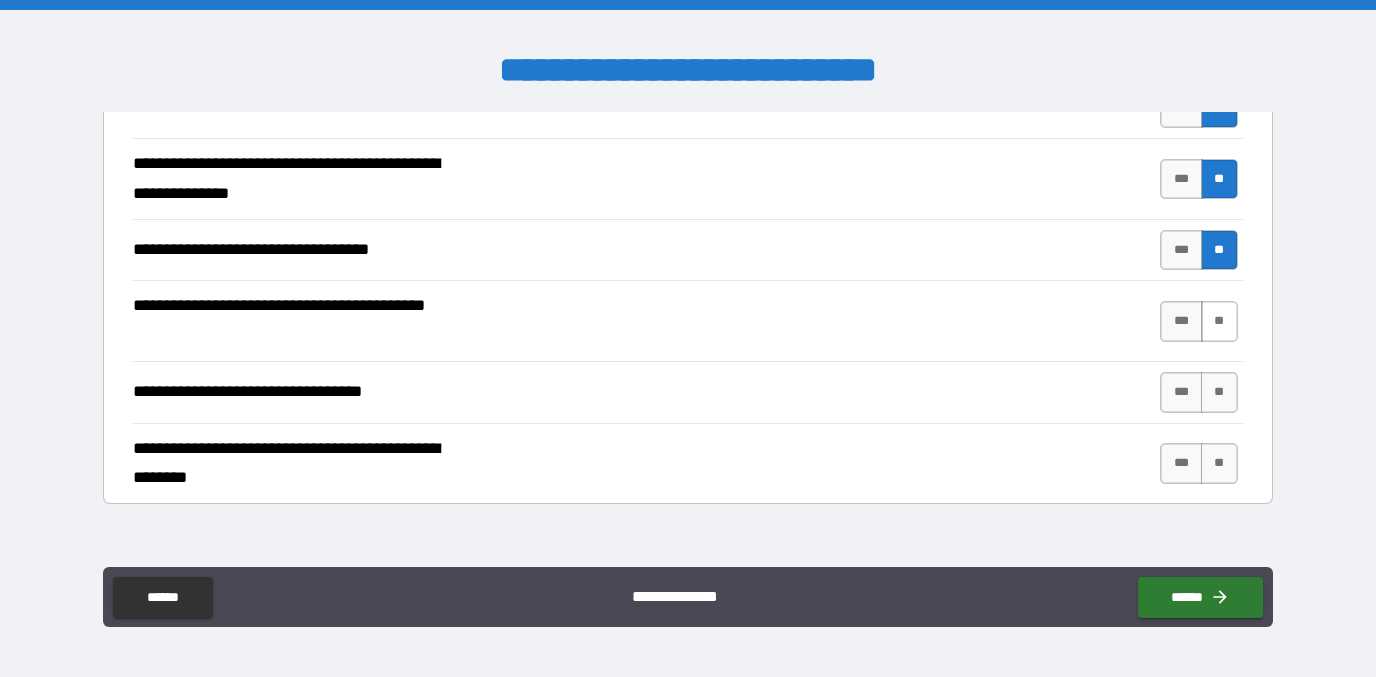 click on "**" at bounding box center (1219, 321) 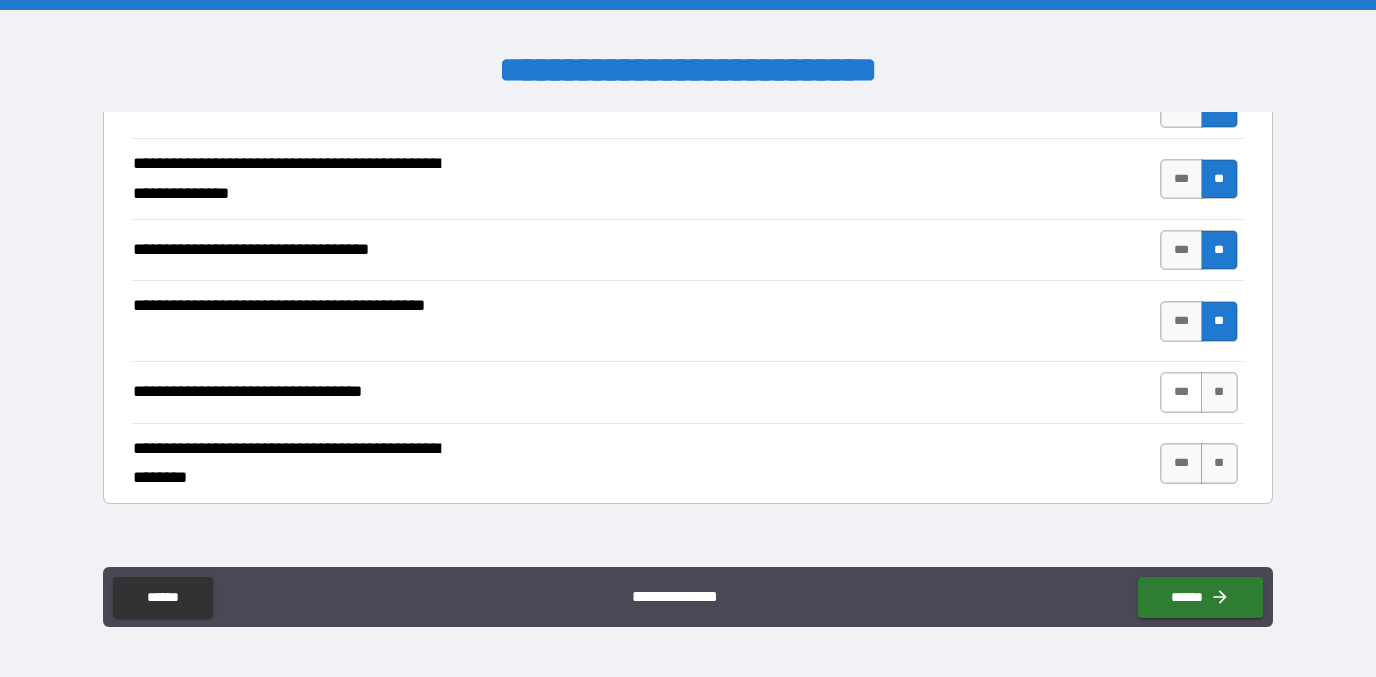 click on "***" at bounding box center (1181, 392) 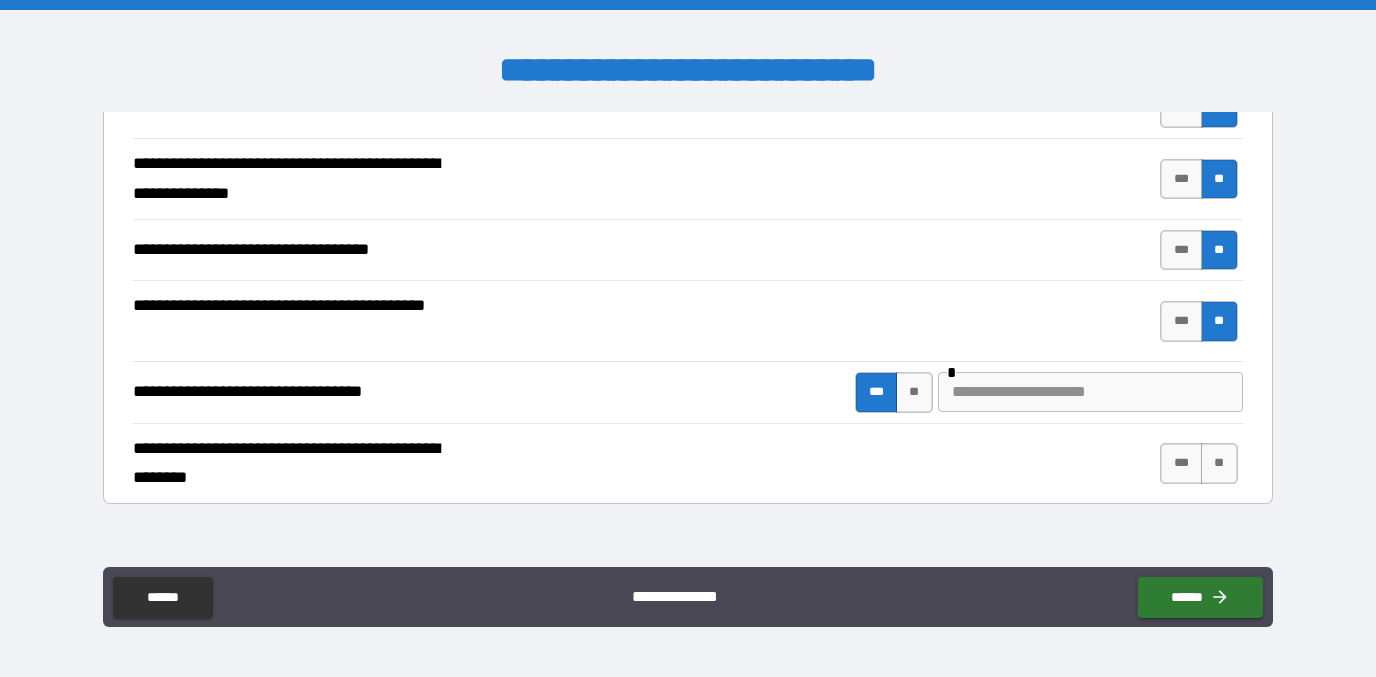 type on "*" 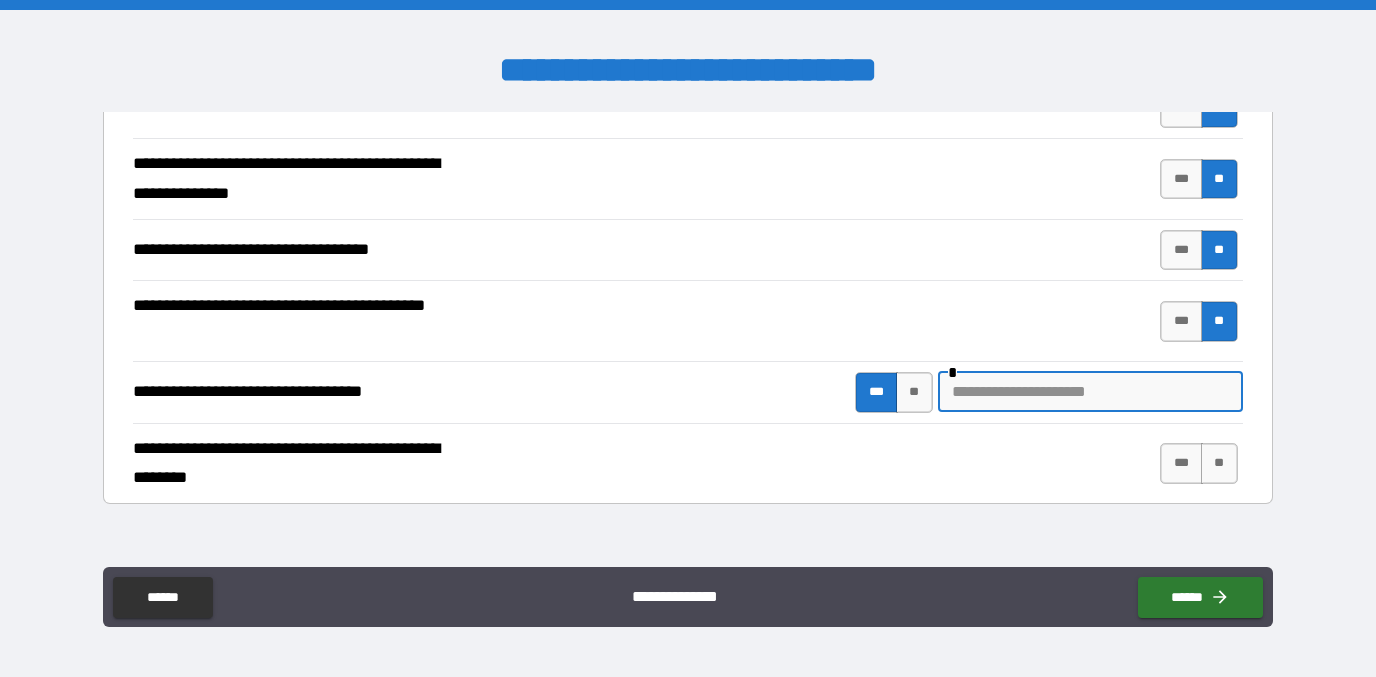 click at bounding box center (1090, 392) 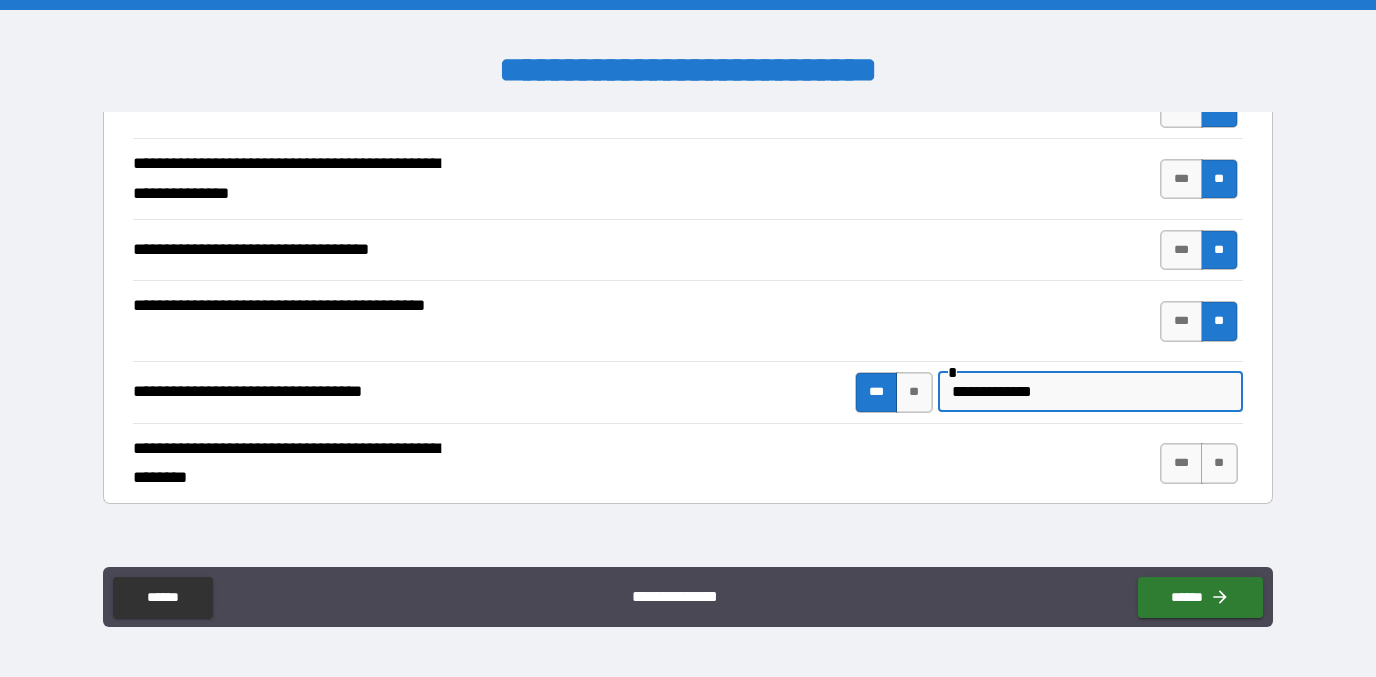 scroll, scrollTop: 6594, scrollLeft: 0, axis: vertical 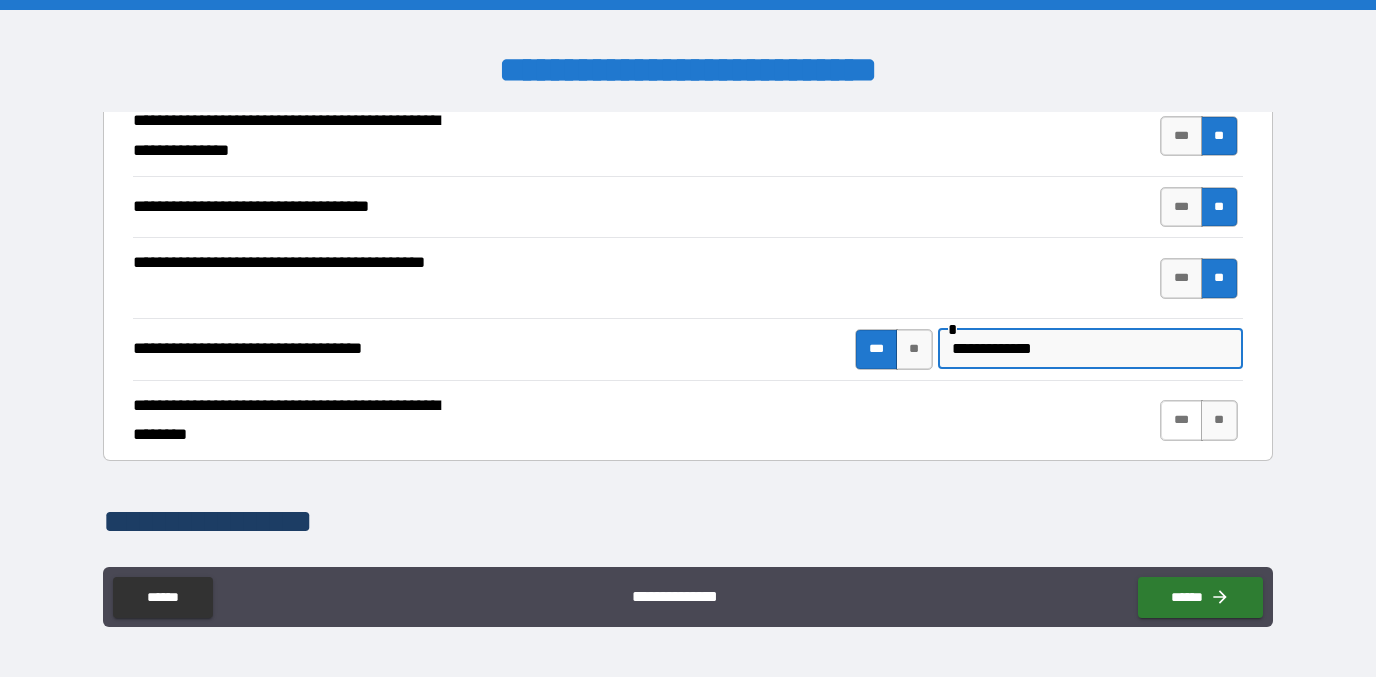 type on "**********" 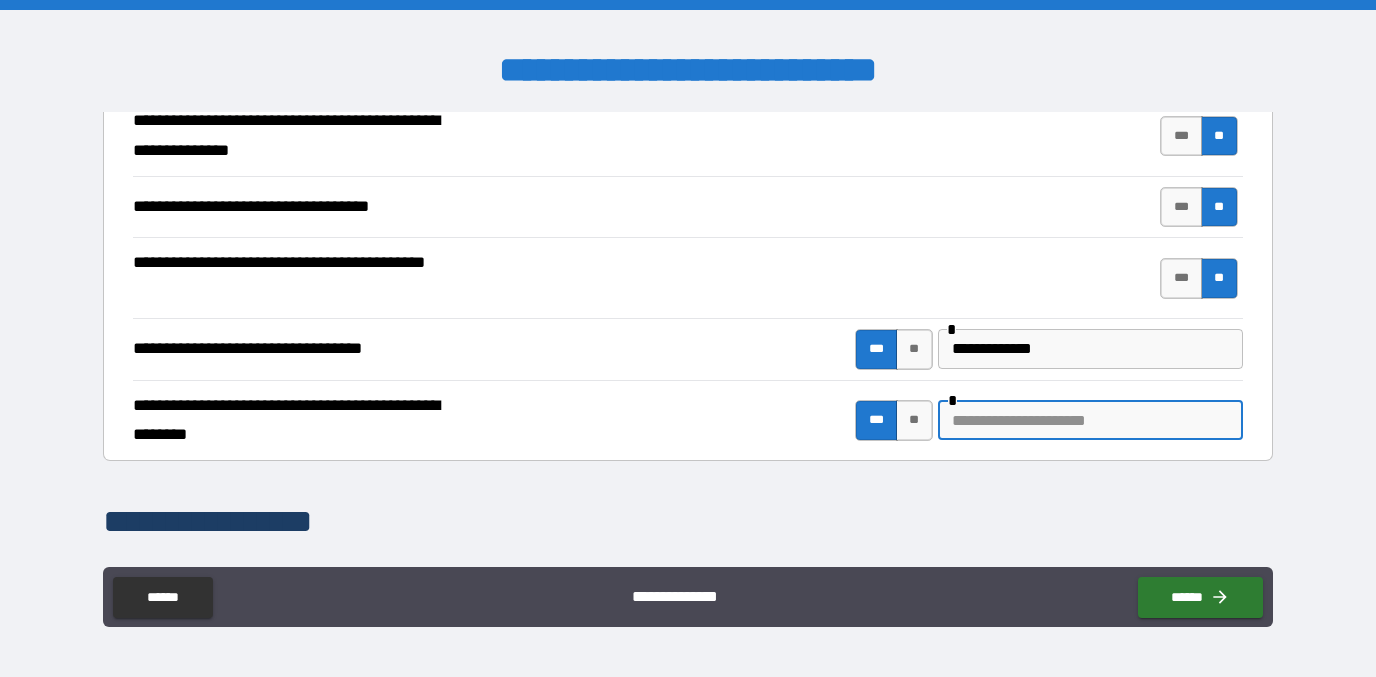 click at bounding box center [1090, 420] 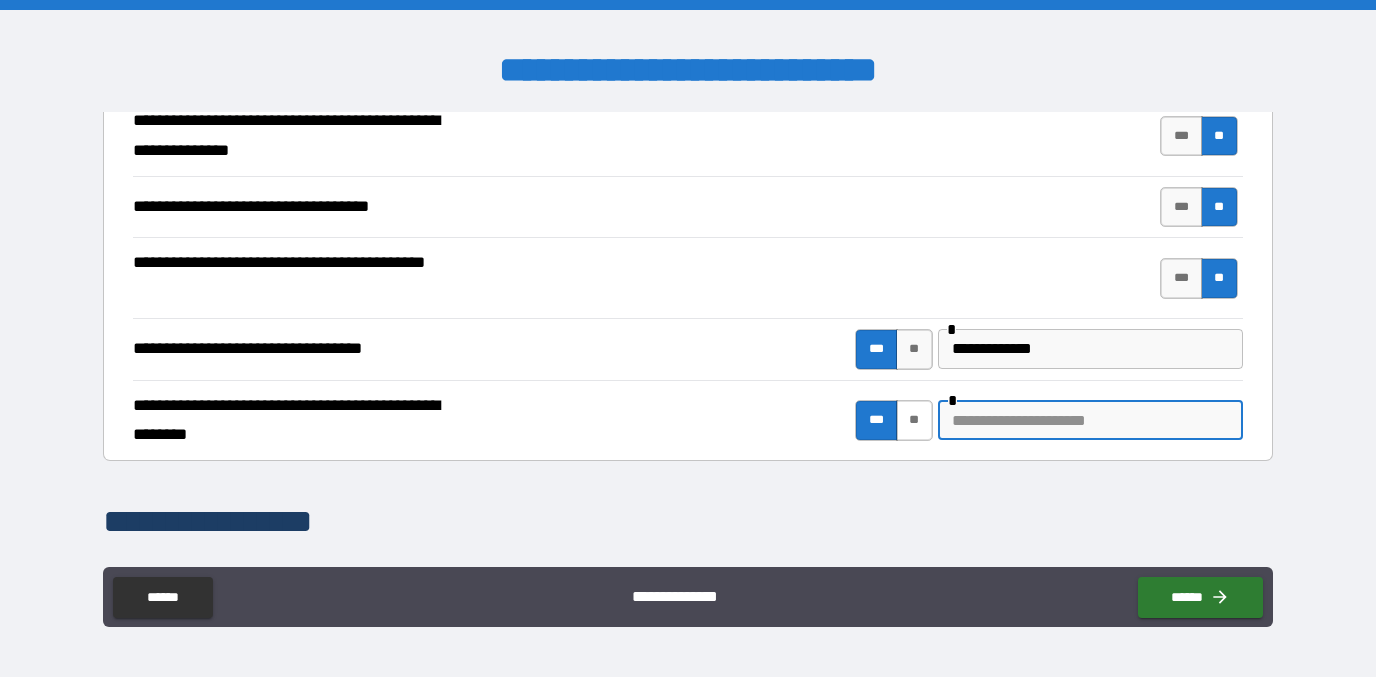 click on "**" at bounding box center [914, 420] 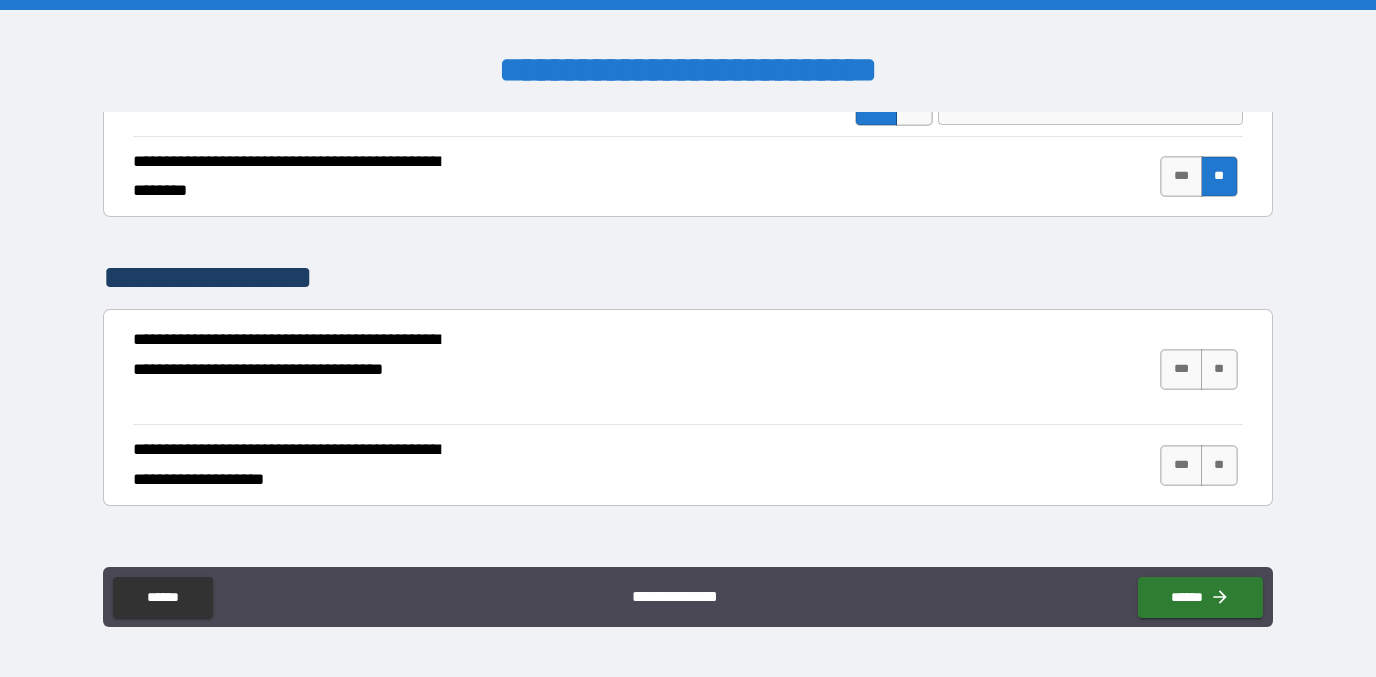 scroll, scrollTop: 6930, scrollLeft: 0, axis: vertical 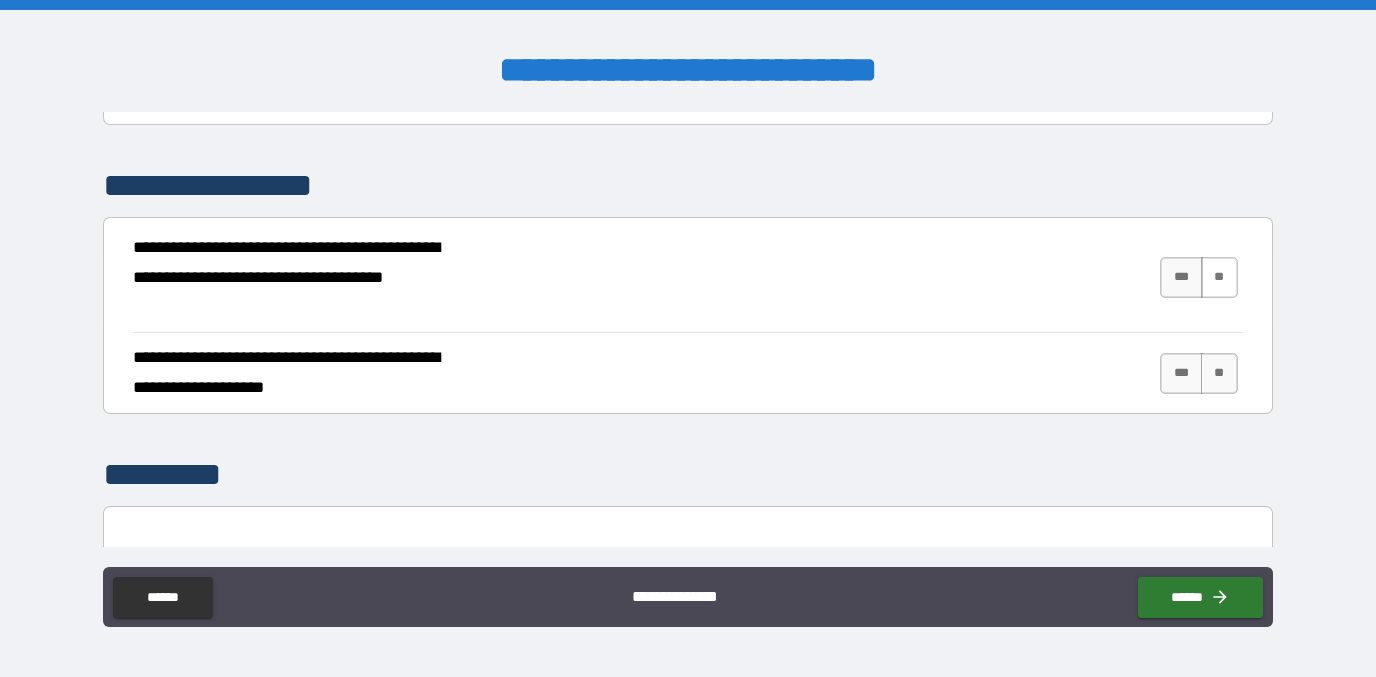 click on "**" at bounding box center [1219, 277] 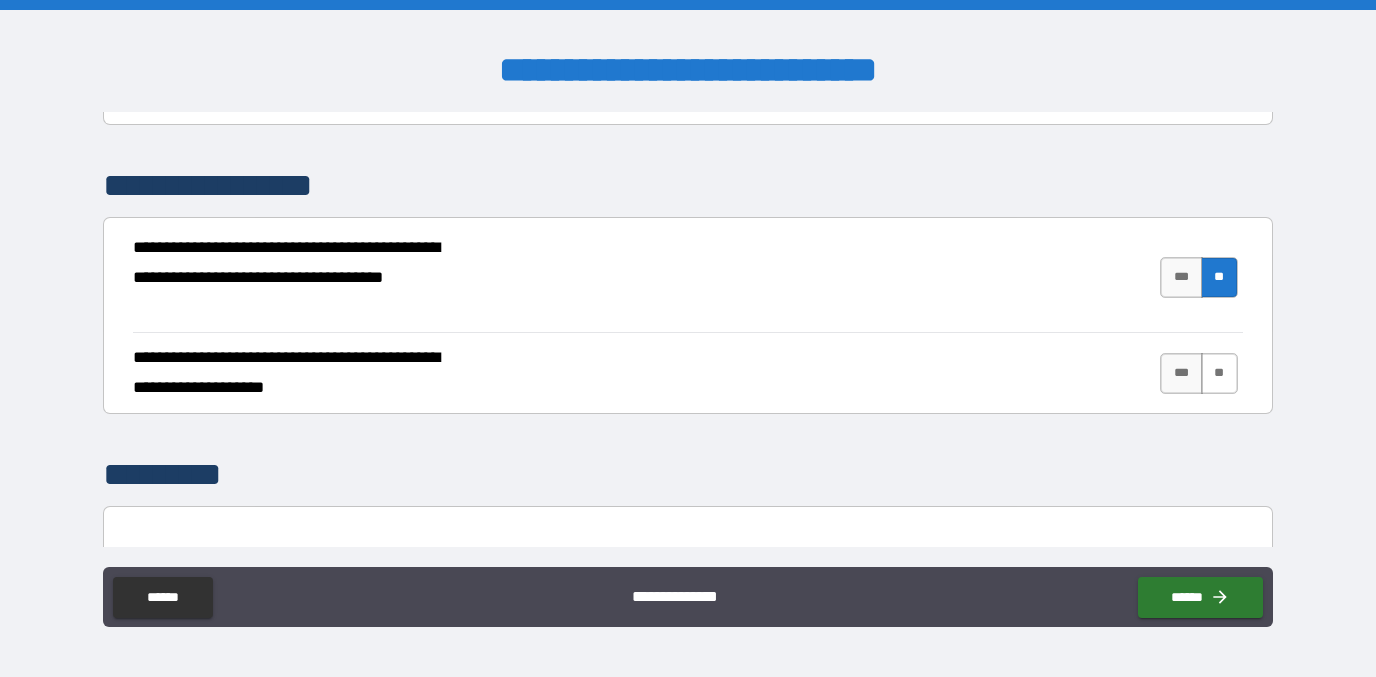 click on "**" at bounding box center [1219, 373] 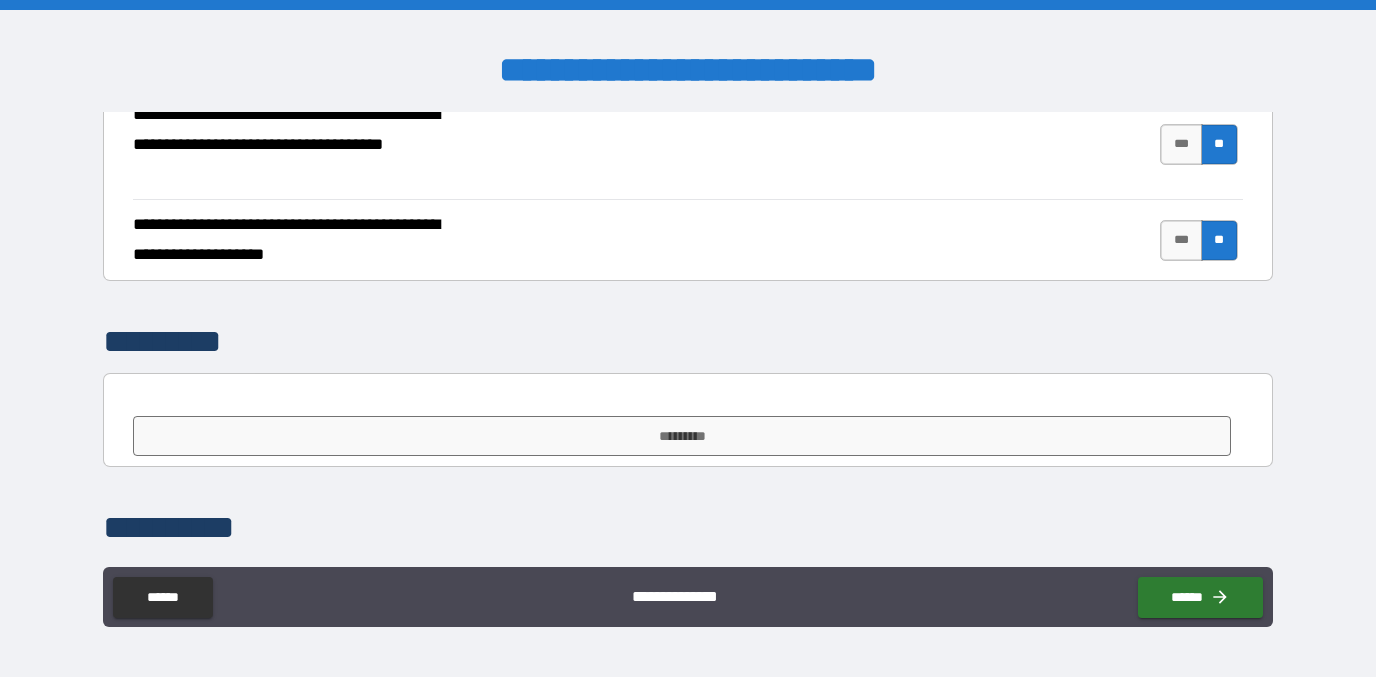 scroll, scrollTop: 7088, scrollLeft: 0, axis: vertical 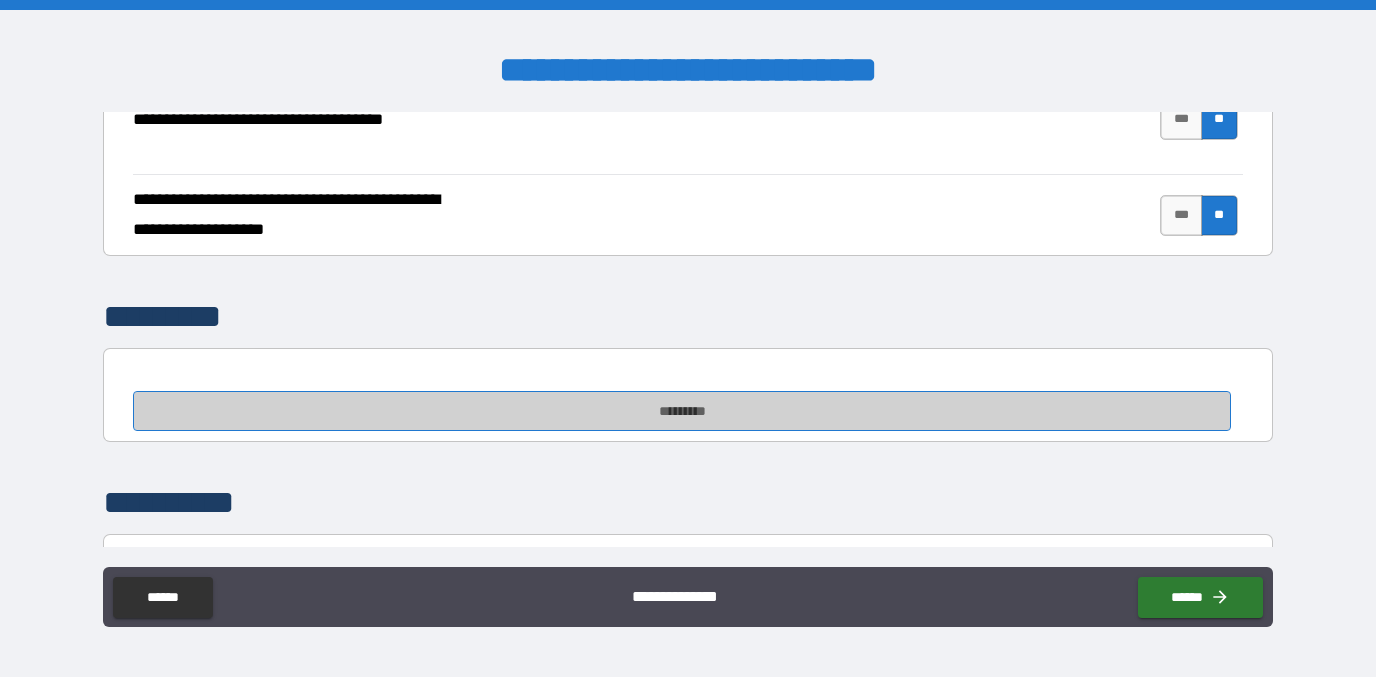 click on "*********" at bounding box center [681, 411] 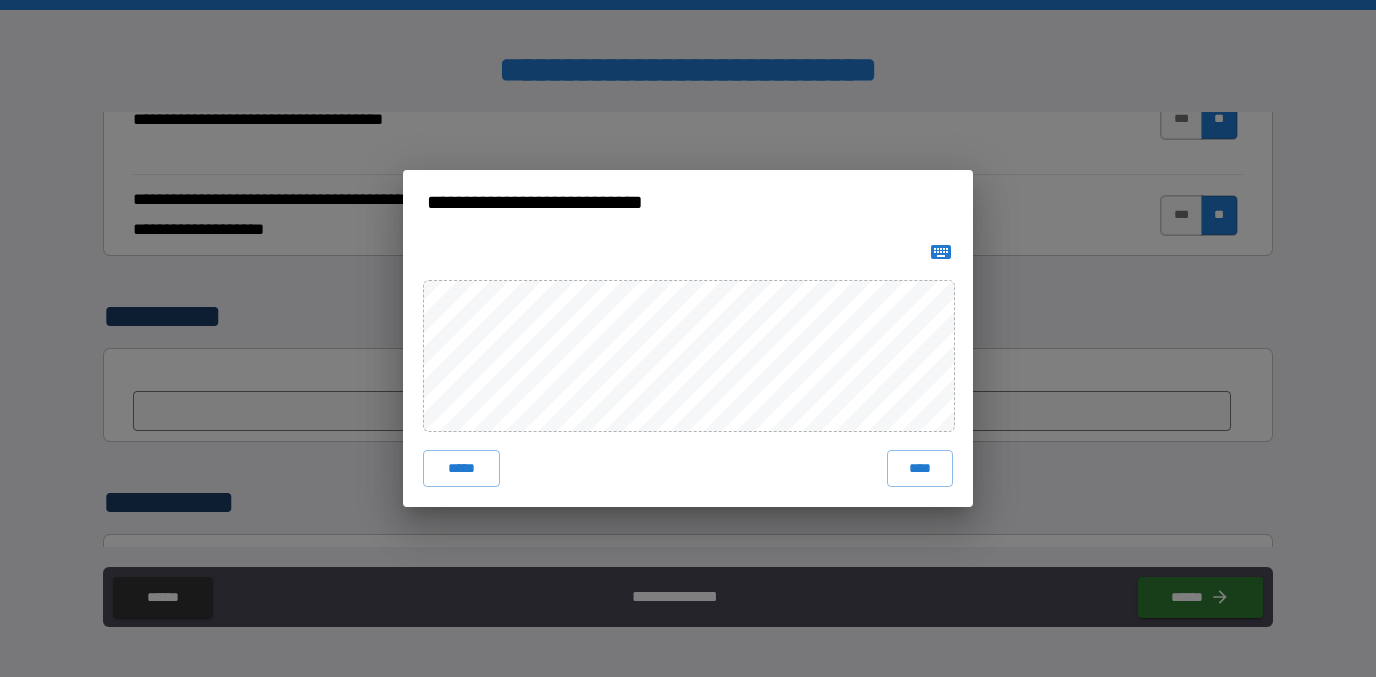 click on "***** ****" at bounding box center (688, 370) 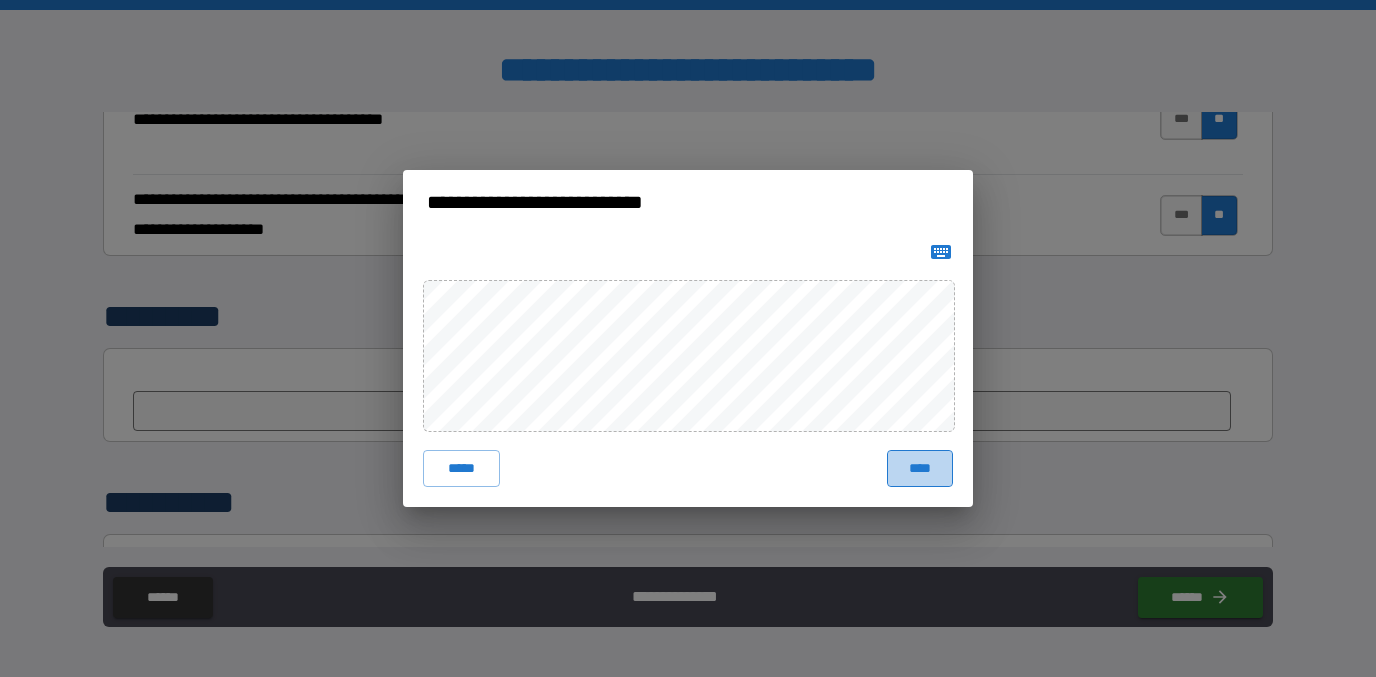click on "****" at bounding box center (920, 468) 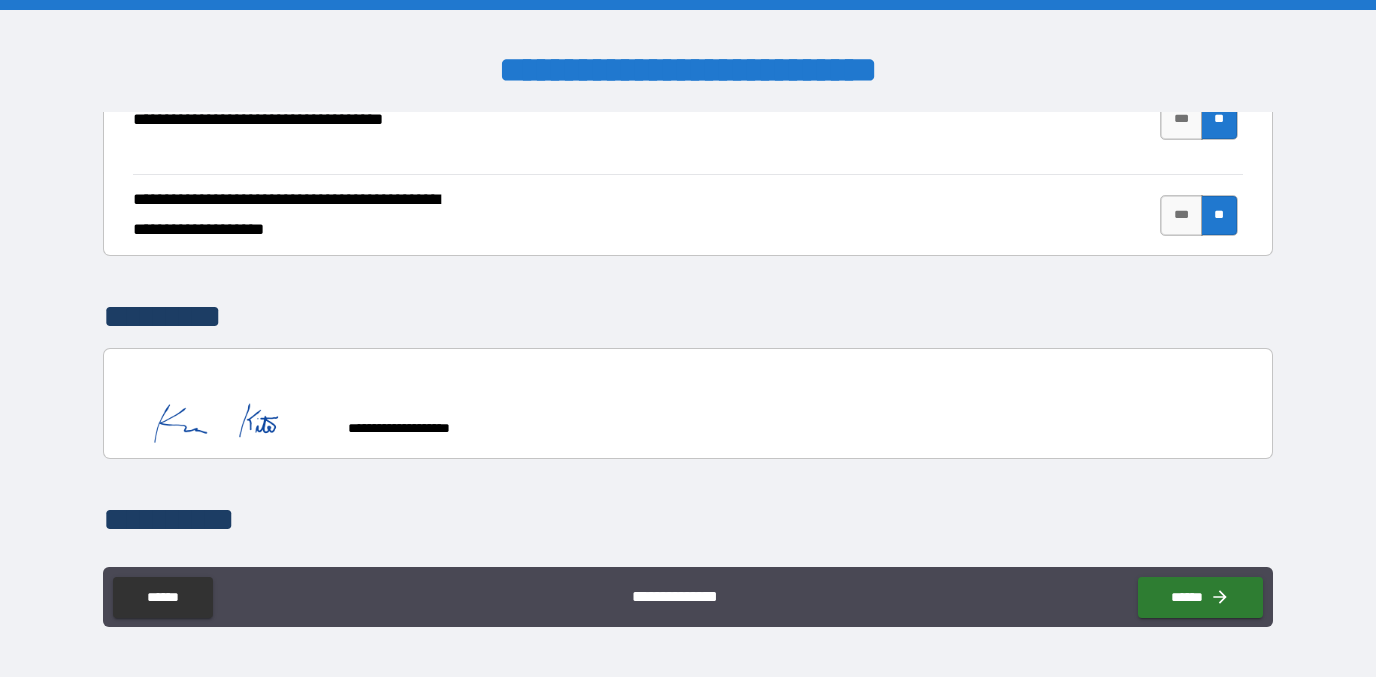 type on "*" 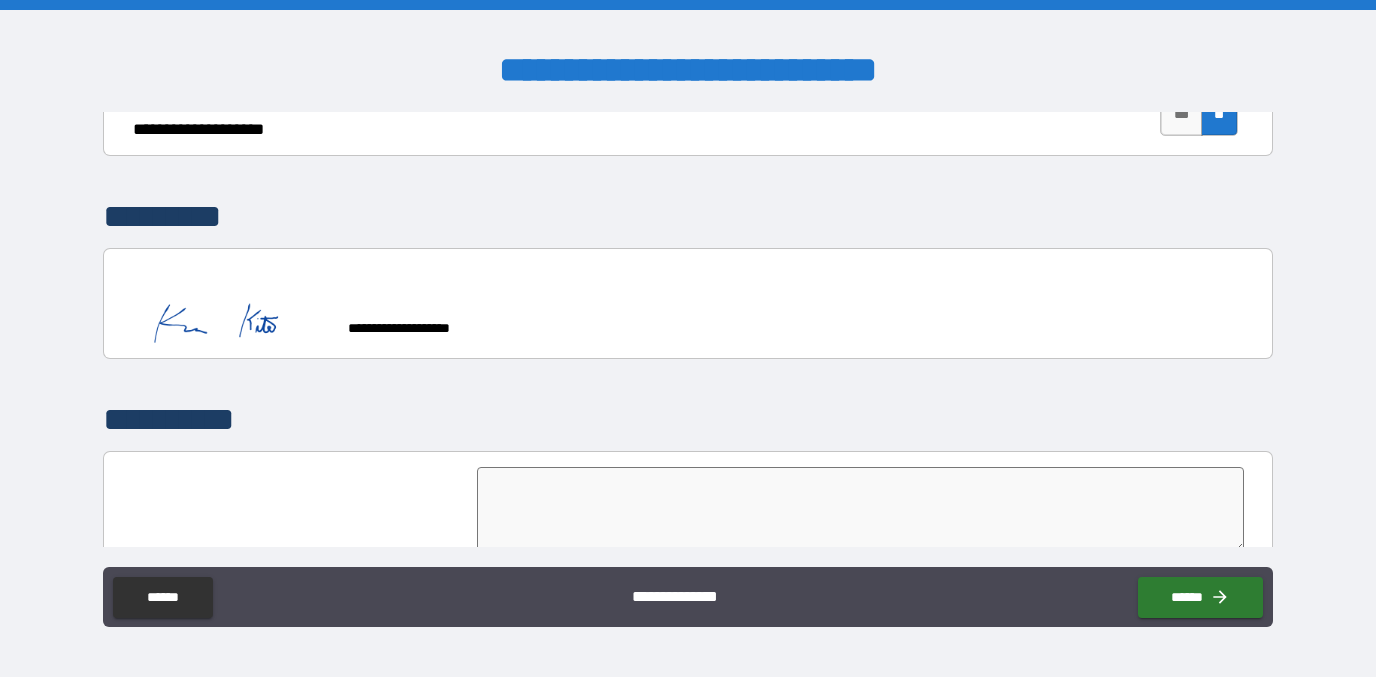scroll, scrollTop: 7229, scrollLeft: 0, axis: vertical 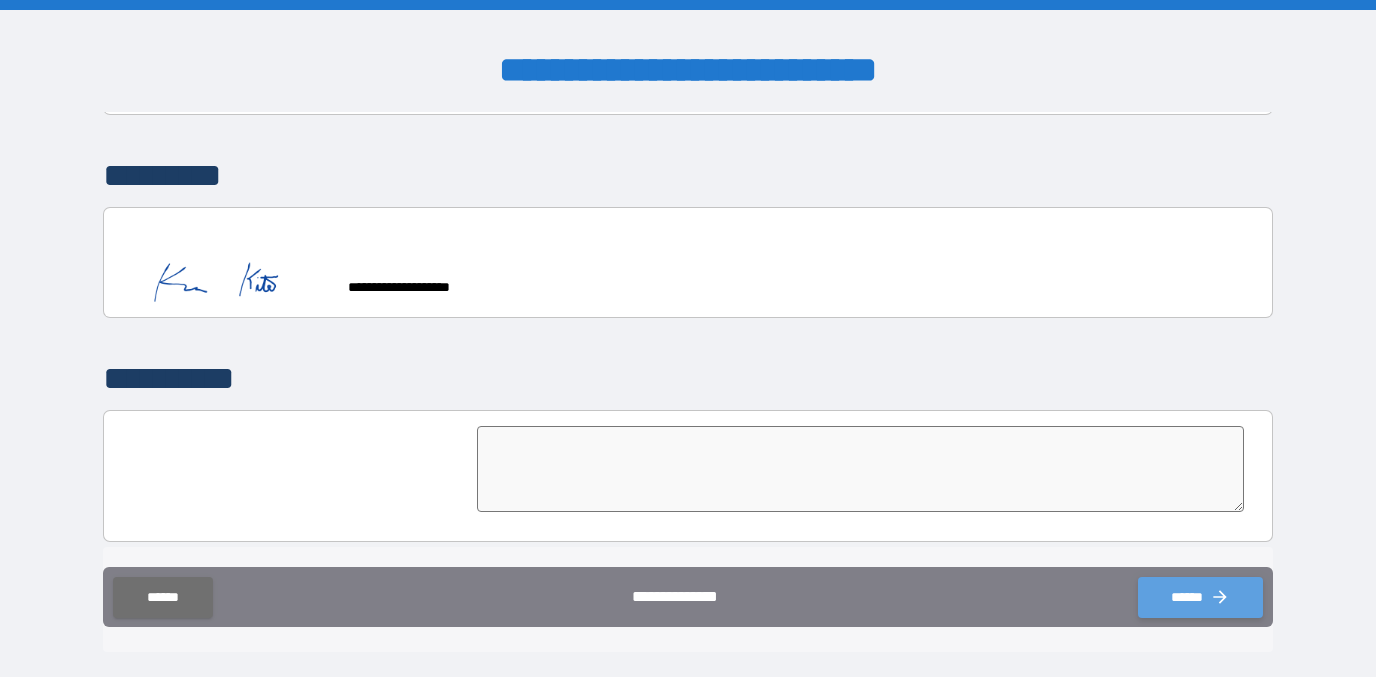 click on "******" at bounding box center (1200, 597) 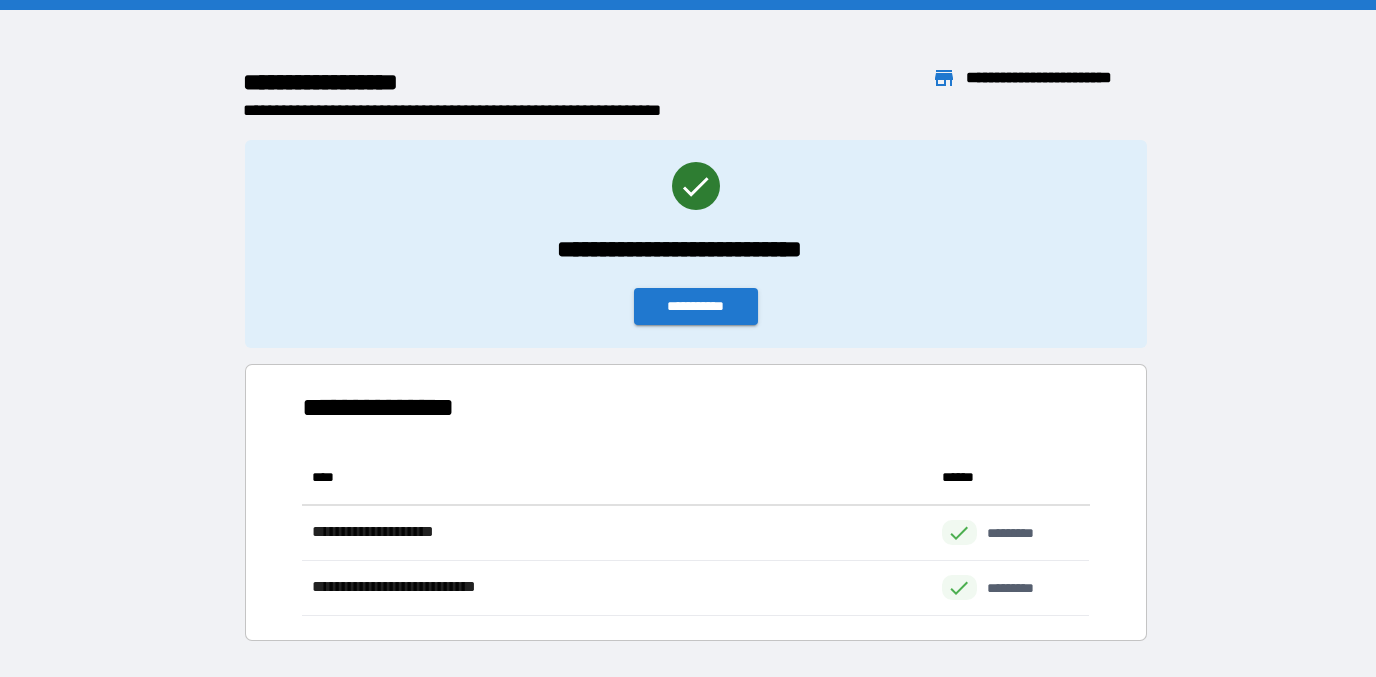 scroll, scrollTop: 1, scrollLeft: 0, axis: vertical 